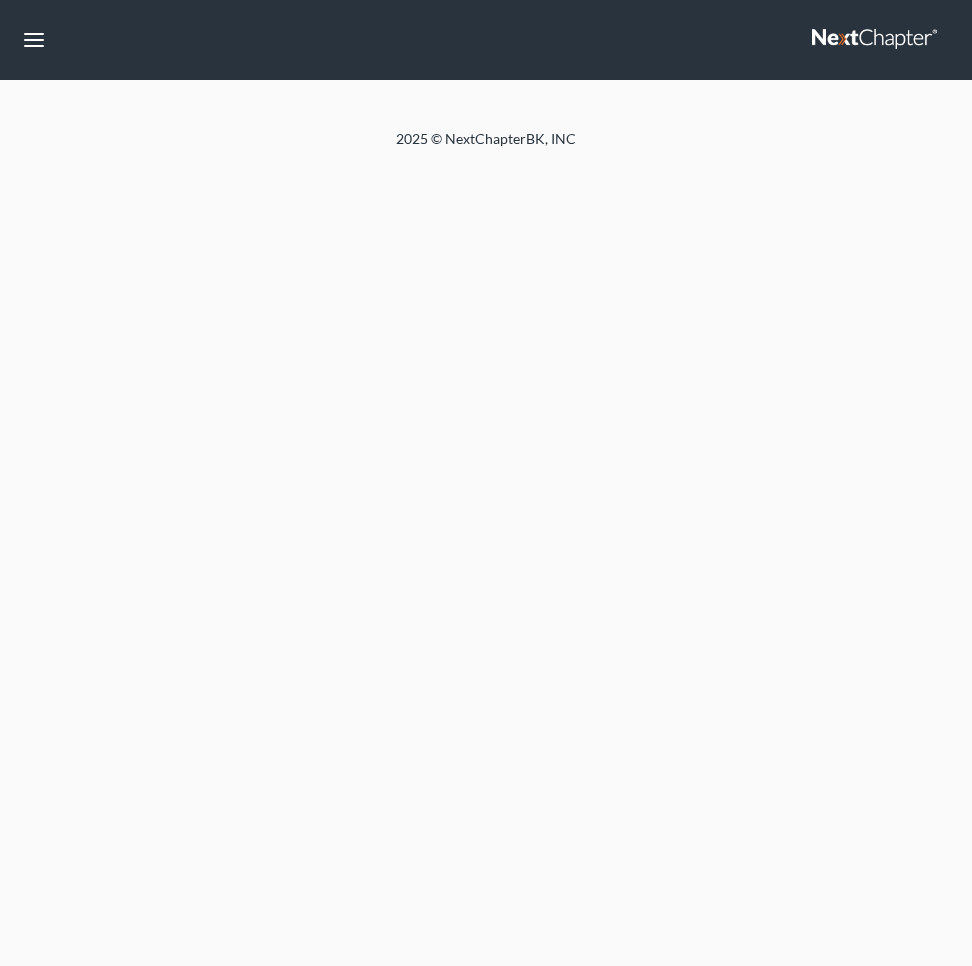 scroll, scrollTop: 0, scrollLeft: 0, axis: both 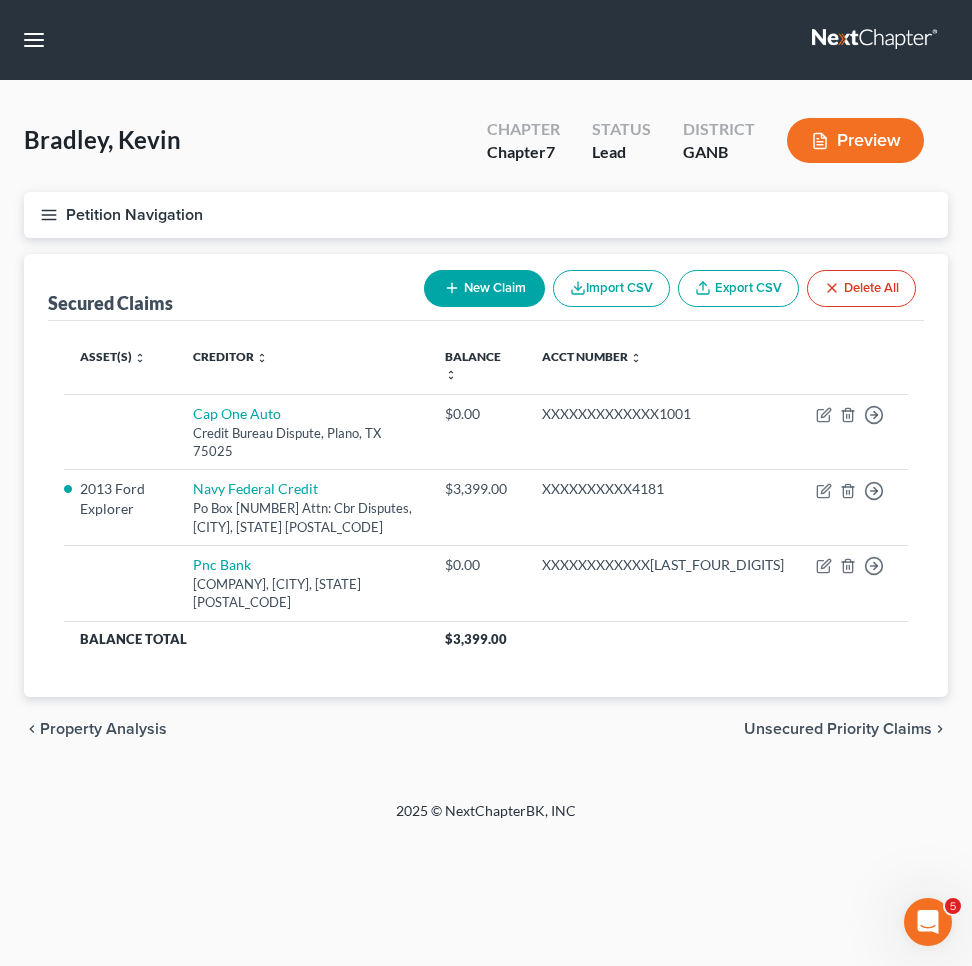 click on "Unsecured Priority Claims" at bounding box center (838, 729) 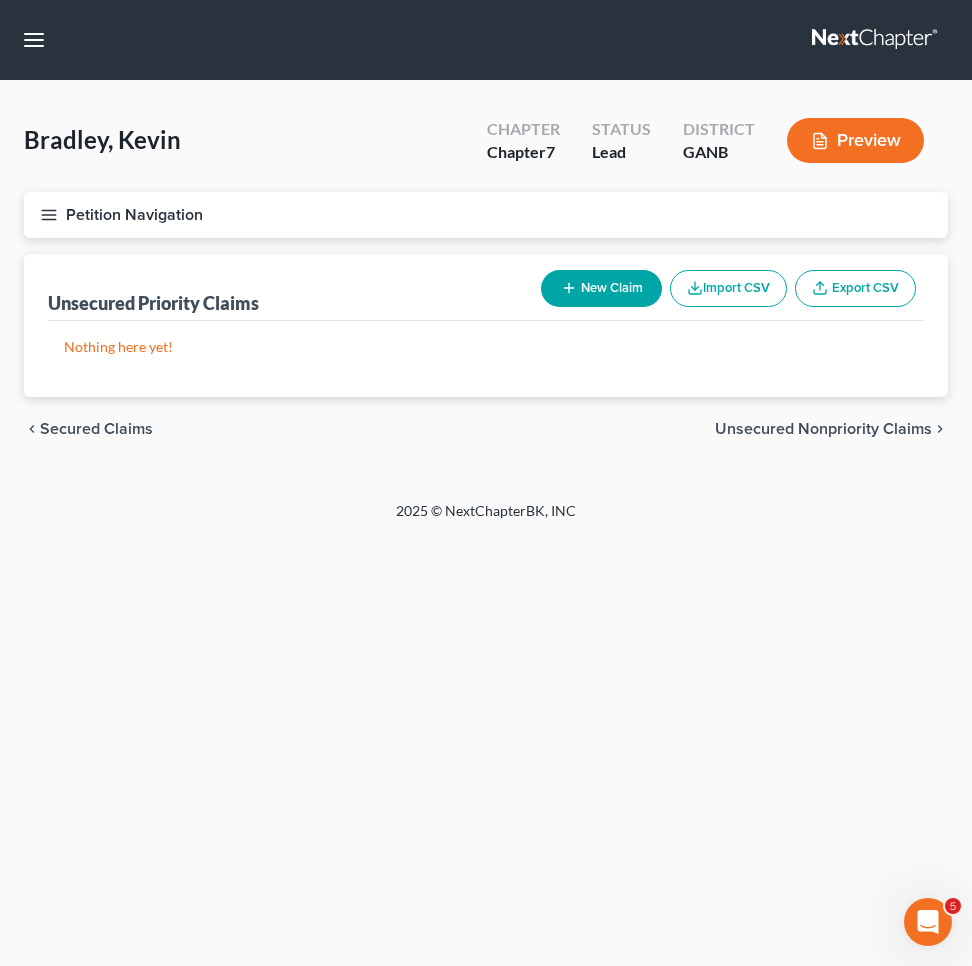 click 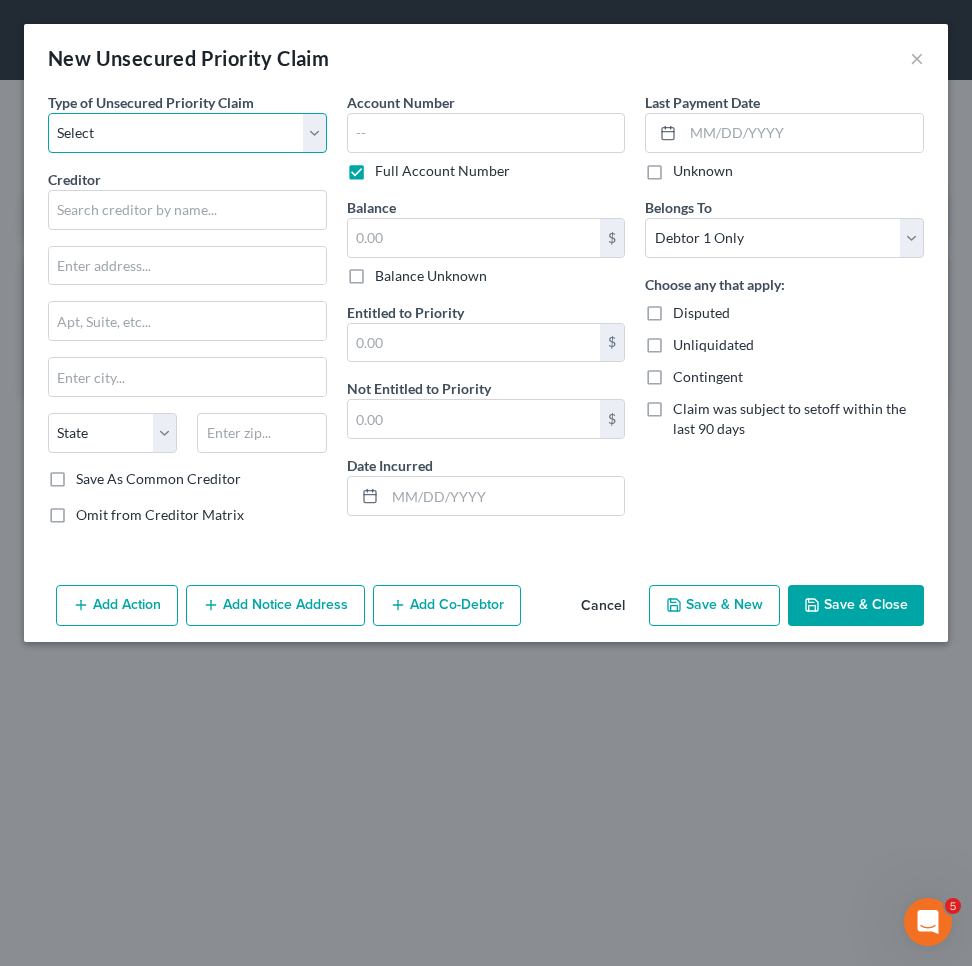 select on "0" 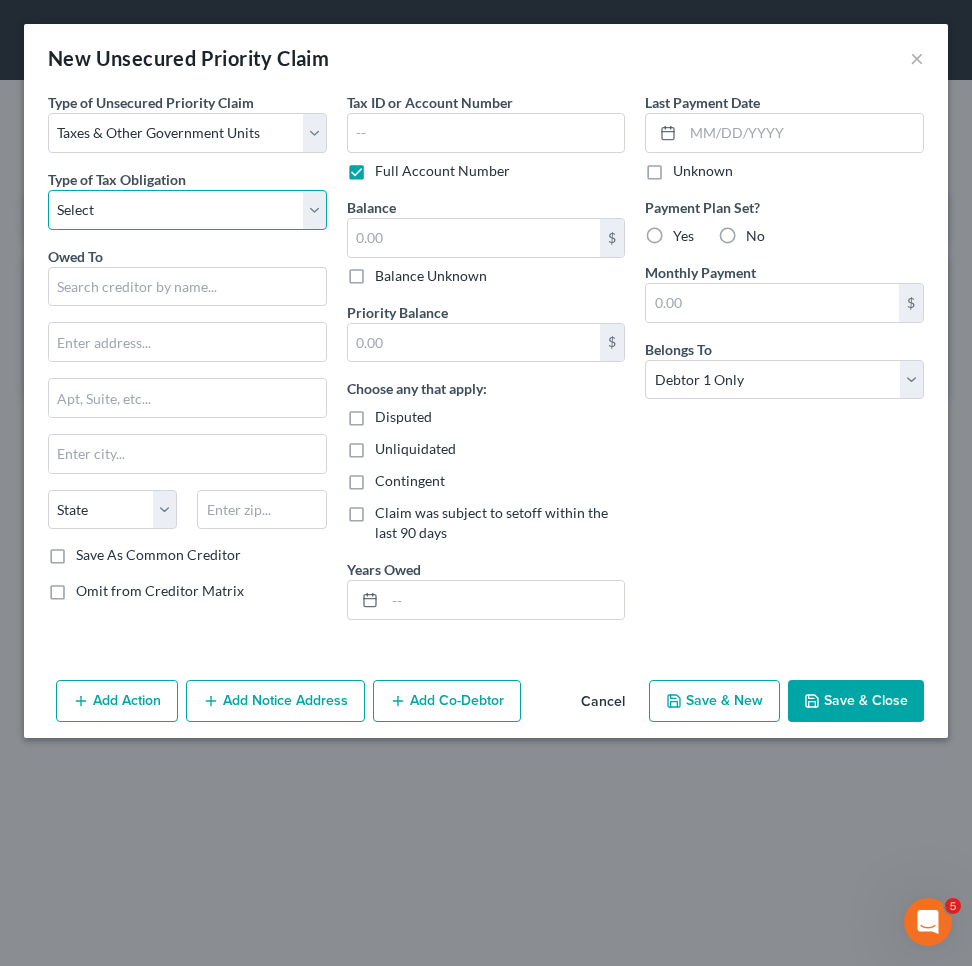 select on "0" 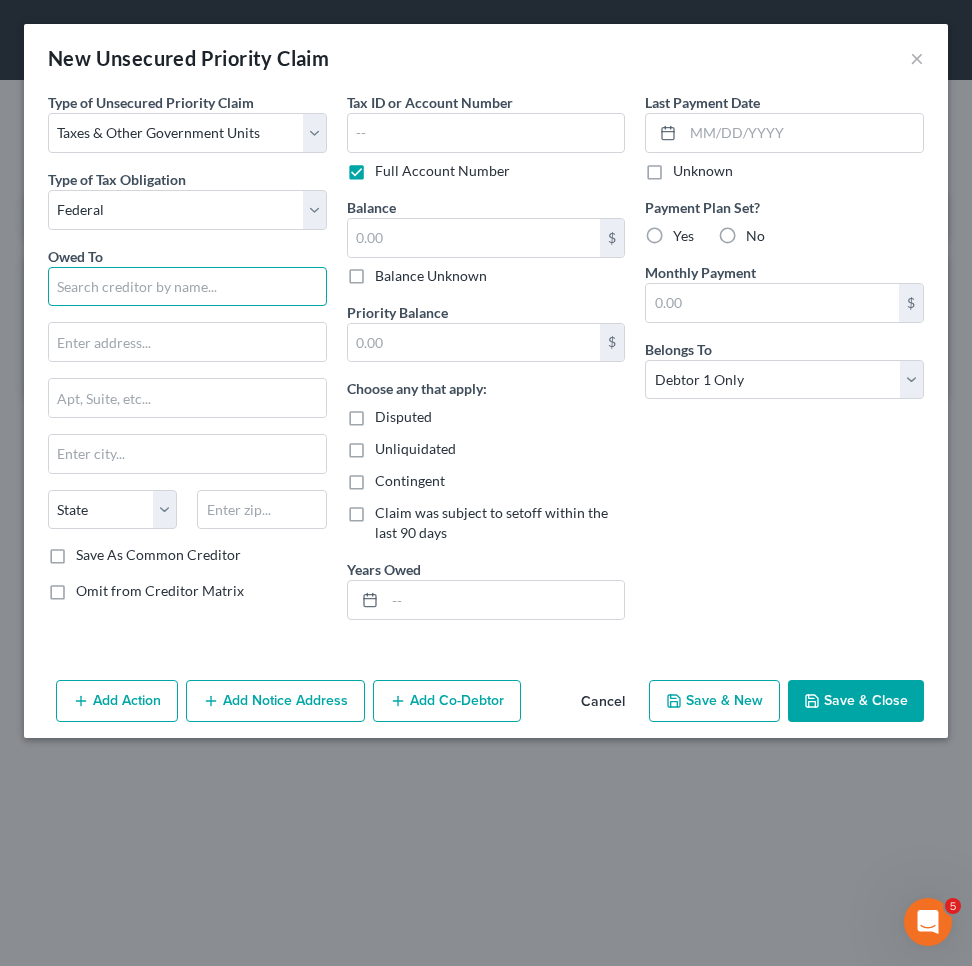 click at bounding box center (187, 287) 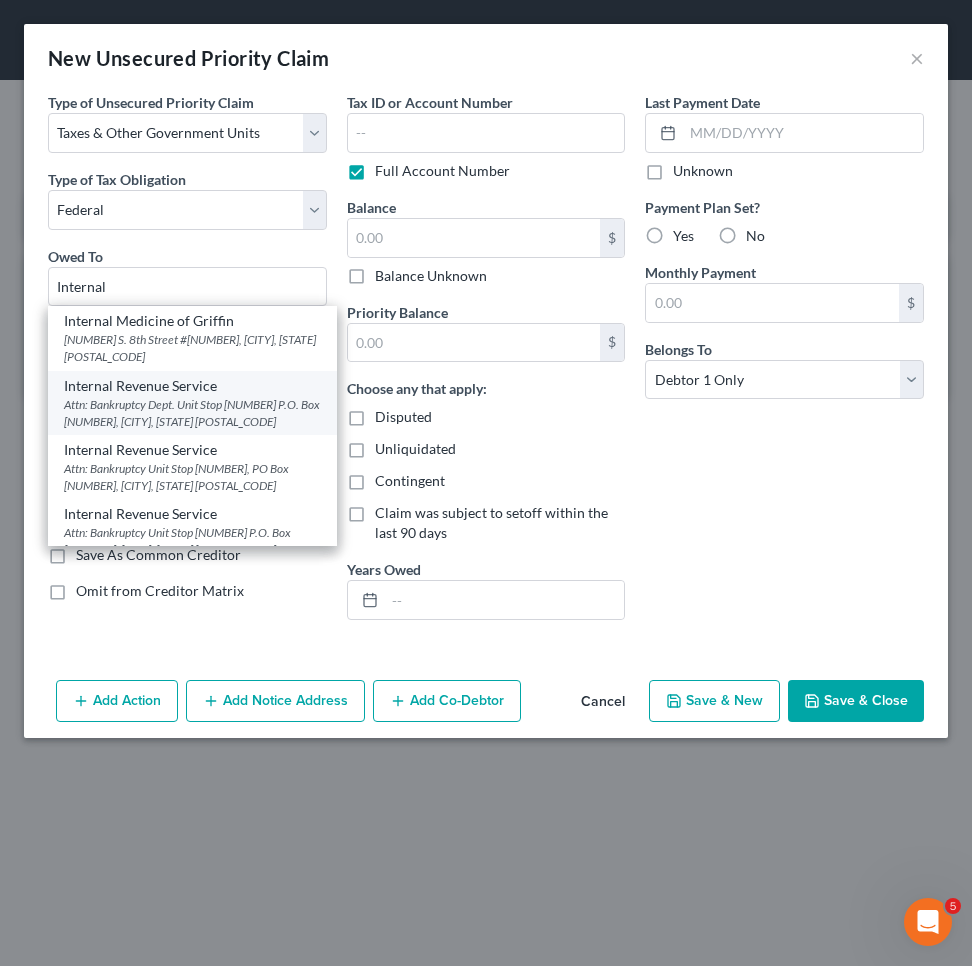 click on "Internal Revenue Service" at bounding box center [192, 386] 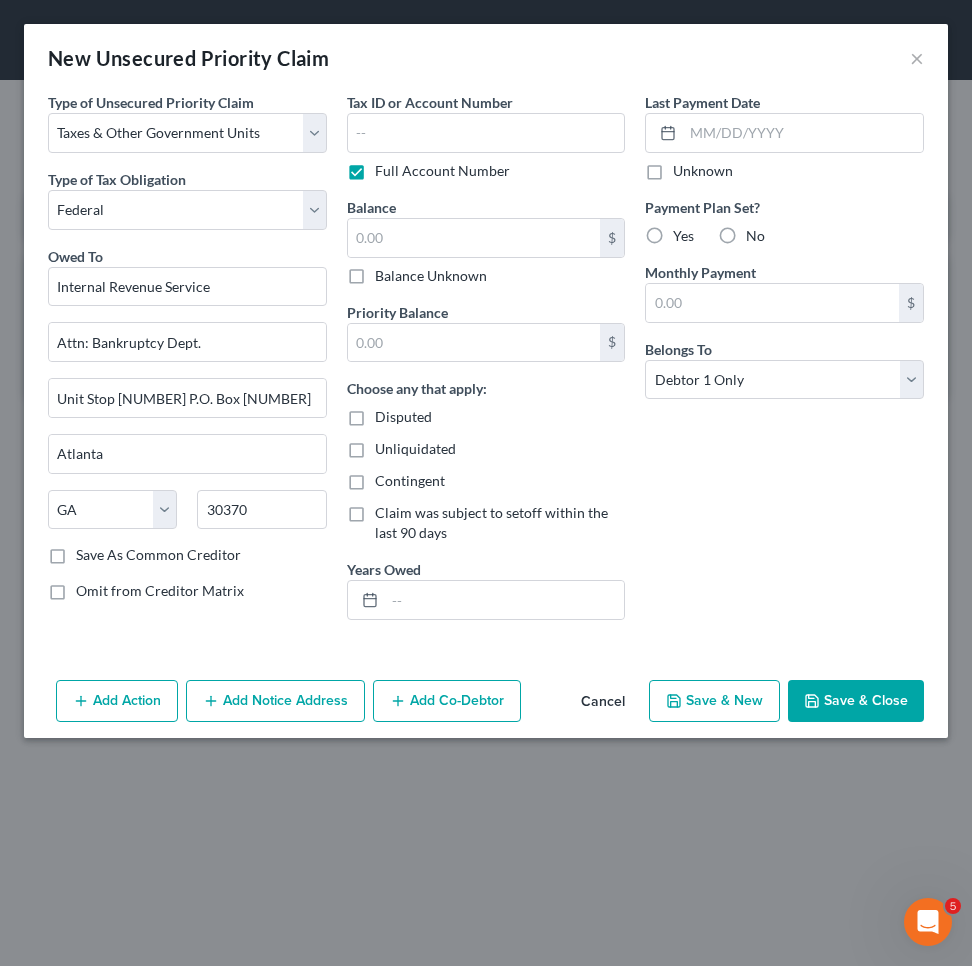 click on "Balance Unknown" at bounding box center [431, 276] 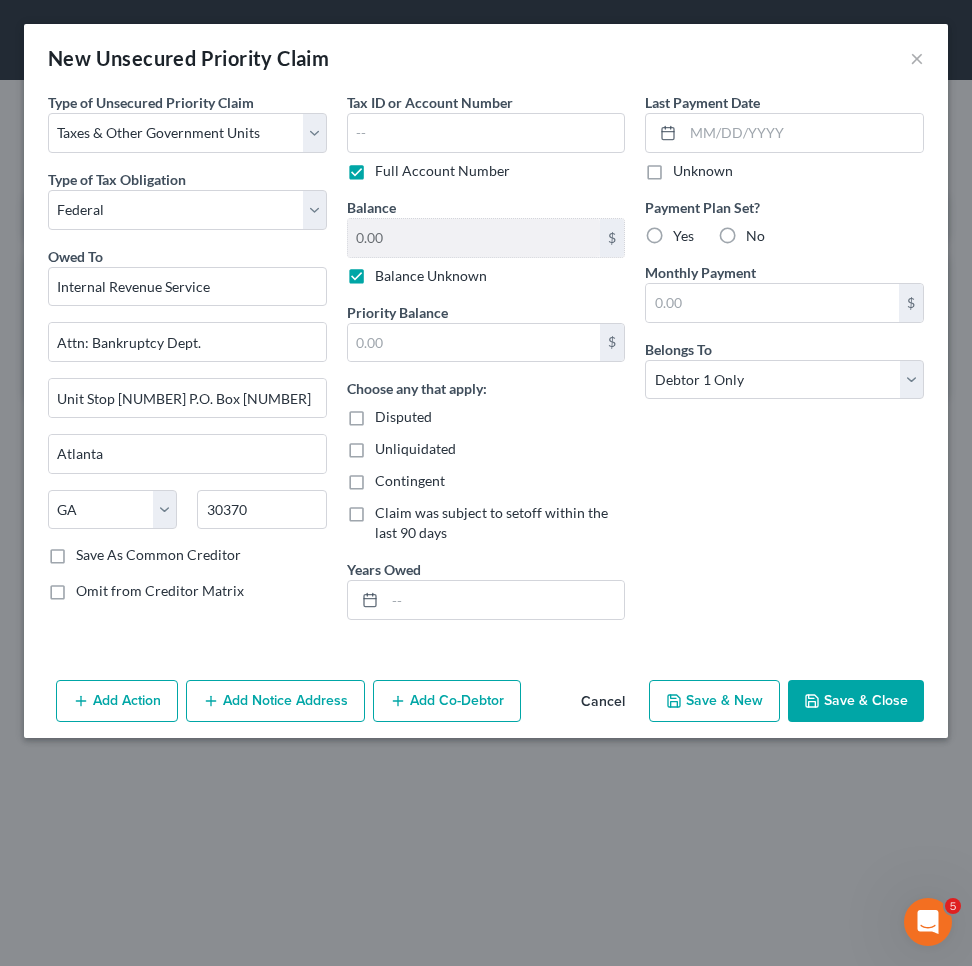 click on "Save & Close" at bounding box center [856, 701] 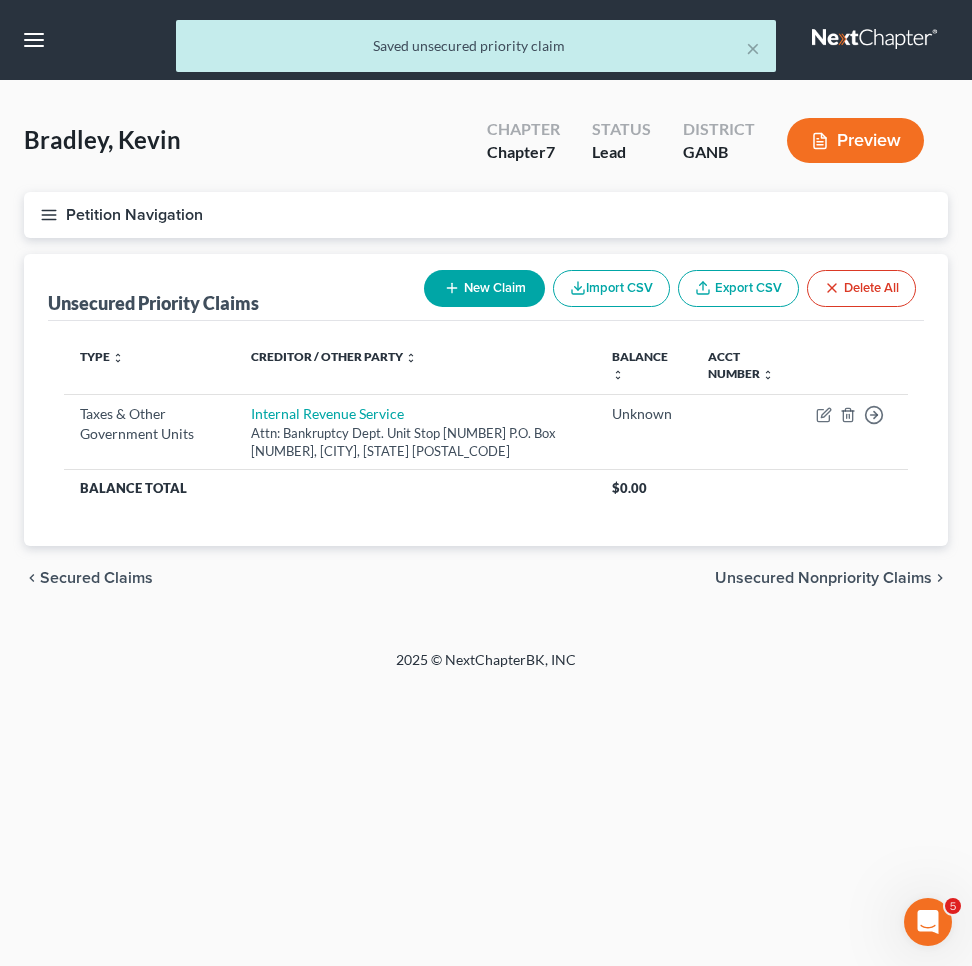 click on "New Claim" at bounding box center (484, 288) 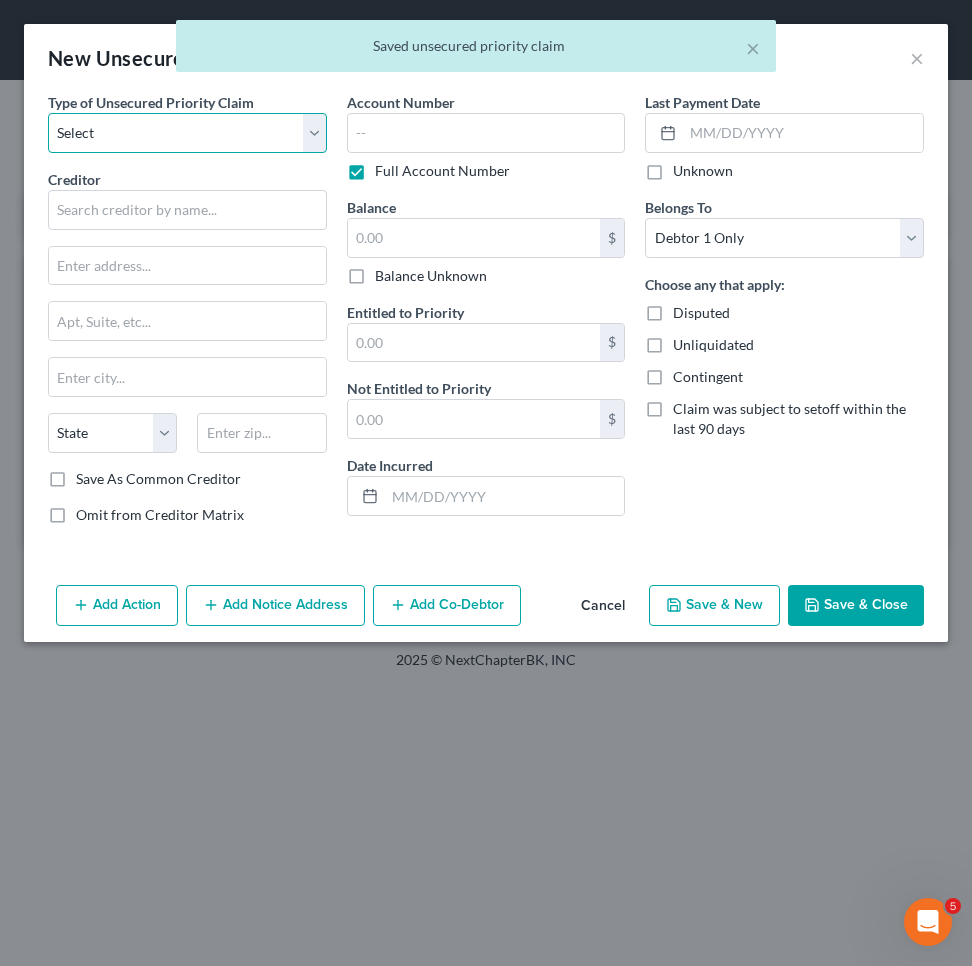 select on "0" 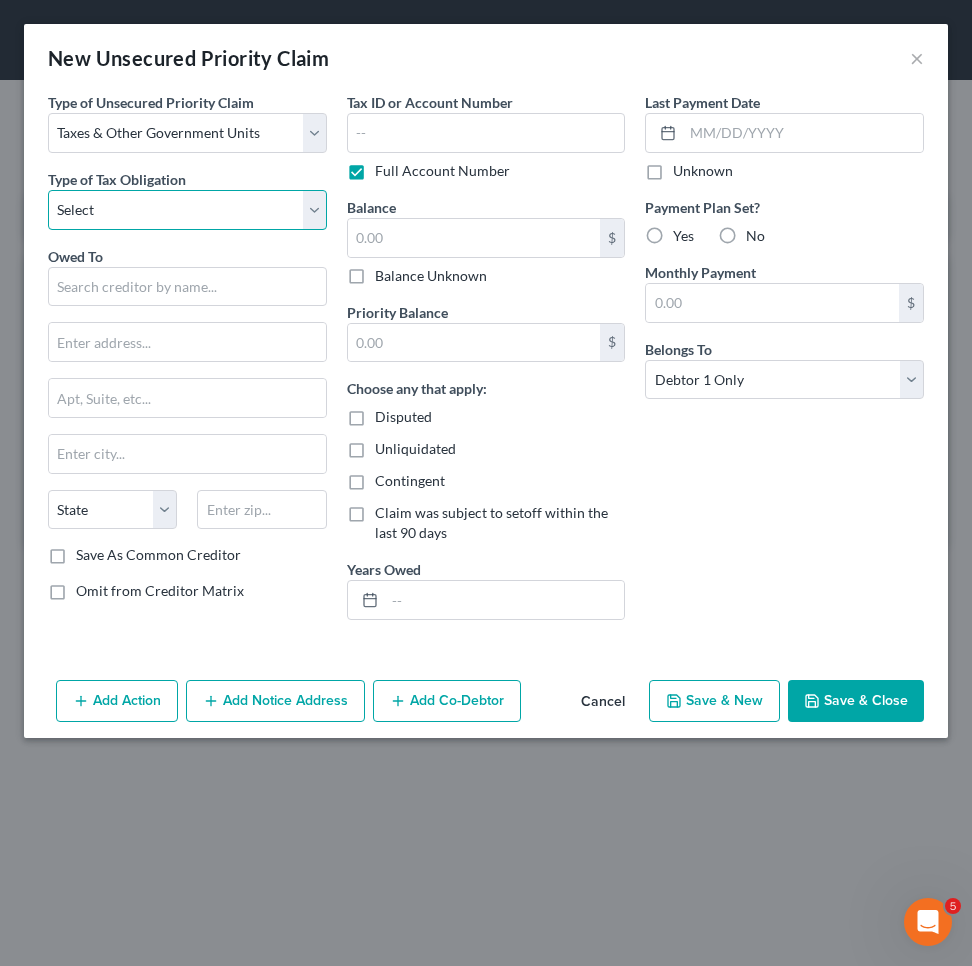 select on "2" 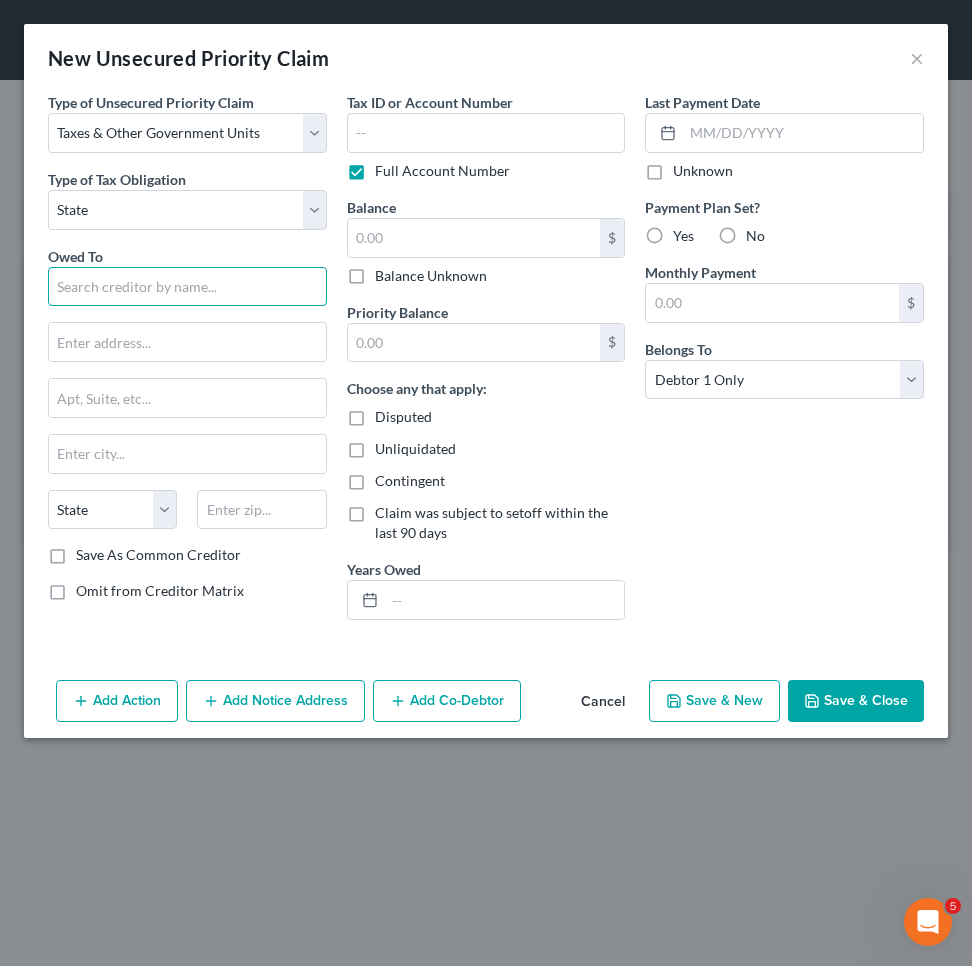 click at bounding box center (187, 287) 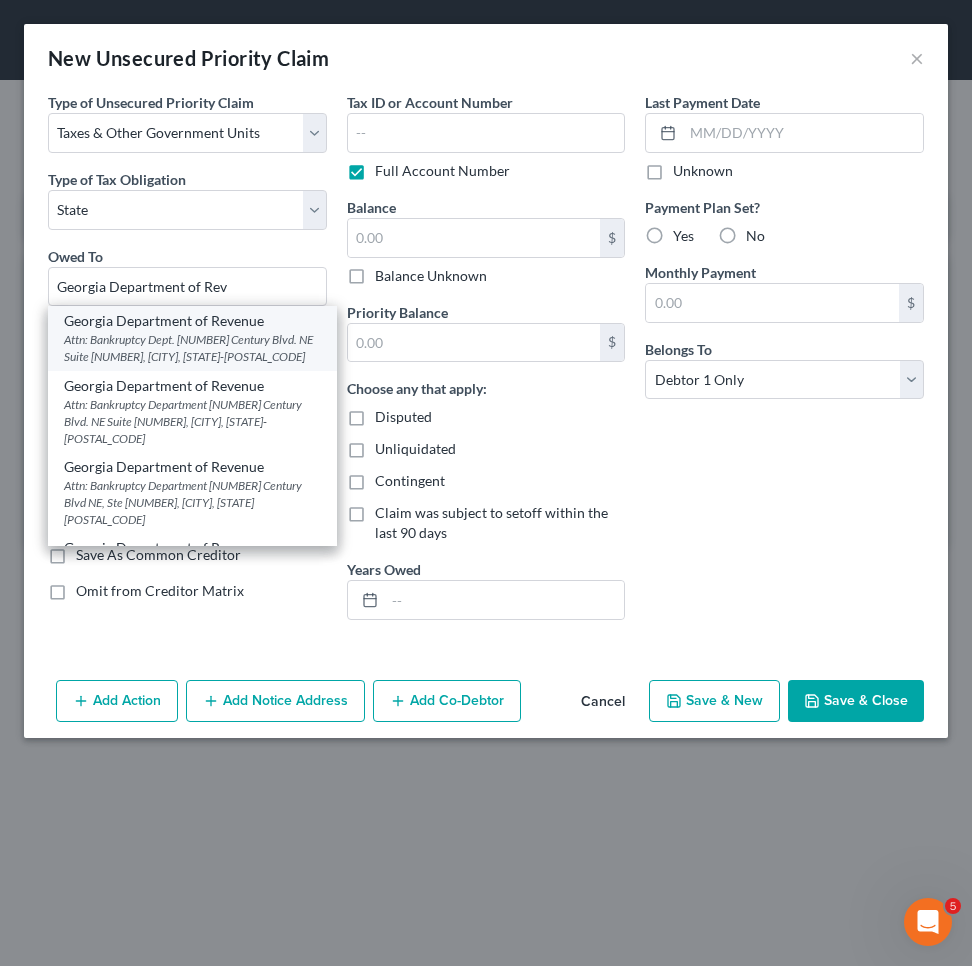click on "Georgia Department of Revenue" at bounding box center [192, 321] 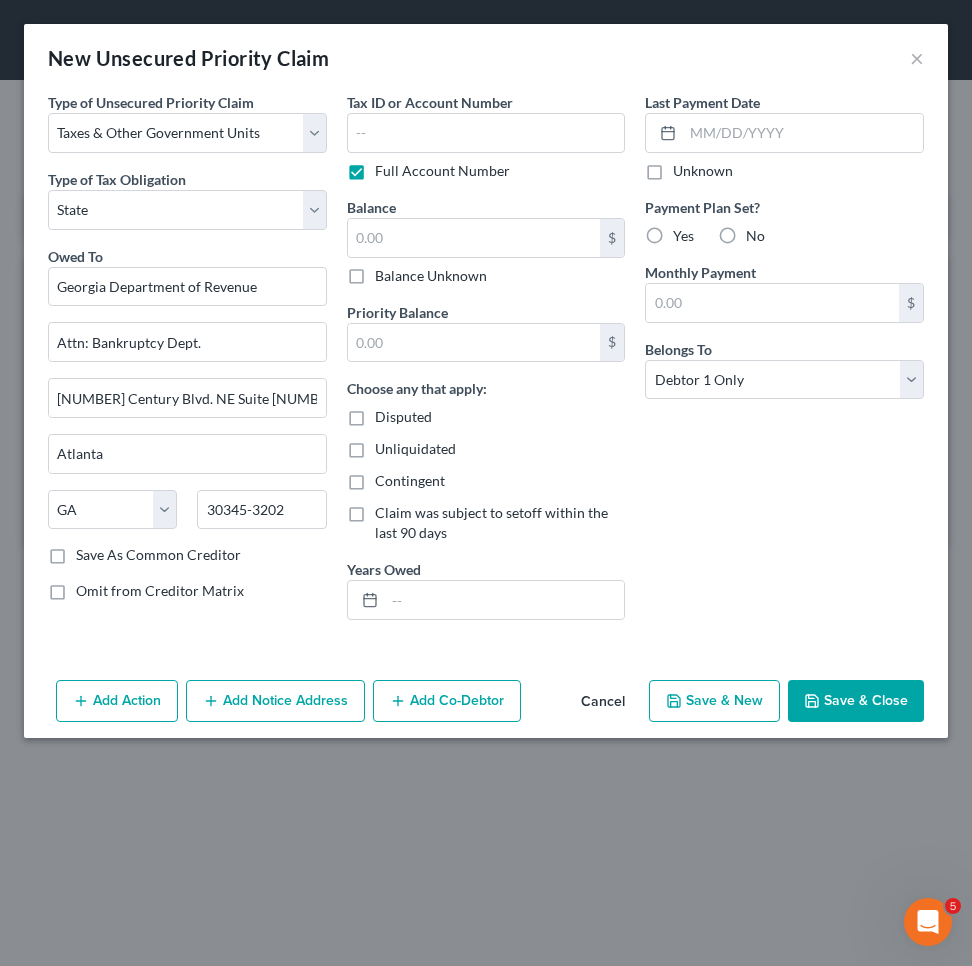 click on "Balance Unknown" at bounding box center (431, 276) 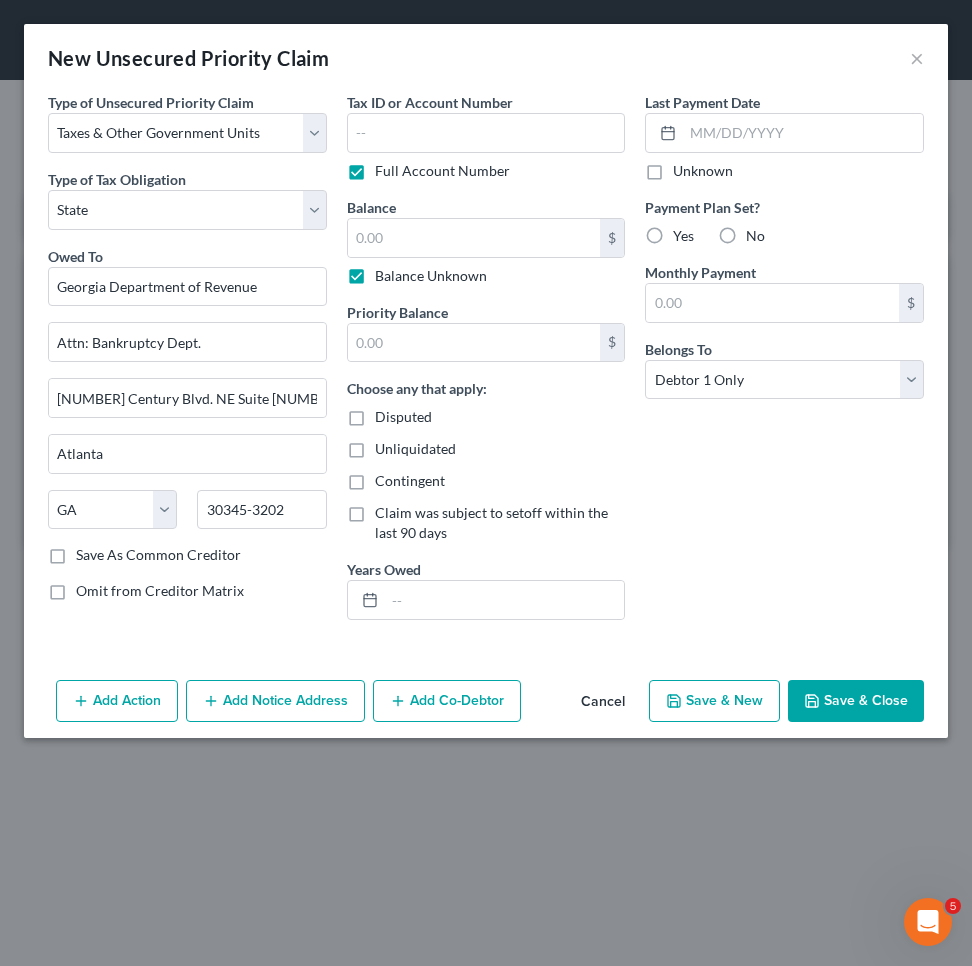 type on "0.00" 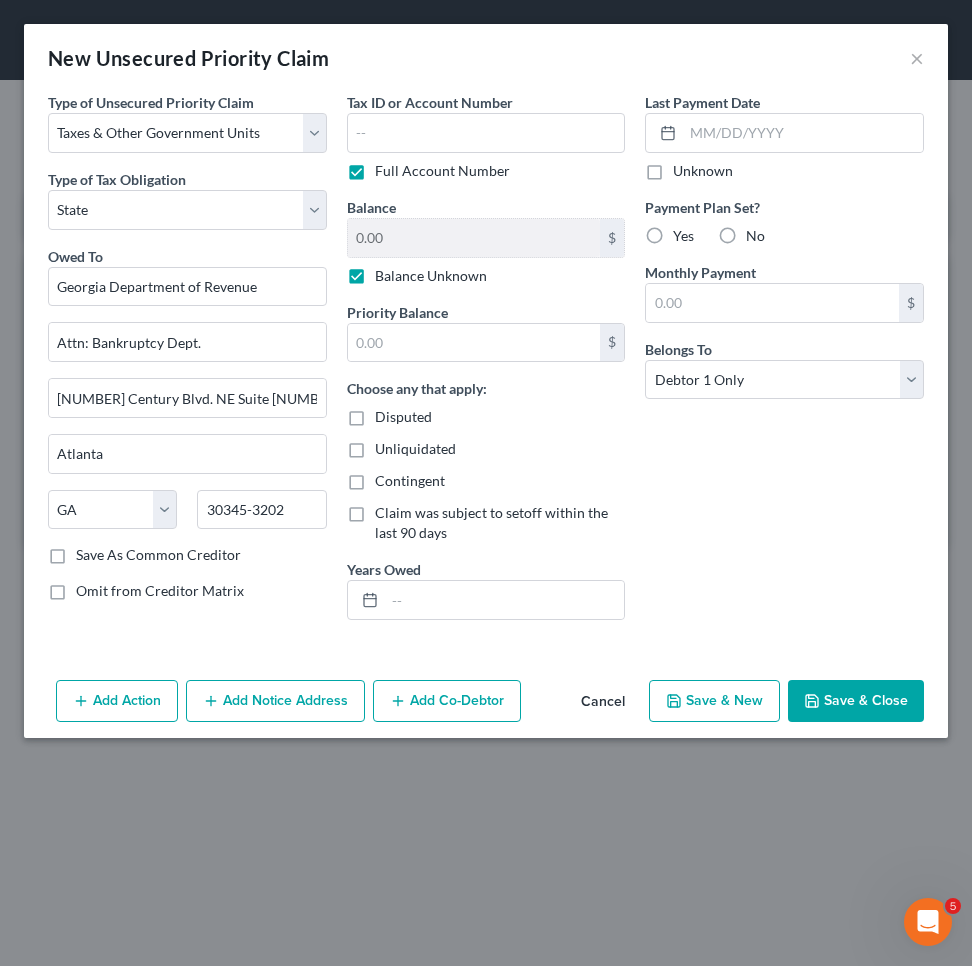 click on "Save & Close" at bounding box center (856, 701) 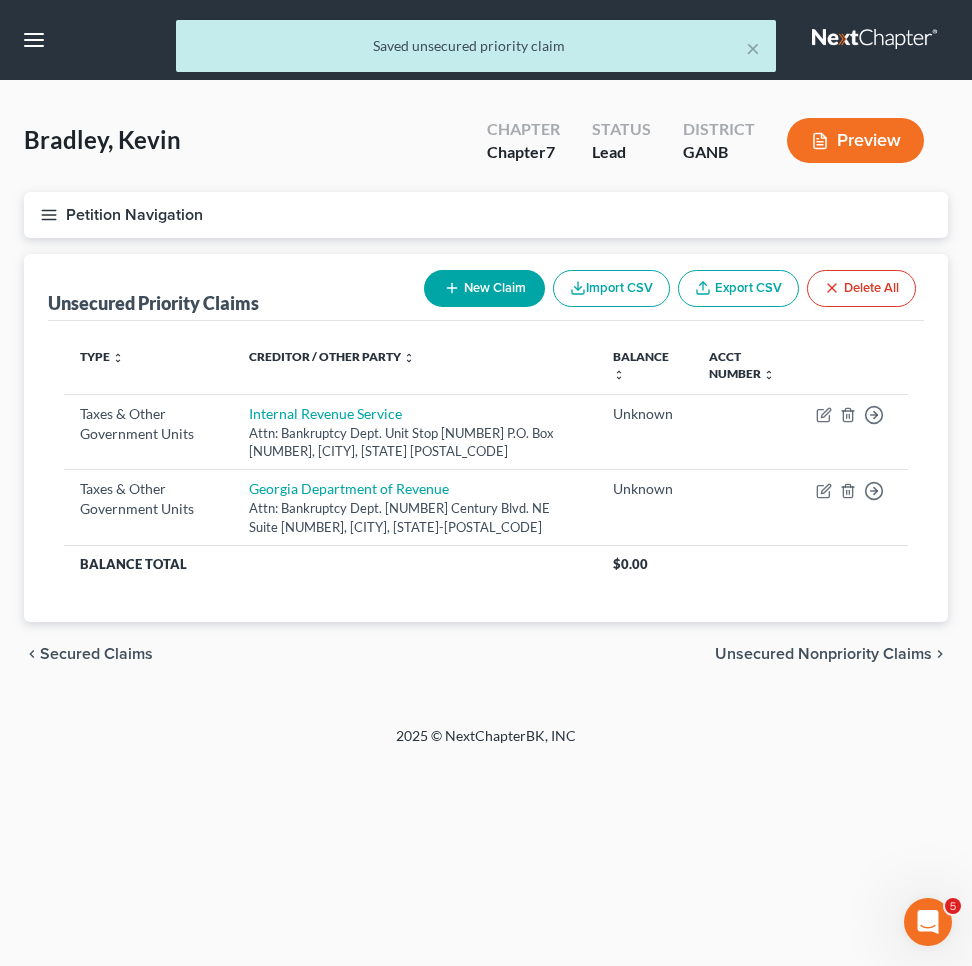 click on "Unsecured Nonpriority Claims" at bounding box center (823, 654) 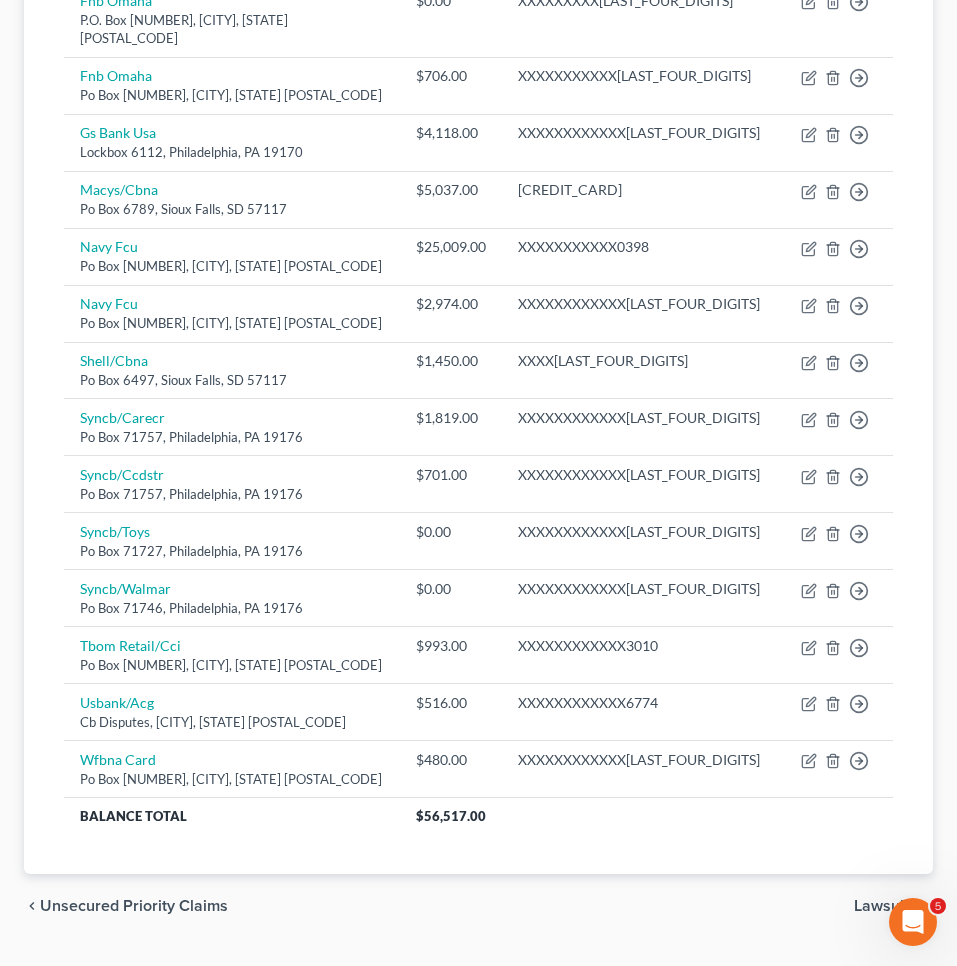 scroll, scrollTop: 755, scrollLeft: 0, axis: vertical 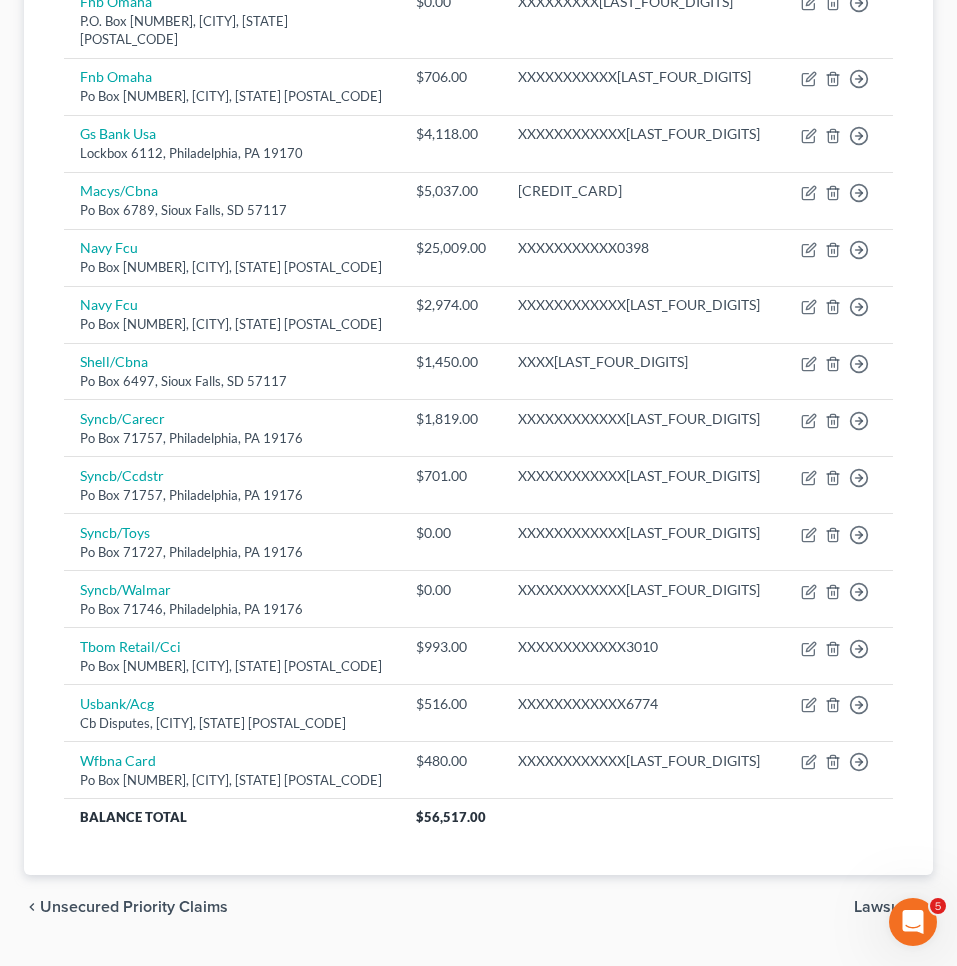 click on "Lawsuits" at bounding box center [885, 907] 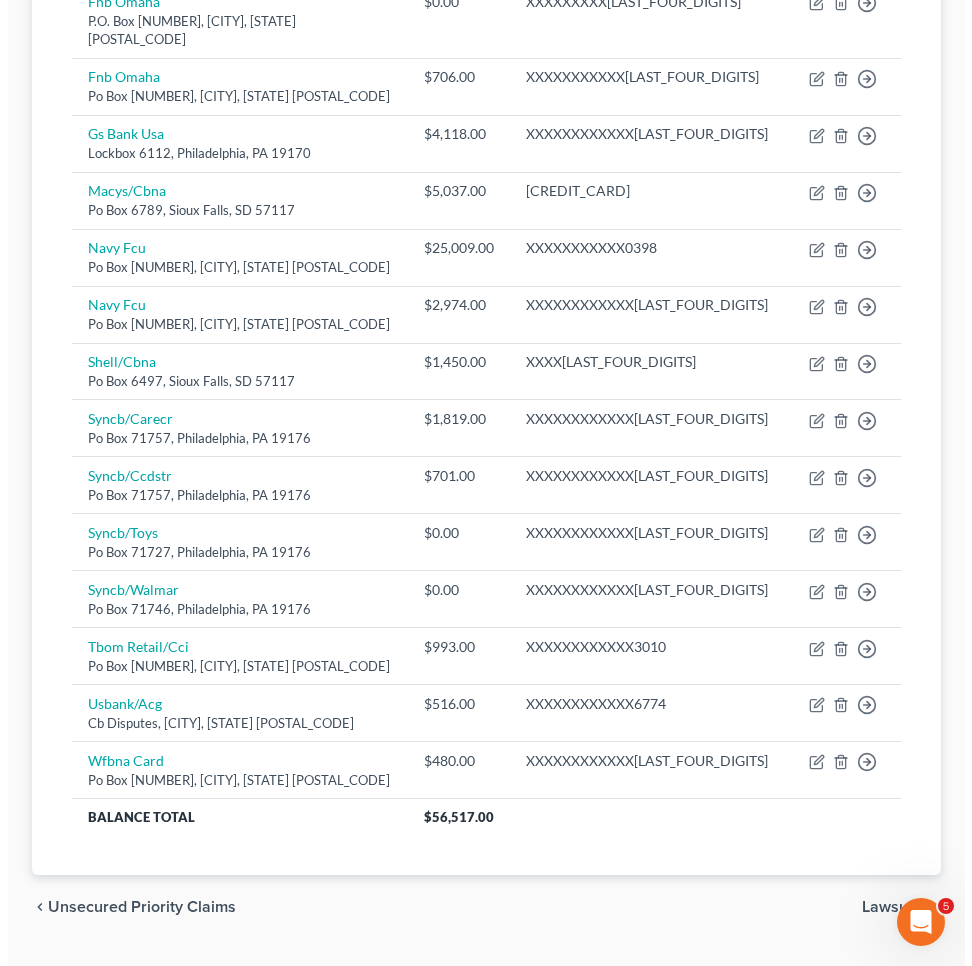 scroll, scrollTop: 0, scrollLeft: 0, axis: both 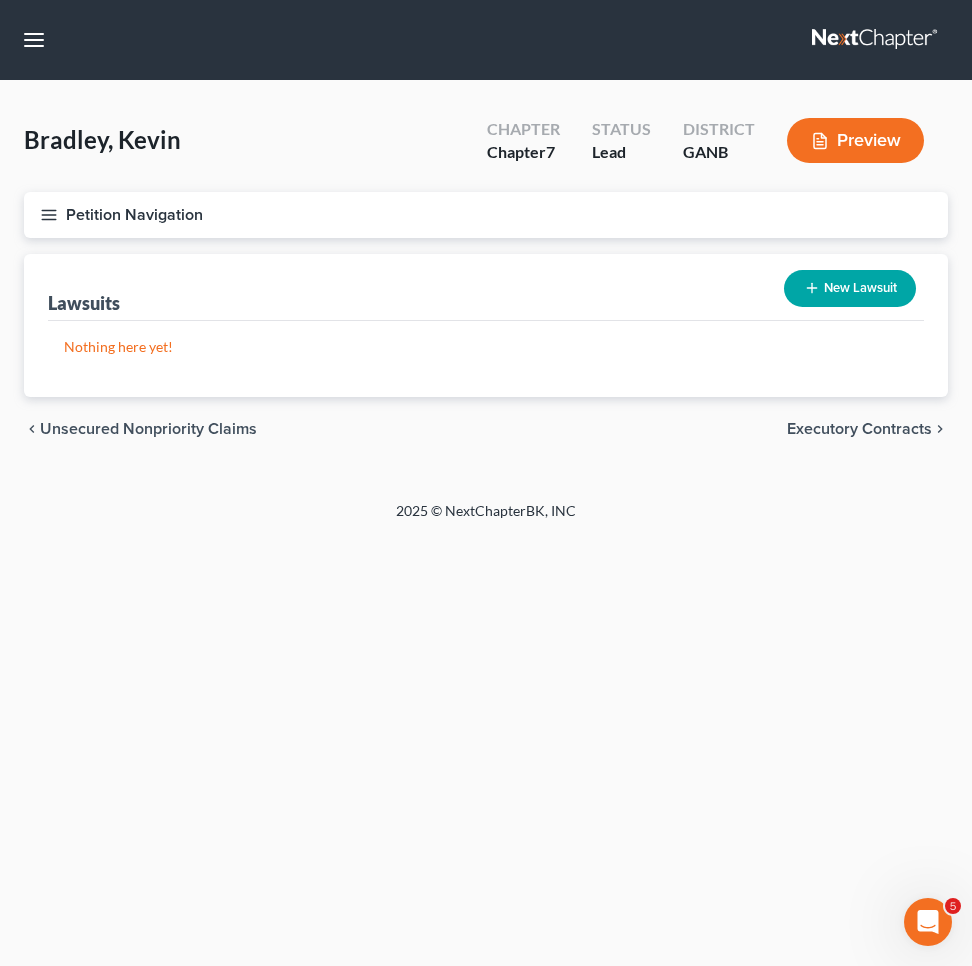 click on "Executory Contracts" at bounding box center (859, 429) 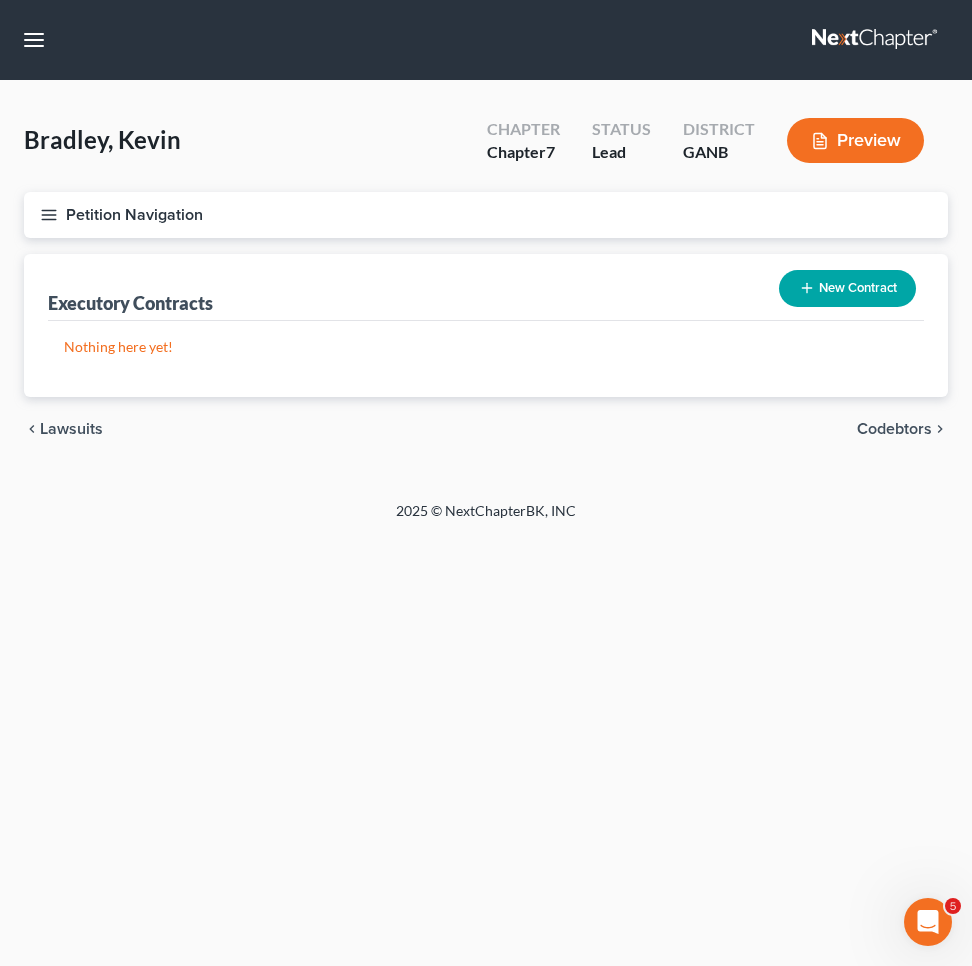 click on "Codebtors" at bounding box center (894, 429) 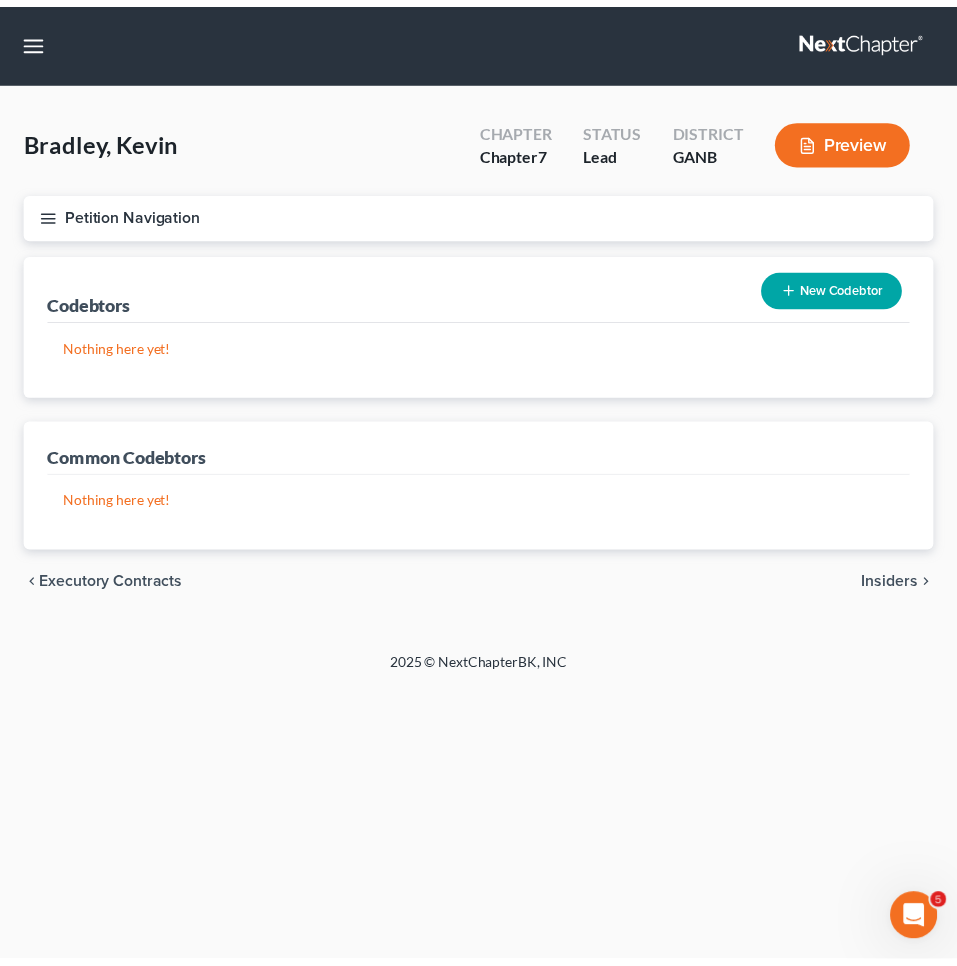 scroll, scrollTop: 0, scrollLeft: 0, axis: both 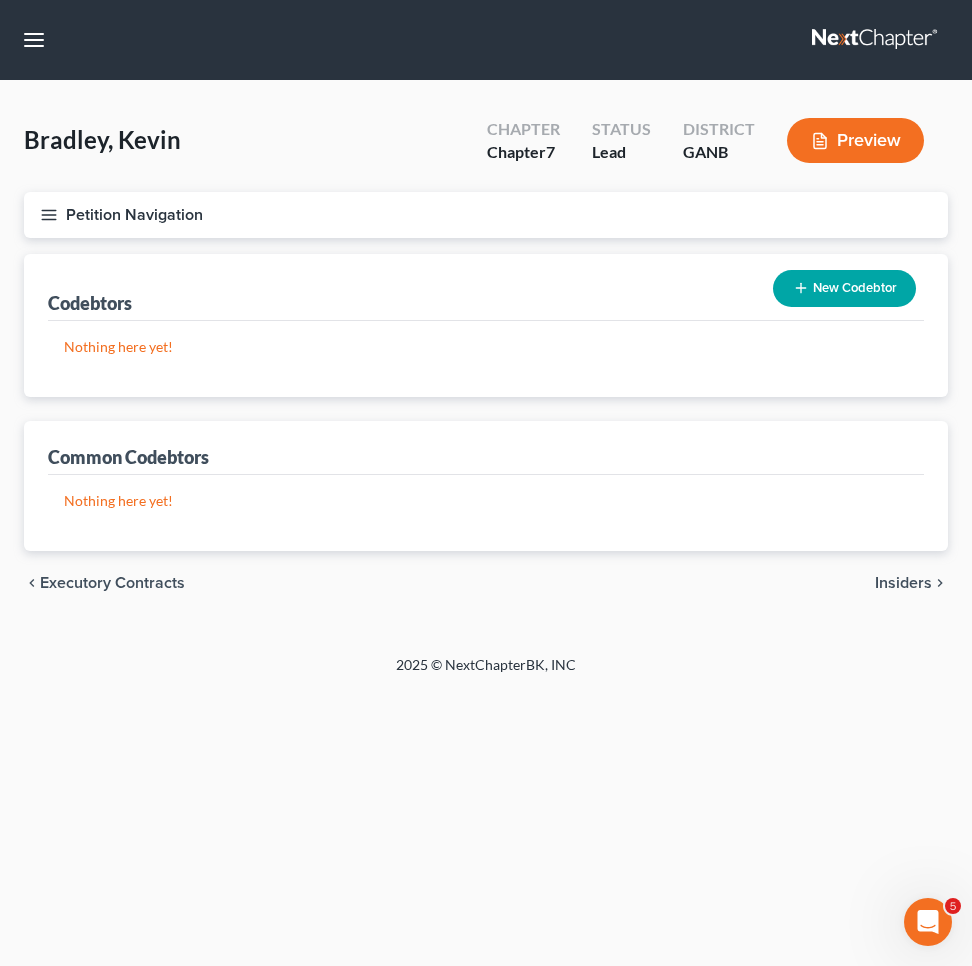 click on "Insiders" at bounding box center [903, 583] 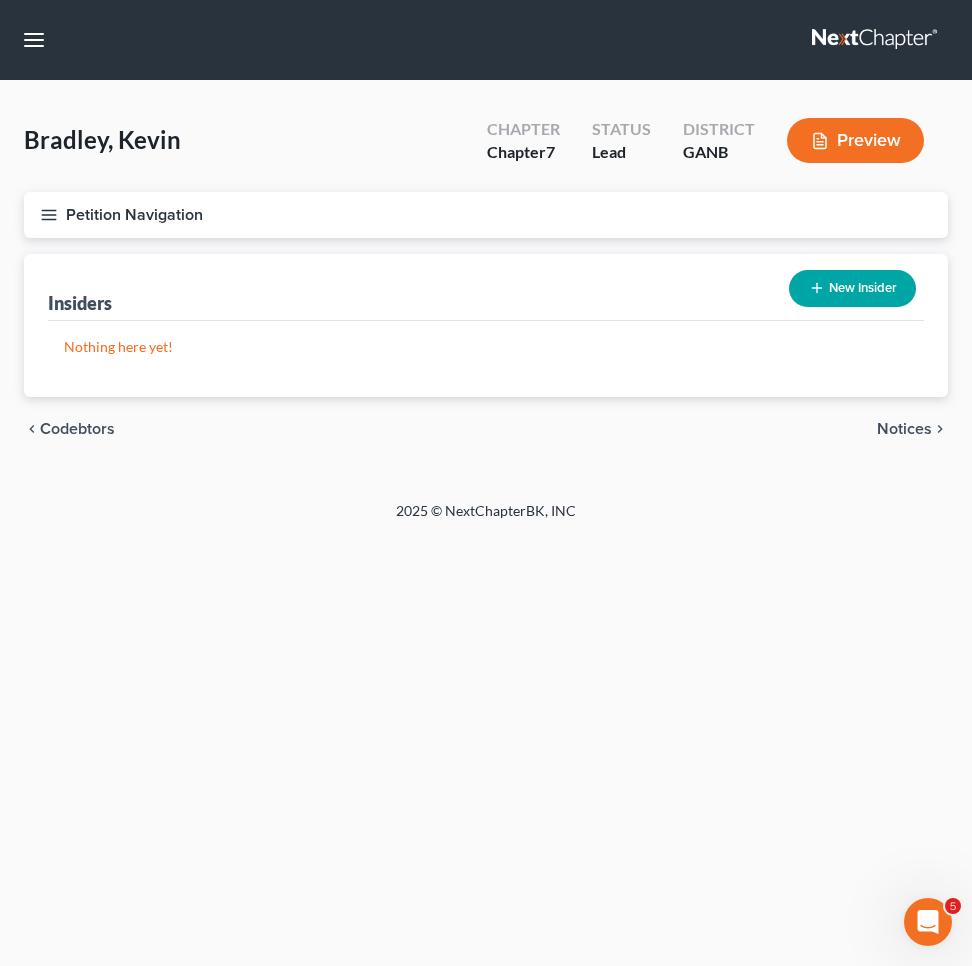 click on "Home New Case Client Portal Saedi Law Group [EMAIL] My Account Settings Plan + Billing Account Add-Ons Upgrade to Whoa Help Center Webinars Training Videos What's new Log out New Case Home Client Portal         - No Result - See all results Or Press Enter... Help Help Center Webinars Training Videos What's new Saedi Law Group Saedi Law Group [EMAIL] My Account Settings Plan + Billing Account Add-Ons Upgrade to Whoa Log out 	 [LAST], [FIRST] Upgraded Chapter Chapter  7 Status Lead District GANB Preview Petition Navigation
Case Dashboard
Payments
Invoices" at bounding box center (486, 483) 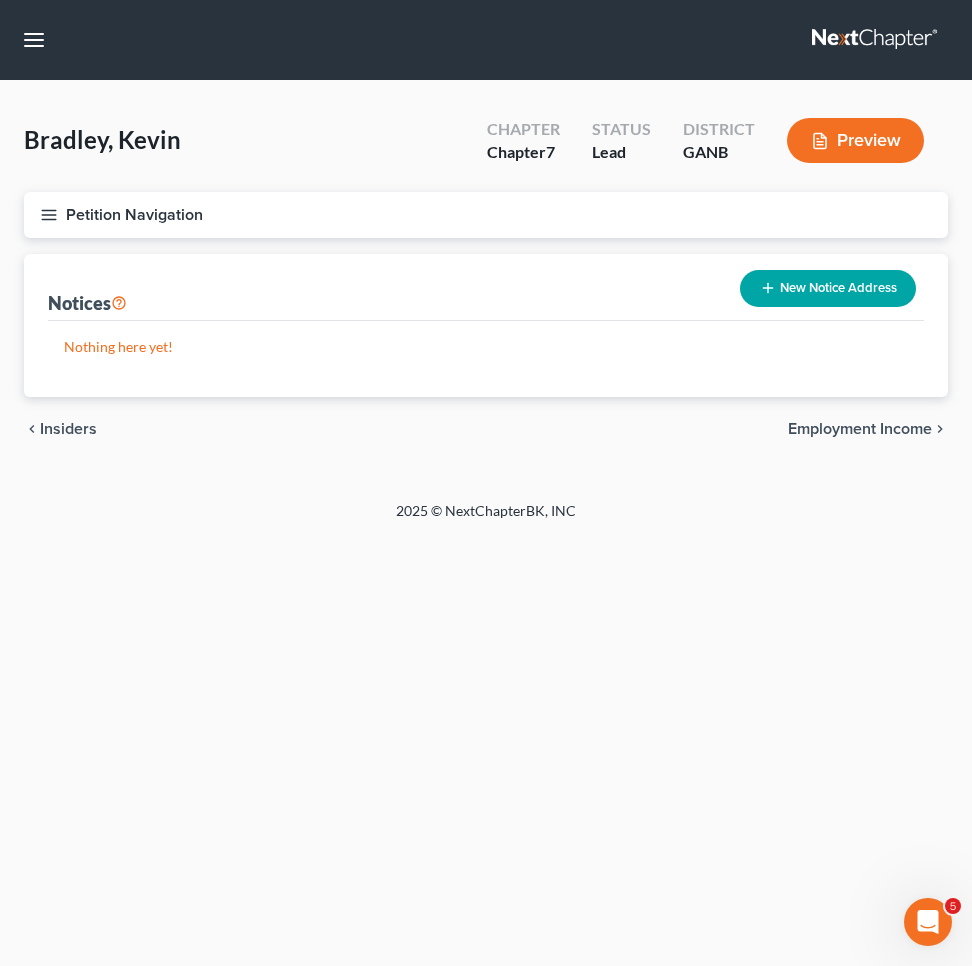 click on "Employment Income" at bounding box center (860, 429) 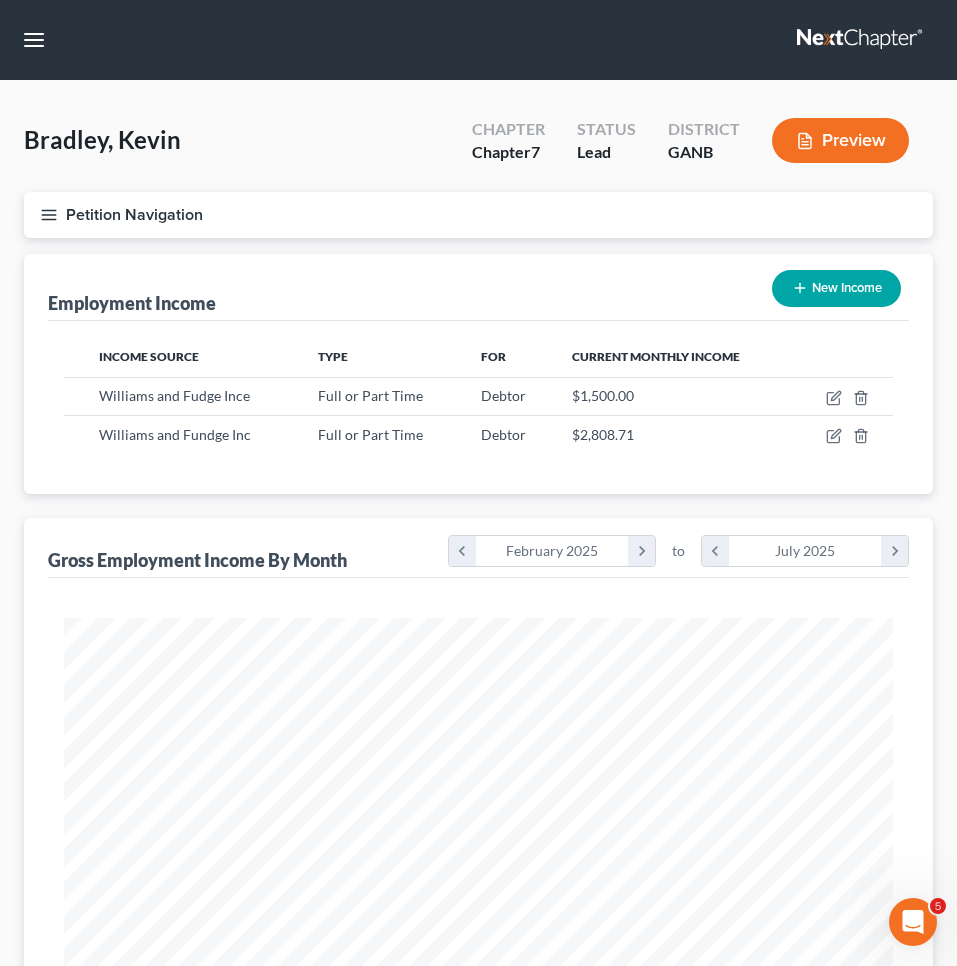 scroll, scrollTop: 999586, scrollLeft: 999131, axis: both 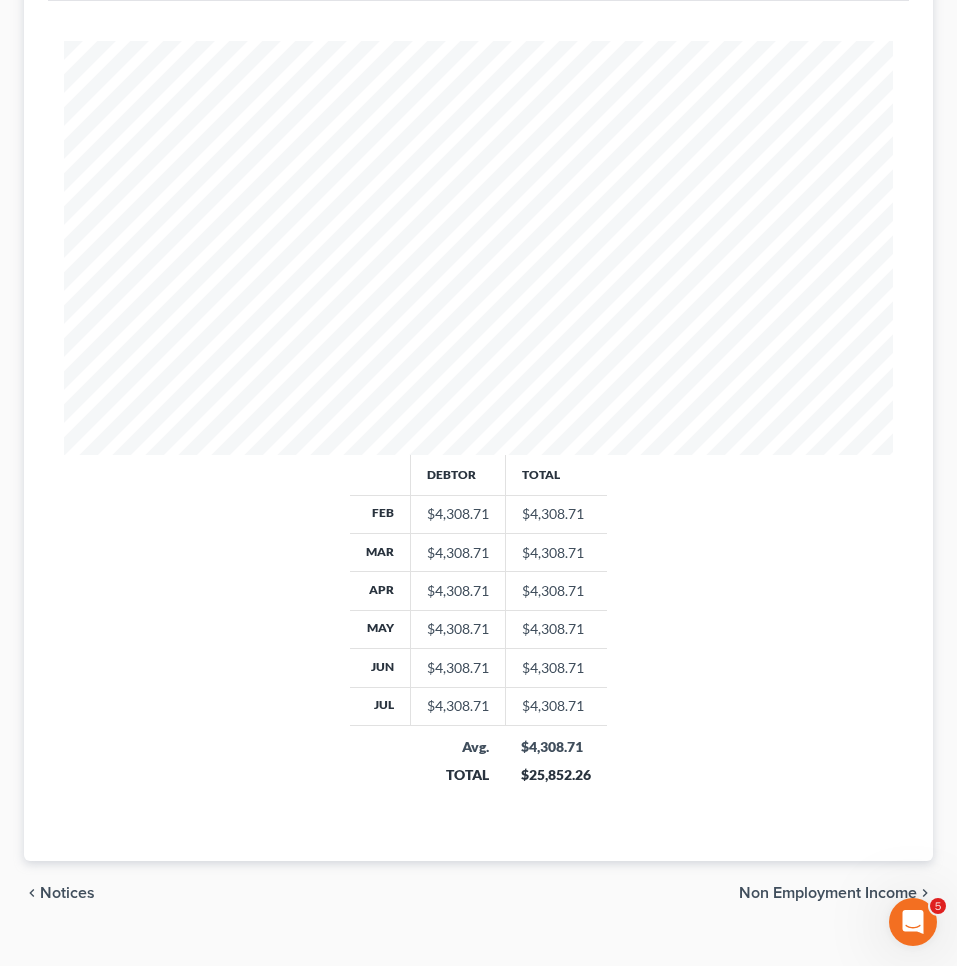 click on "Non Employment Income" at bounding box center (828, 893) 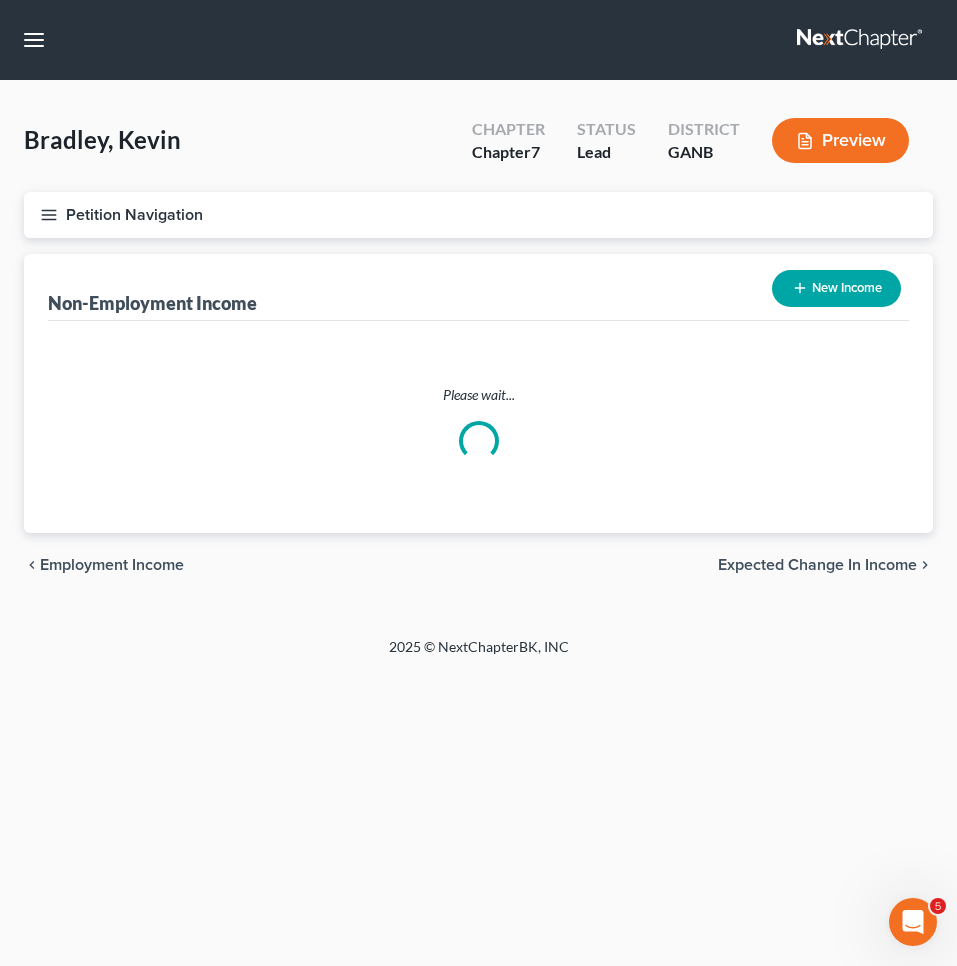 scroll, scrollTop: 0, scrollLeft: 0, axis: both 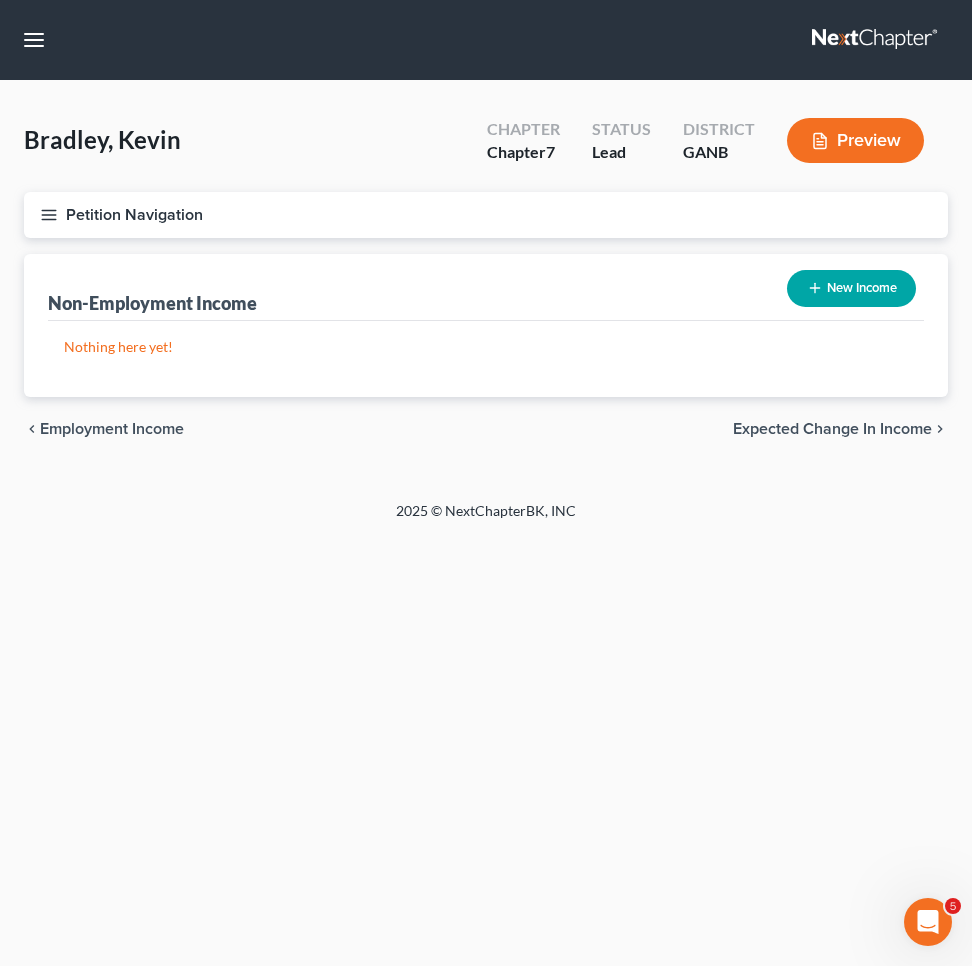 click on "Expected Change in Income" at bounding box center (832, 429) 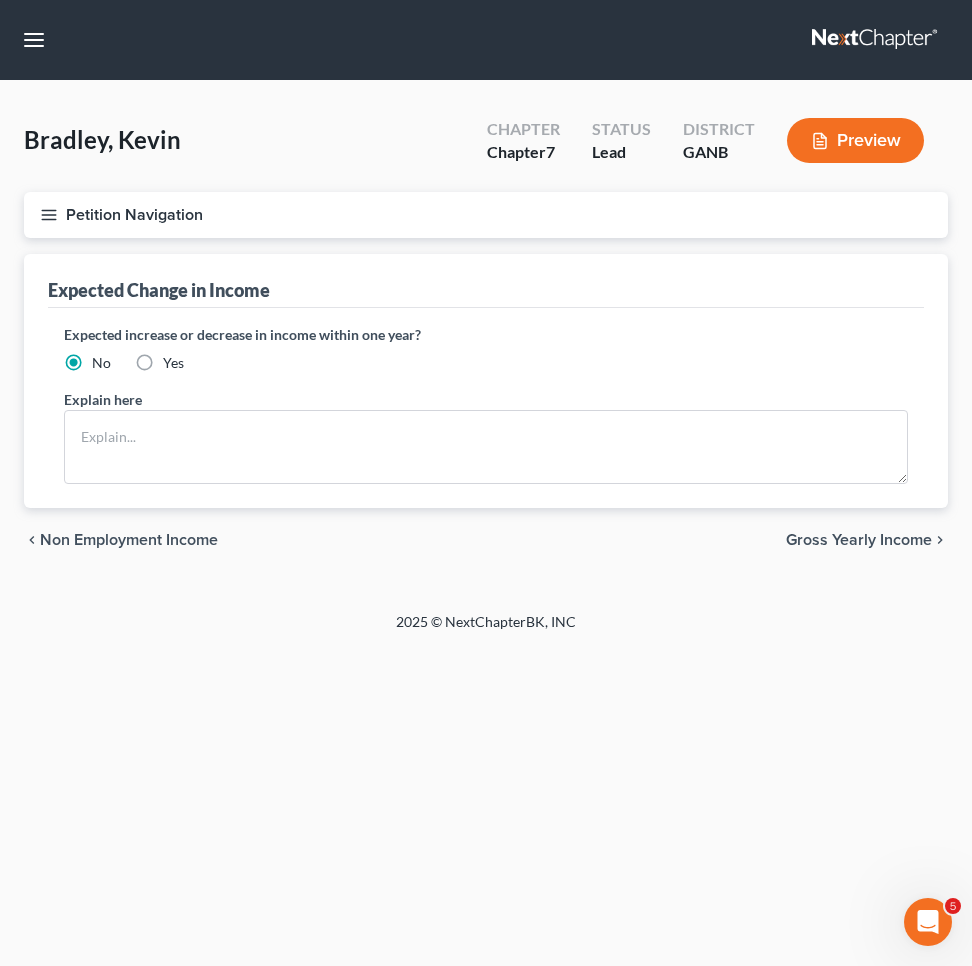 click on "Gross Yearly Income" at bounding box center (859, 540) 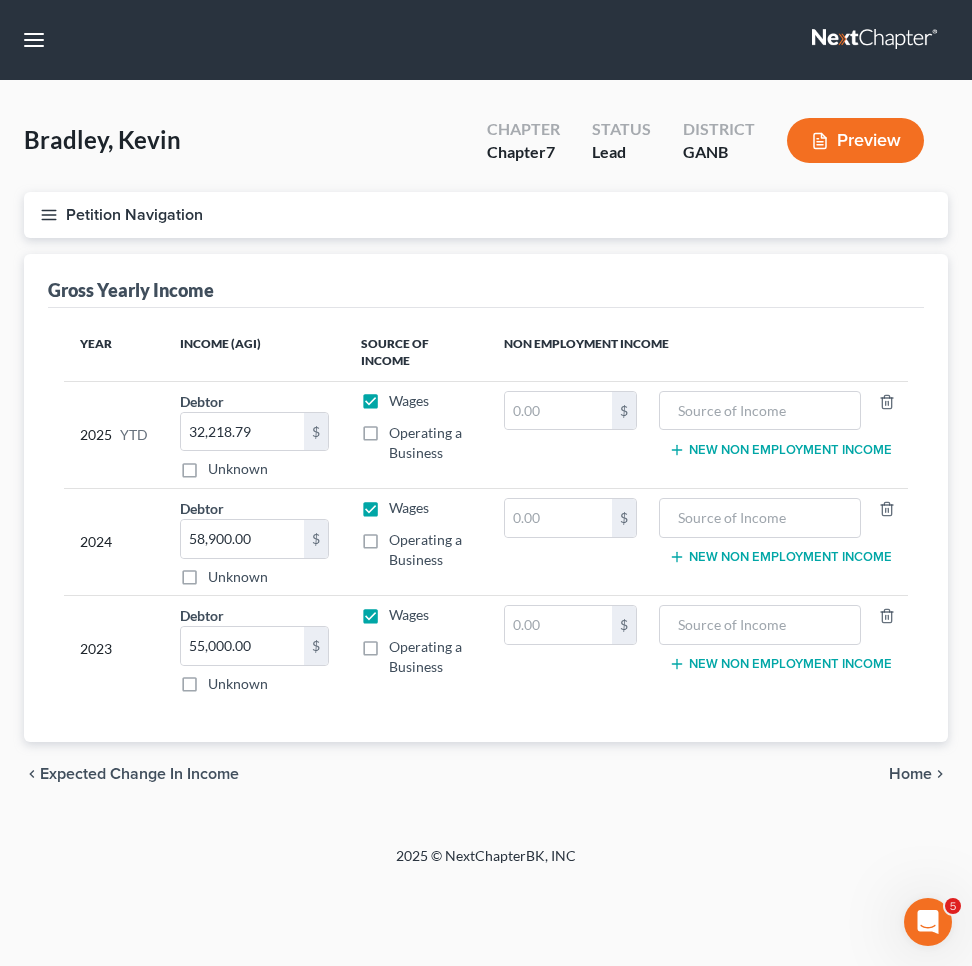 click on "Home" at bounding box center (910, 774) 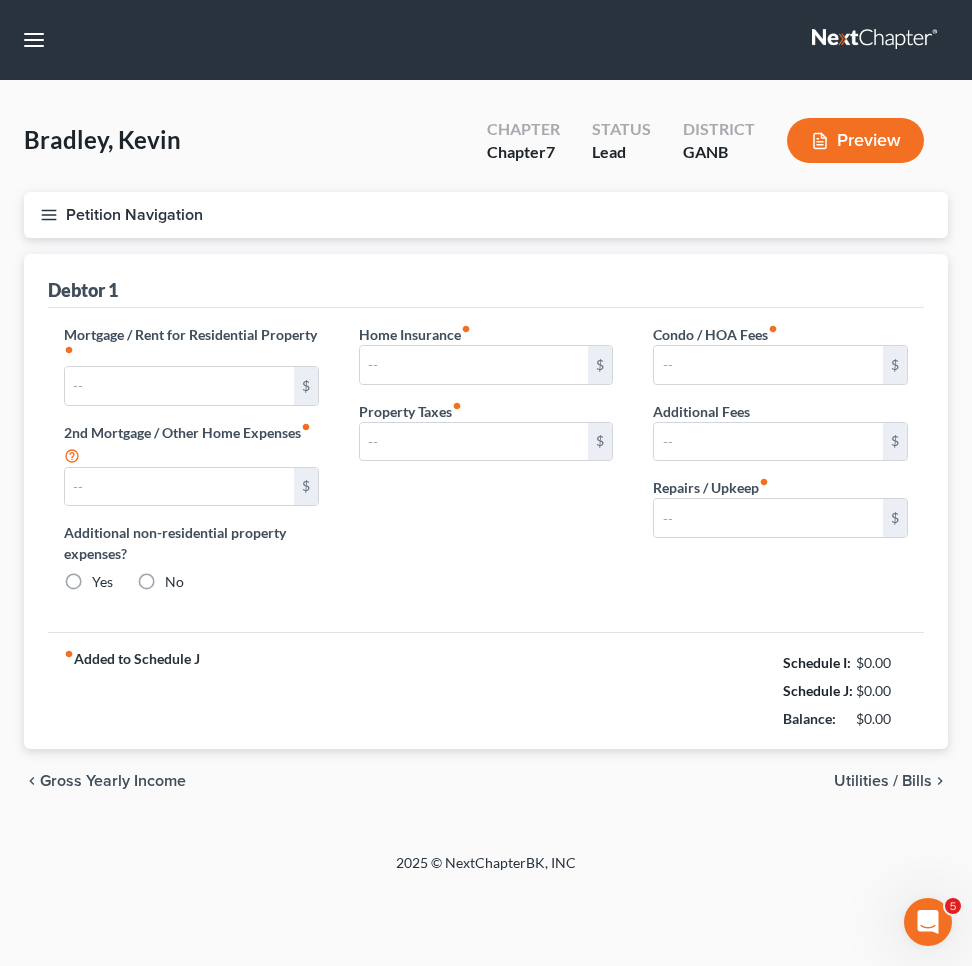 type on "1,500.00" 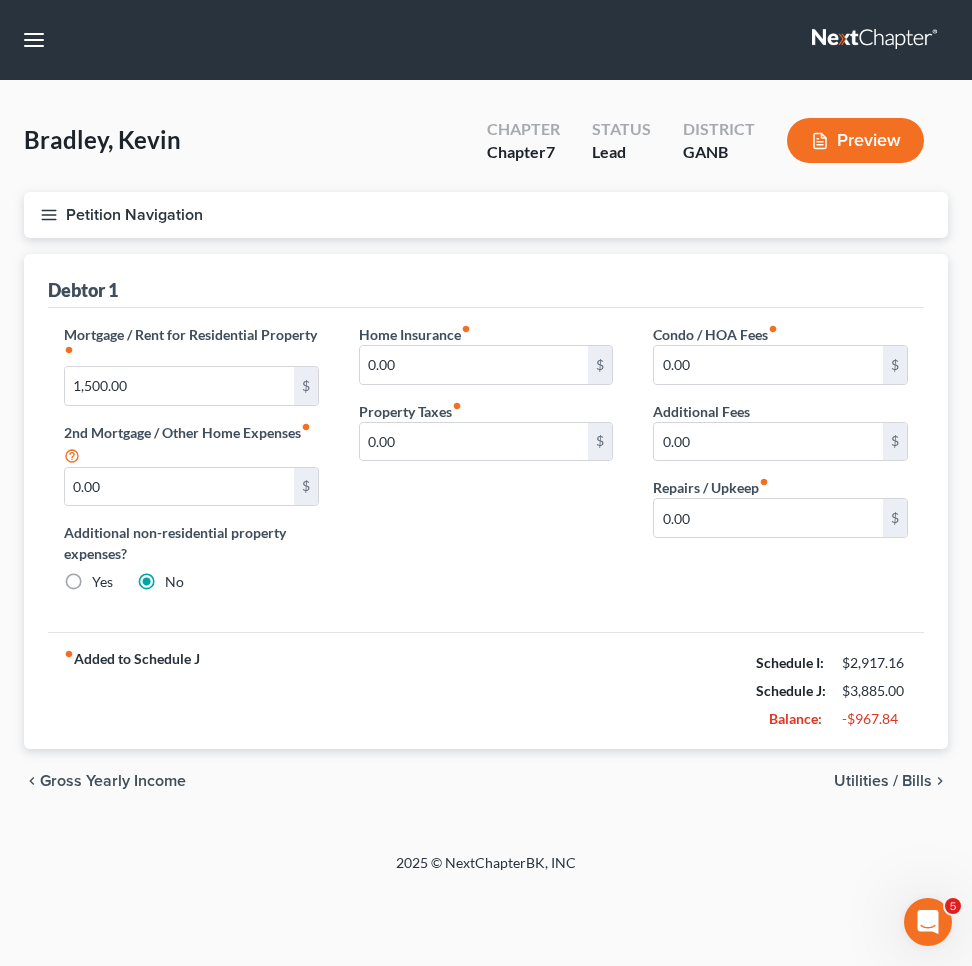 click on "Petition Navigation" at bounding box center [486, 215] 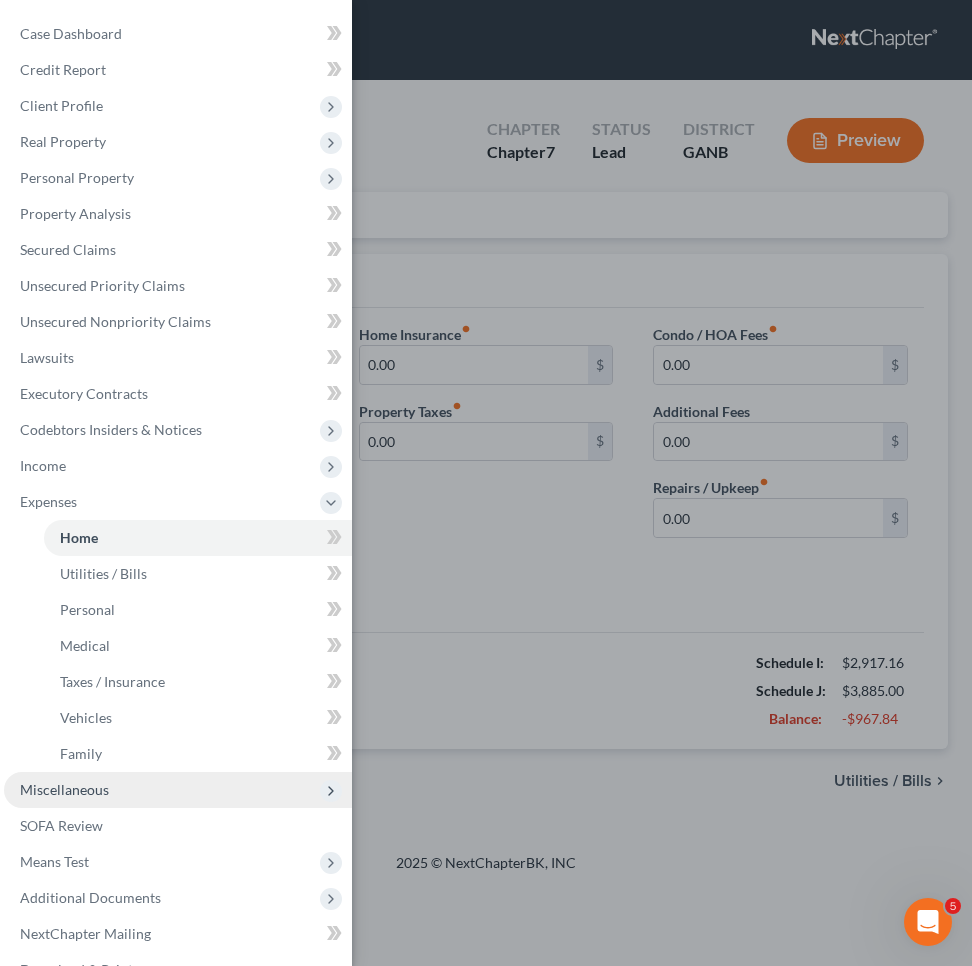 click on "Miscellaneous" at bounding box center [178, 790] 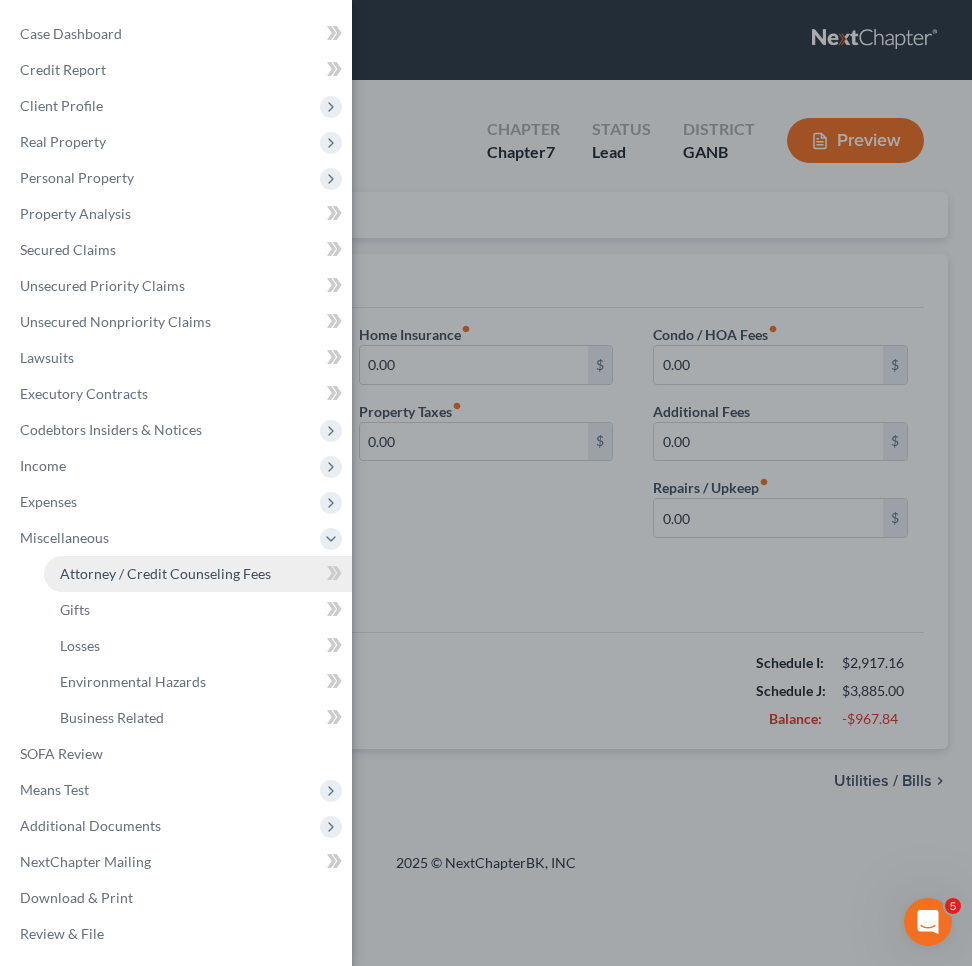 click on "Attorney / Credit Counseling Fees" at bounding box center (165, 573) 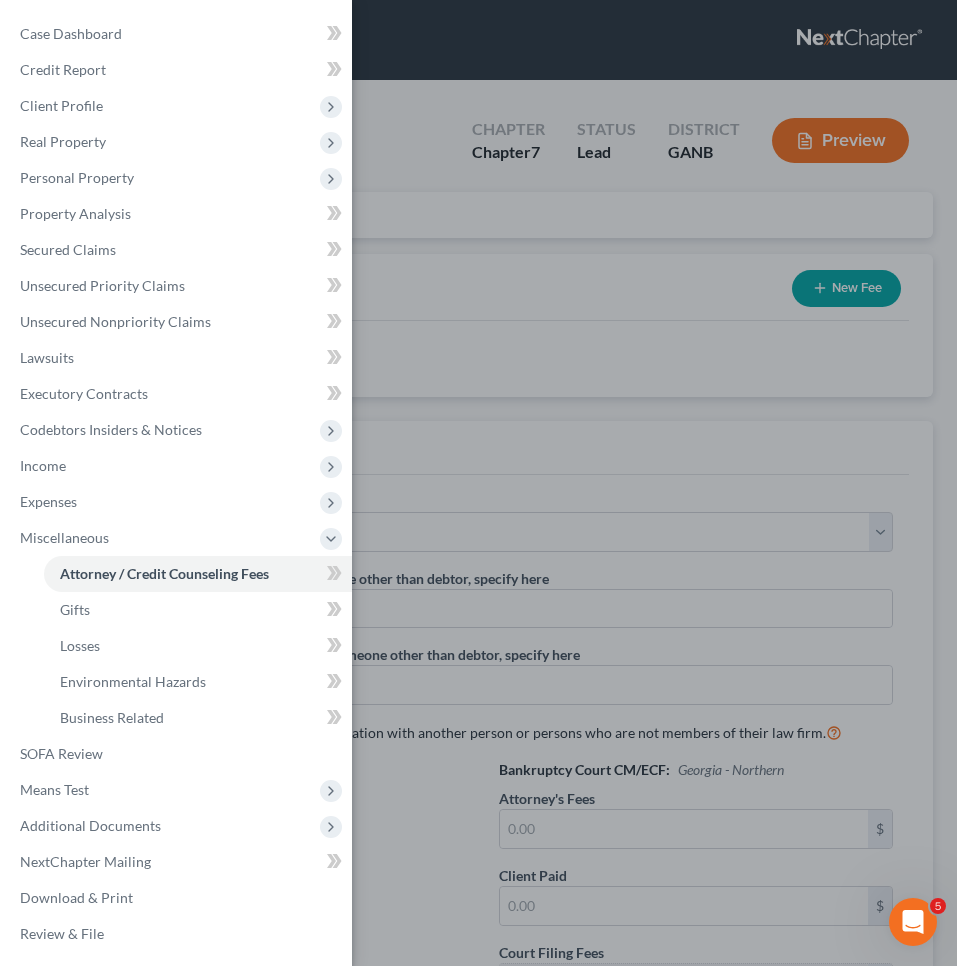 click on "Case Dashboard
Payments
Invoices
Payments
Payments
Credit Report
Client Profile" at bounding box center [478, 483] 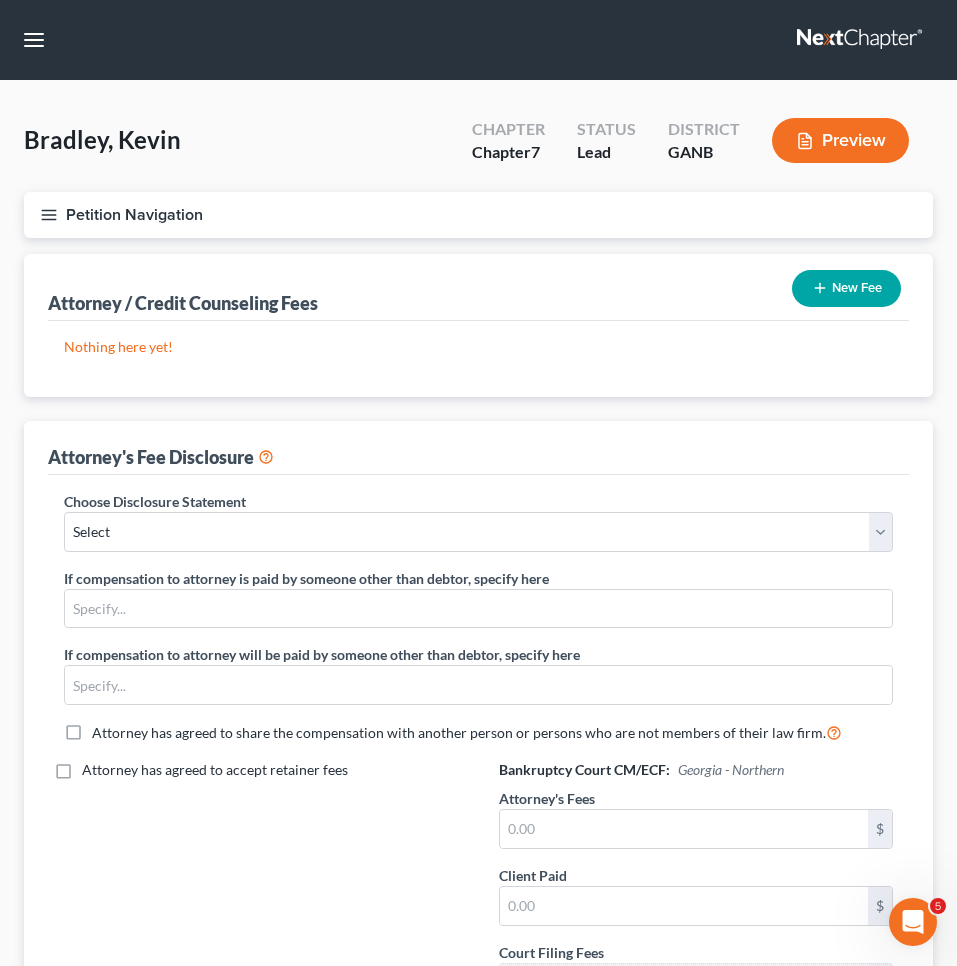 click on "New Fee" at bounding box center (846, 288) 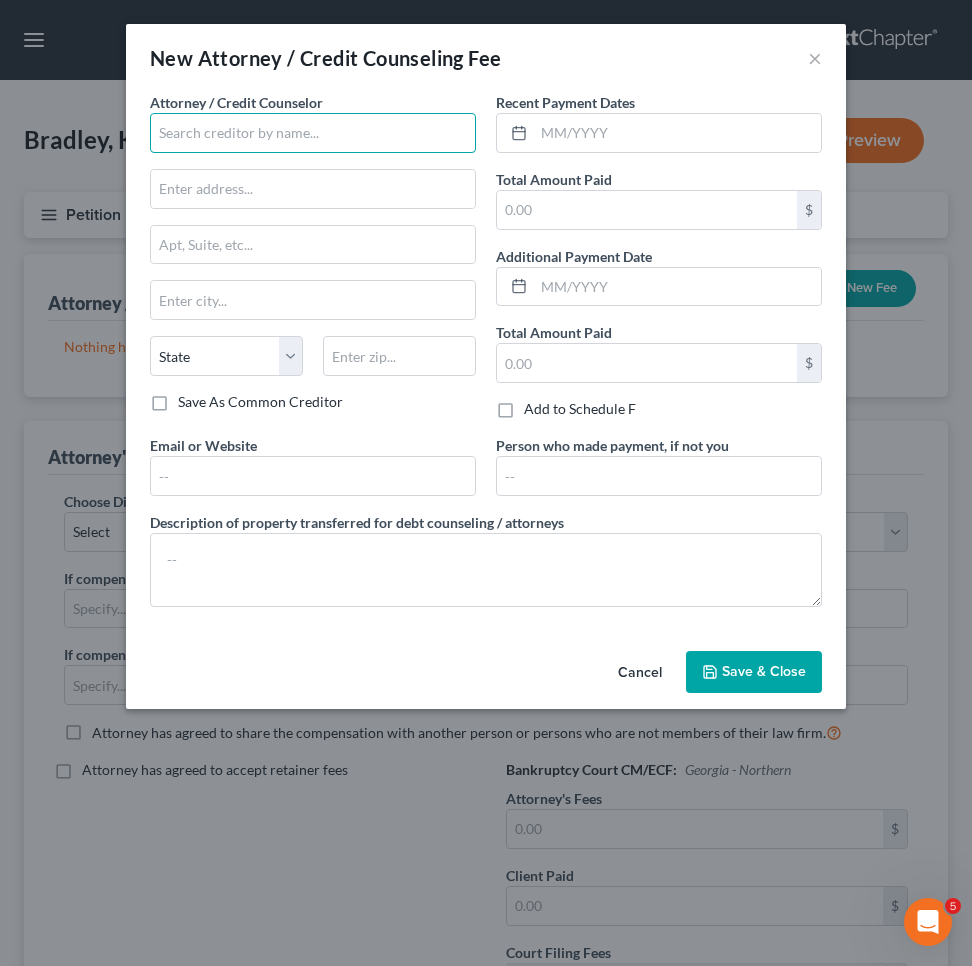click at bounding box center (313, 133) 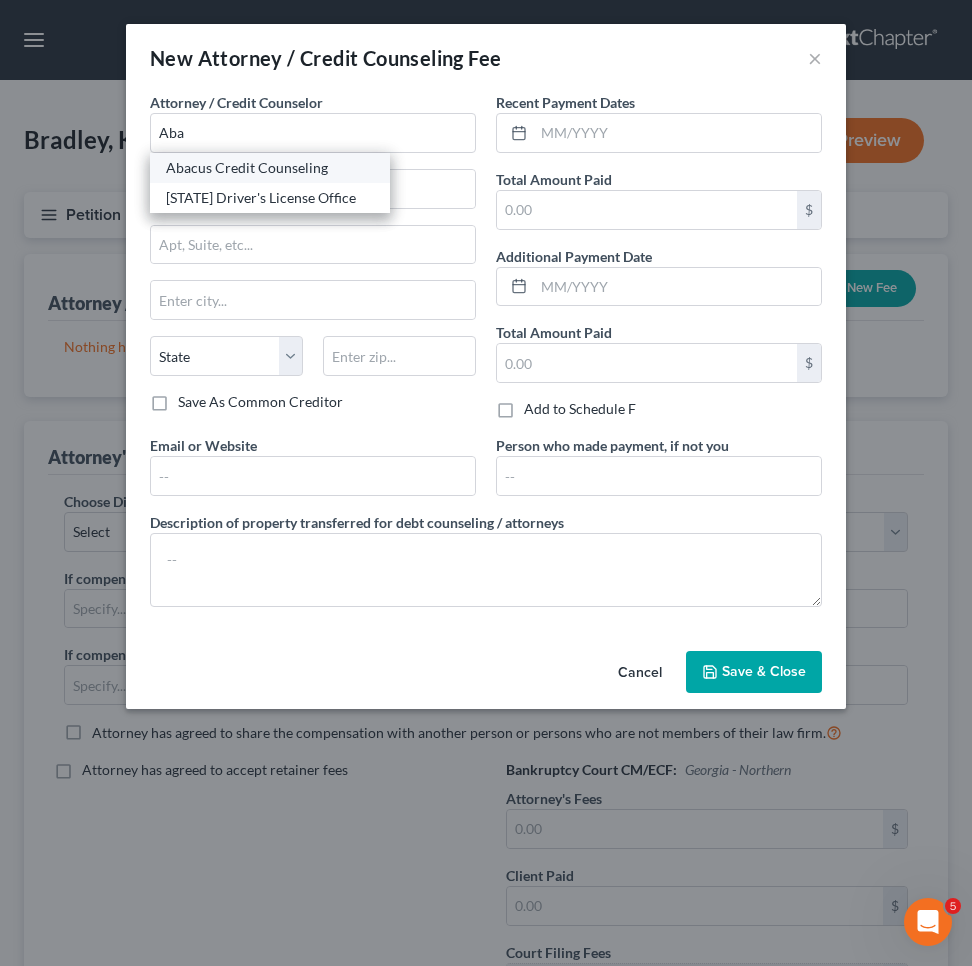click on "Abacus Credit Counseling" at bounding box center (270, 168) 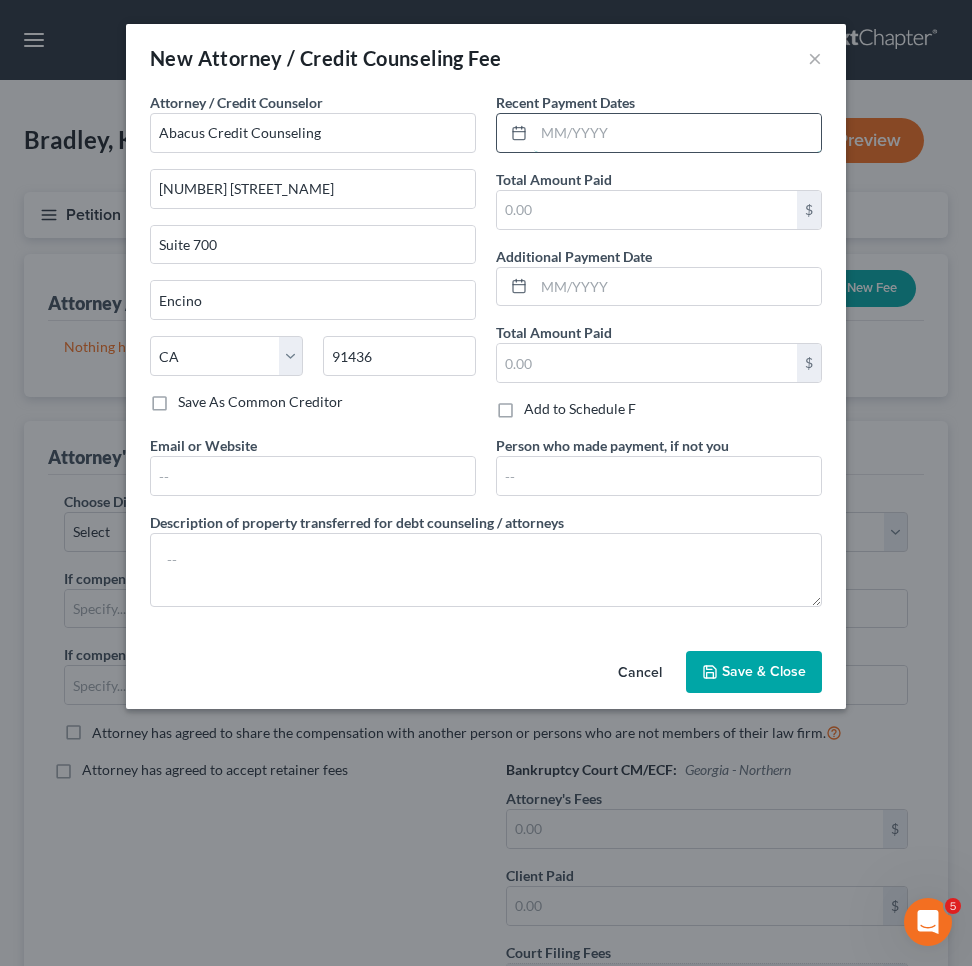 click at bounding box center (677, 133) 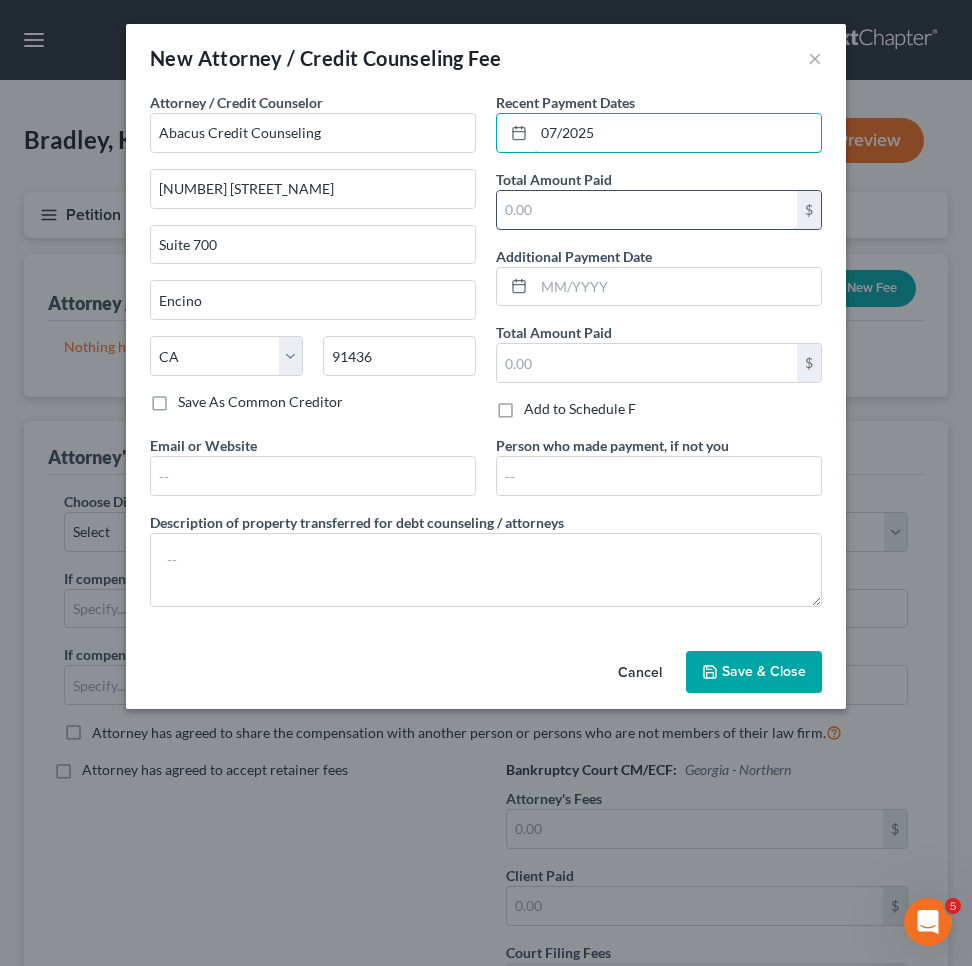 type on "07/2025" 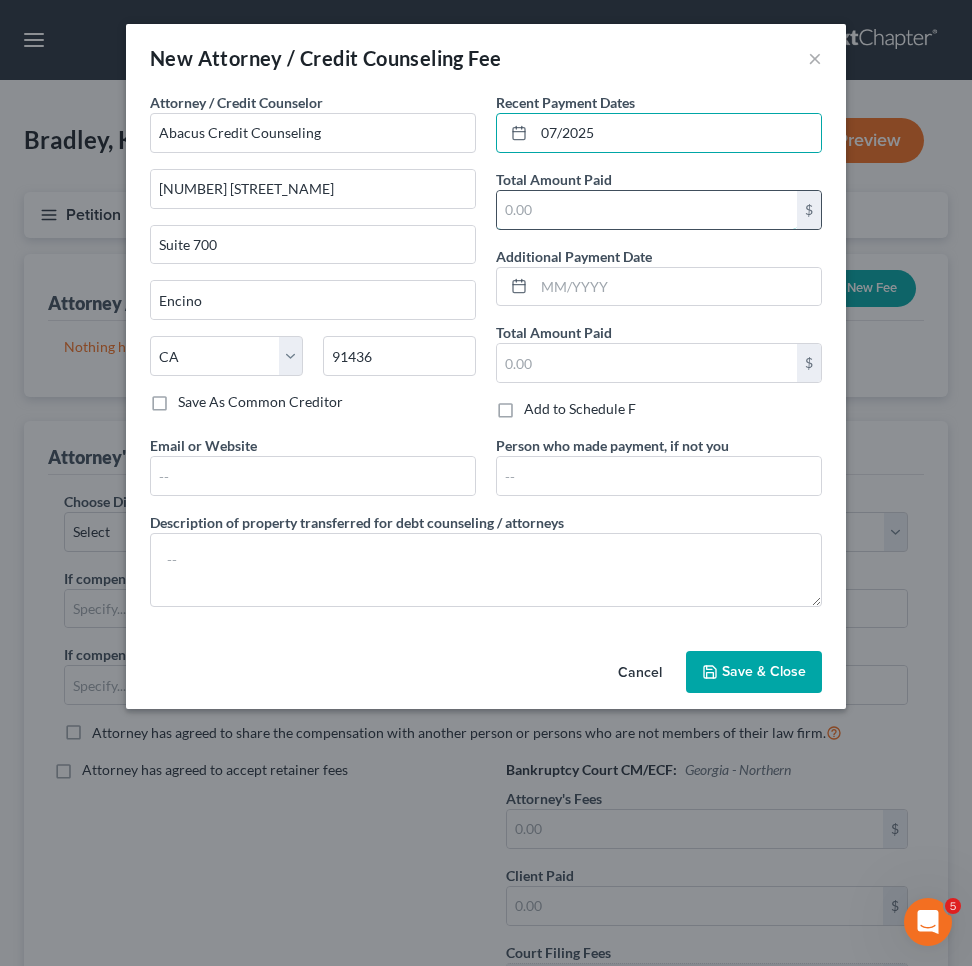 click at bounding box center (647, 210) 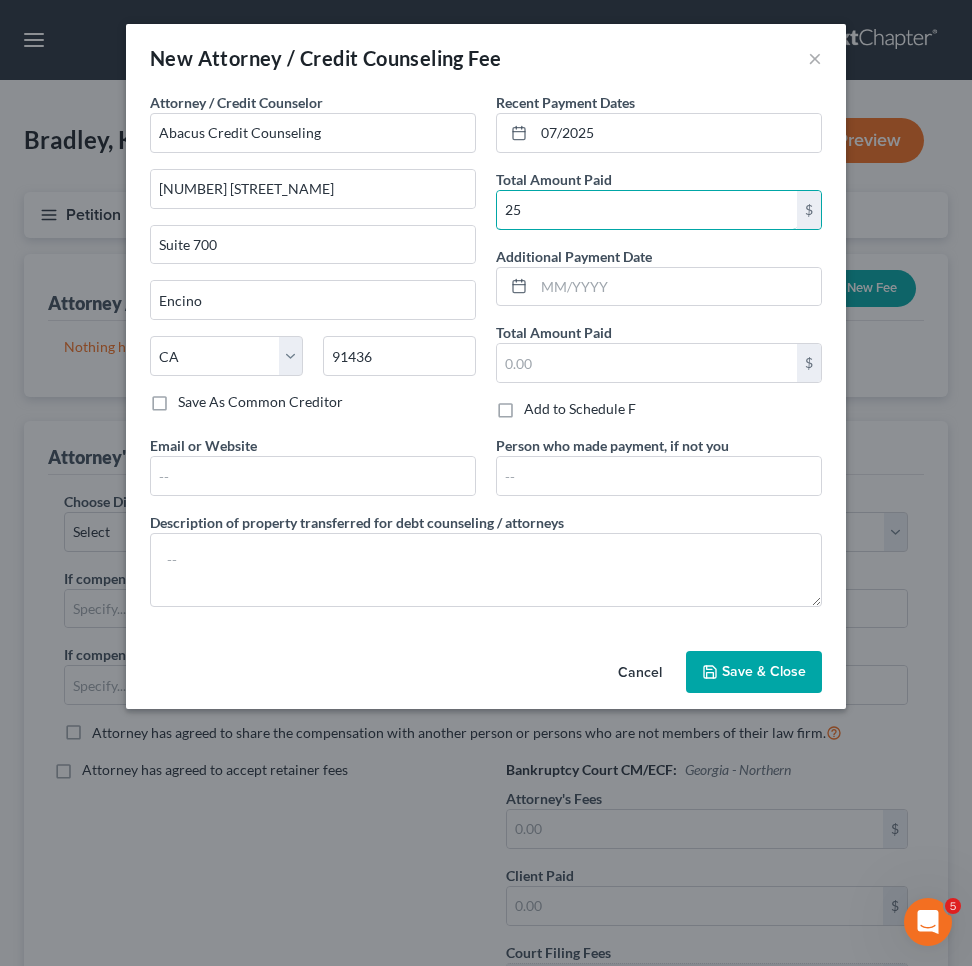 type on "25" 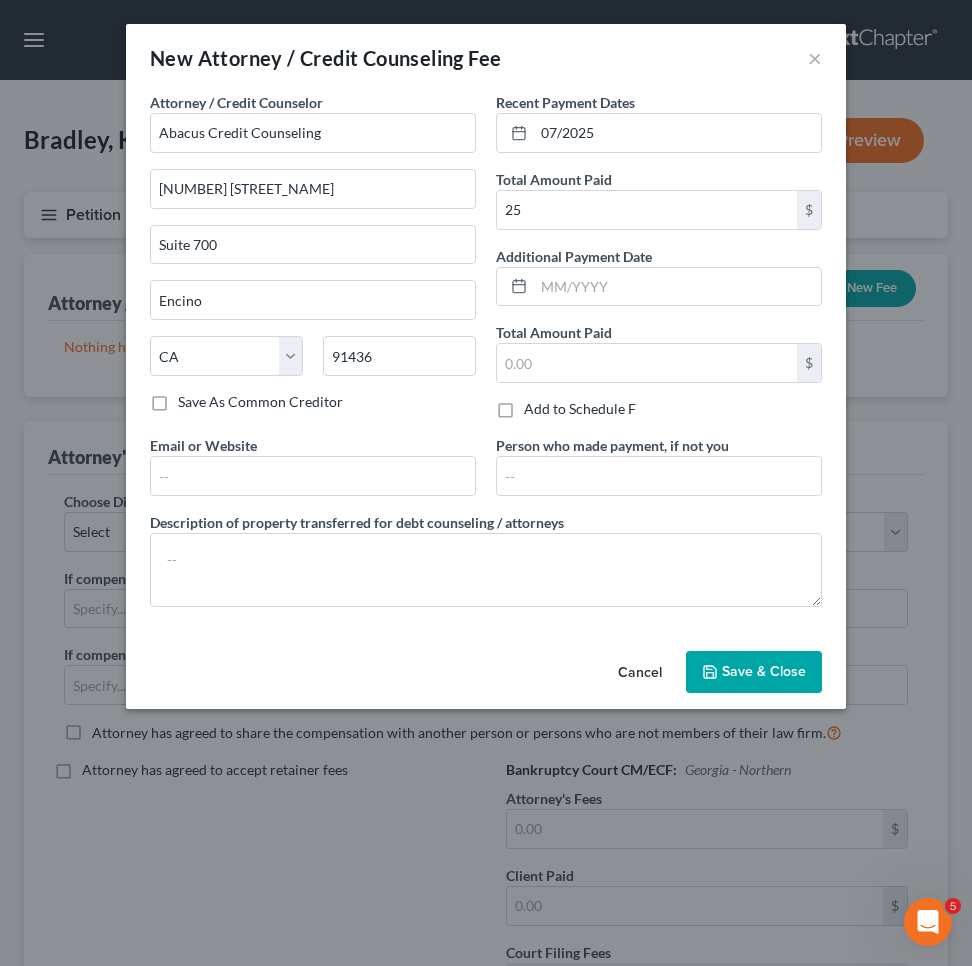 click on "Save & Close" at bounding box center (754, 672) 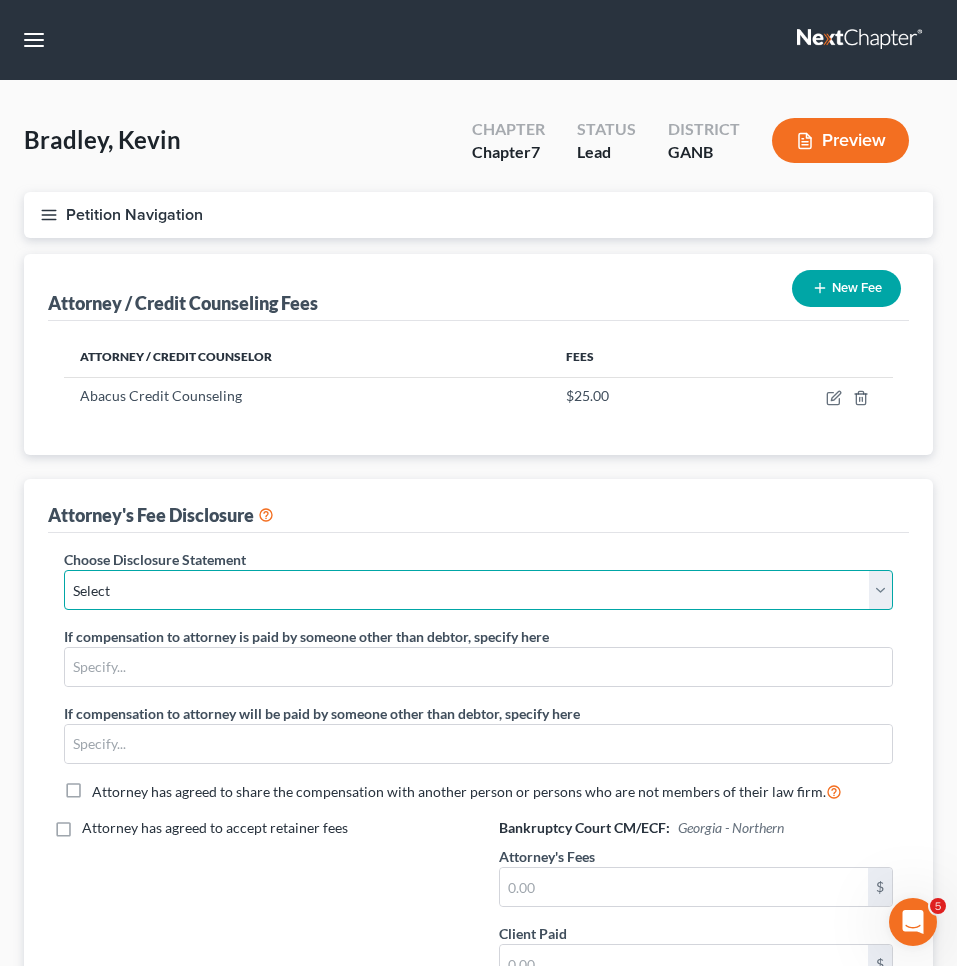 select on "0" 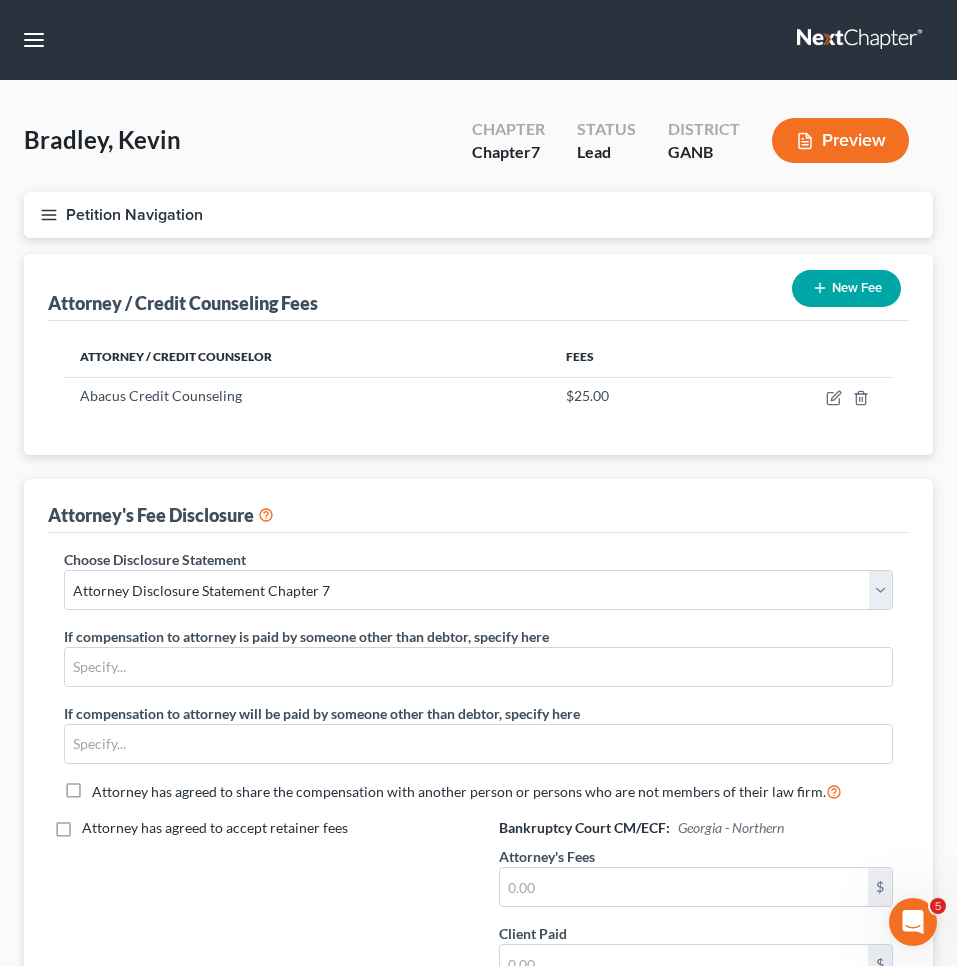 click on "New Fee" at bounding box center (846, 288) 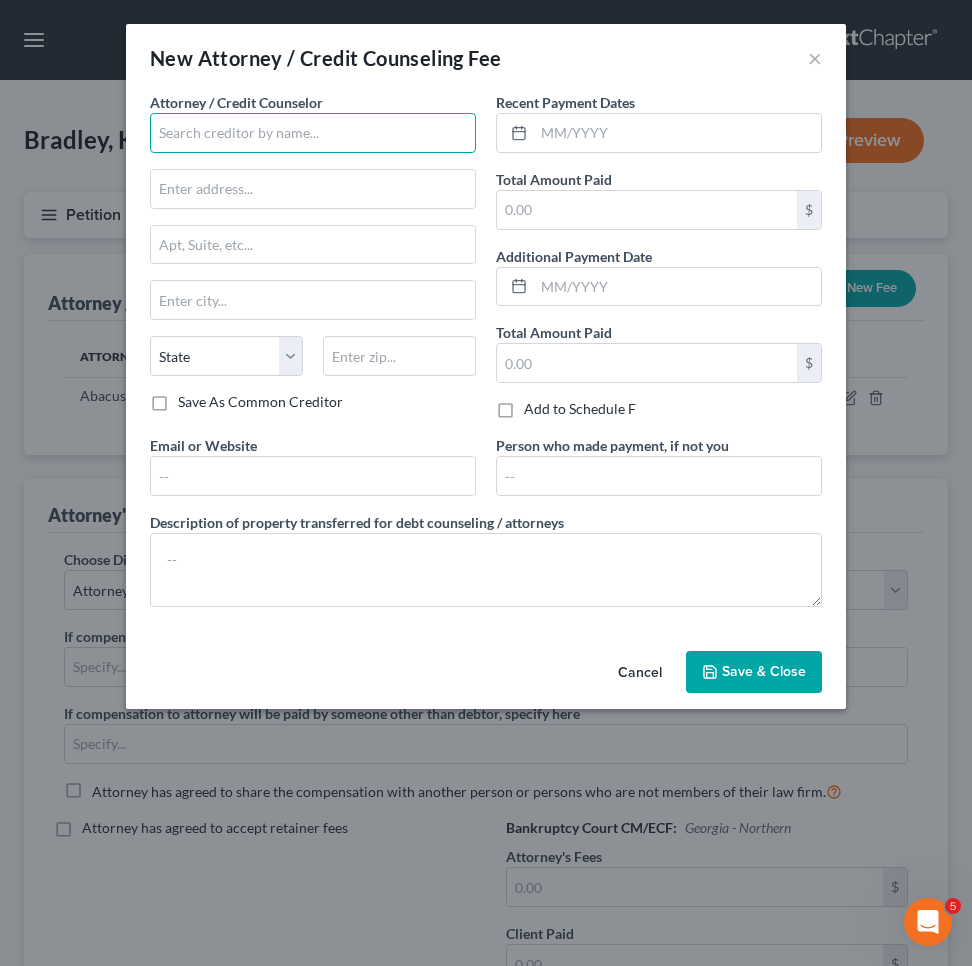click at bounding box center [313, 133] 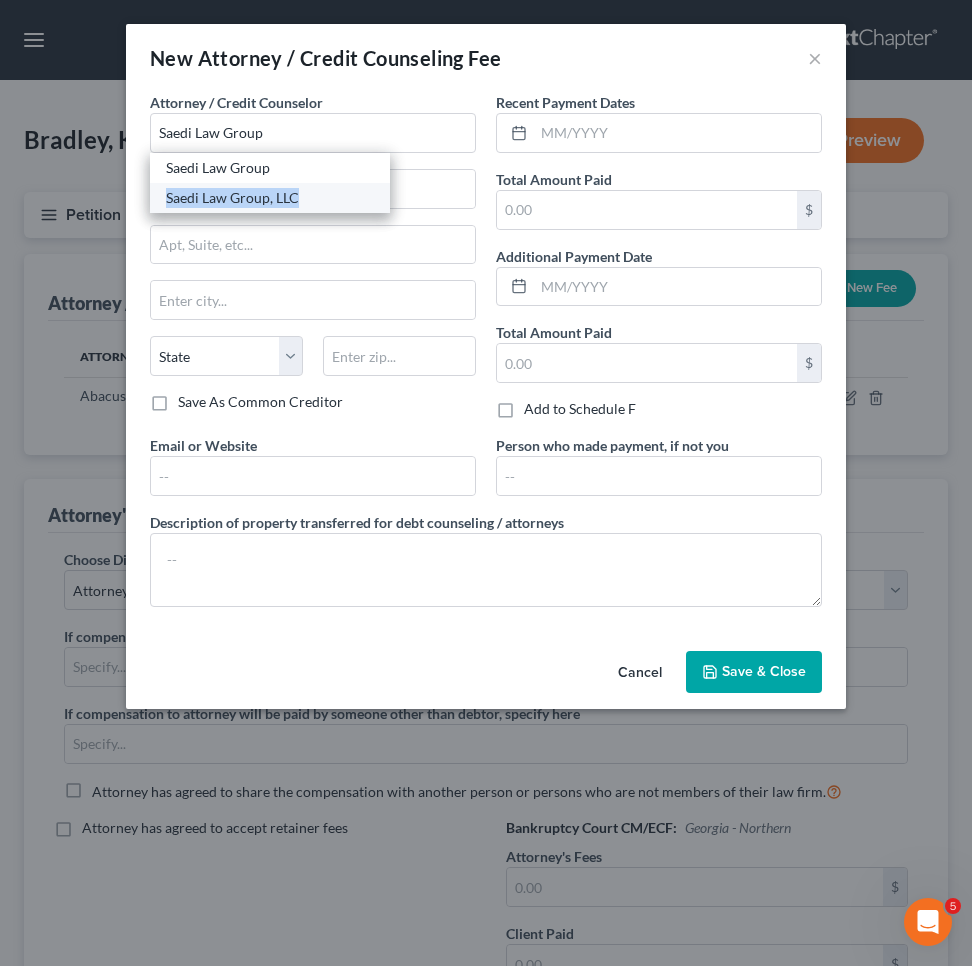 click on "Saedi Law Group, LLC" at bounding box center [270, 198] 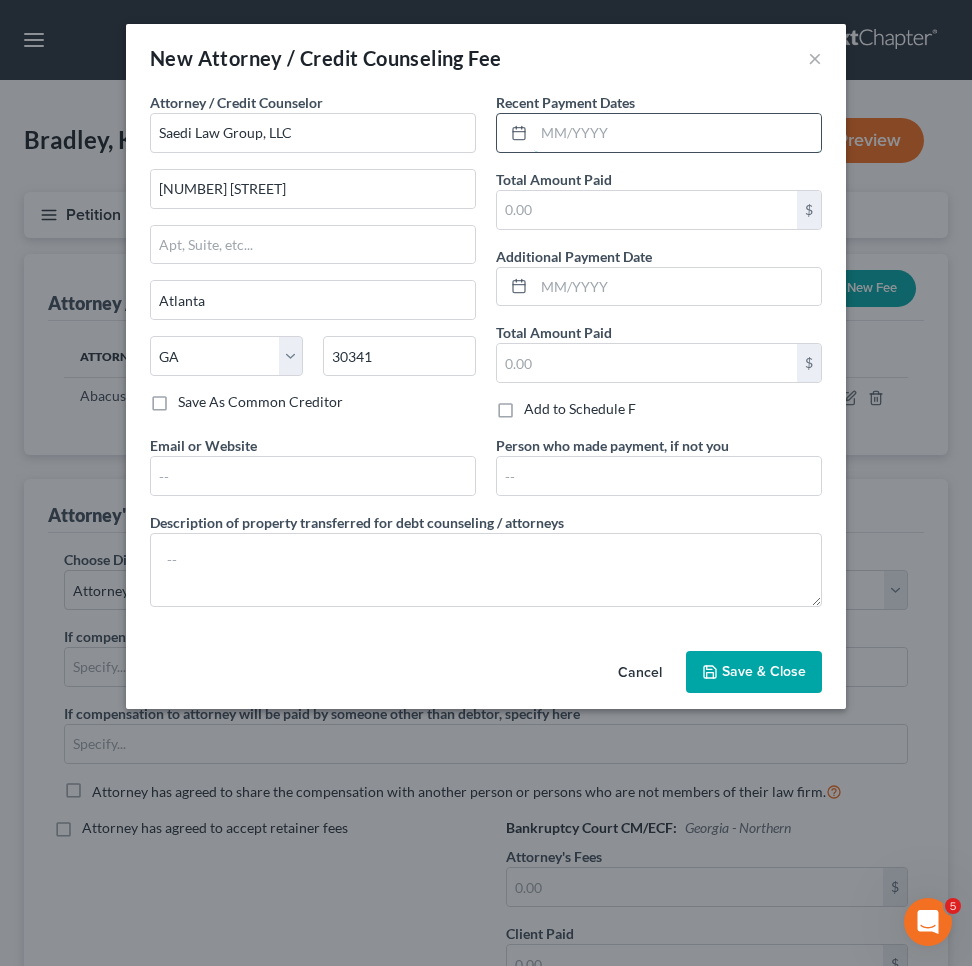 click at bounding box center (677, 133) 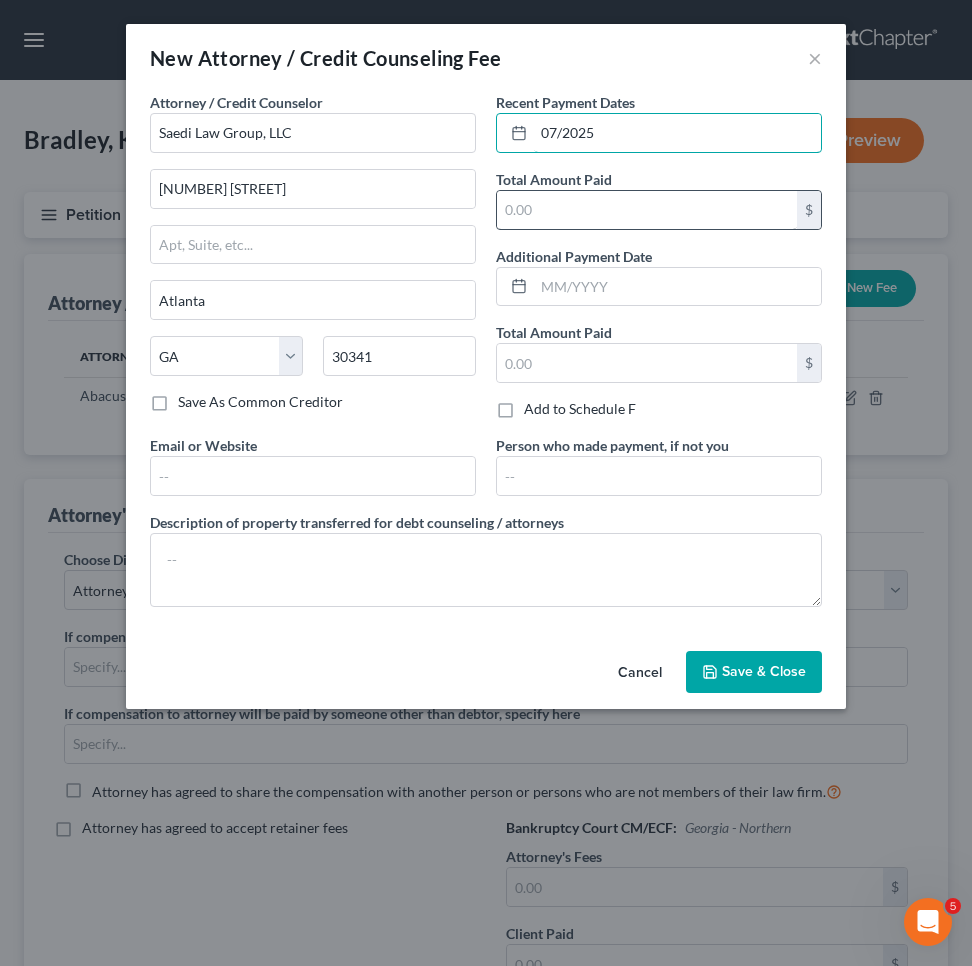 type on "07/2025" 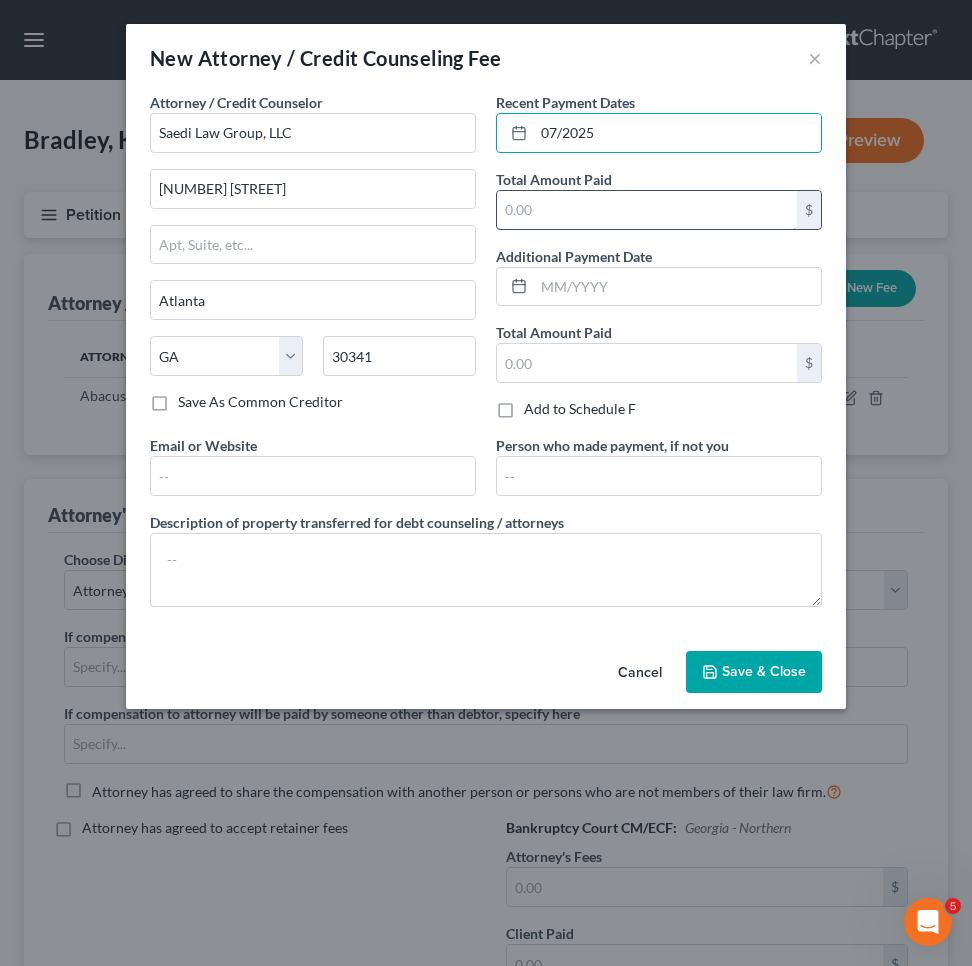 click at bounding box center [647, 210] 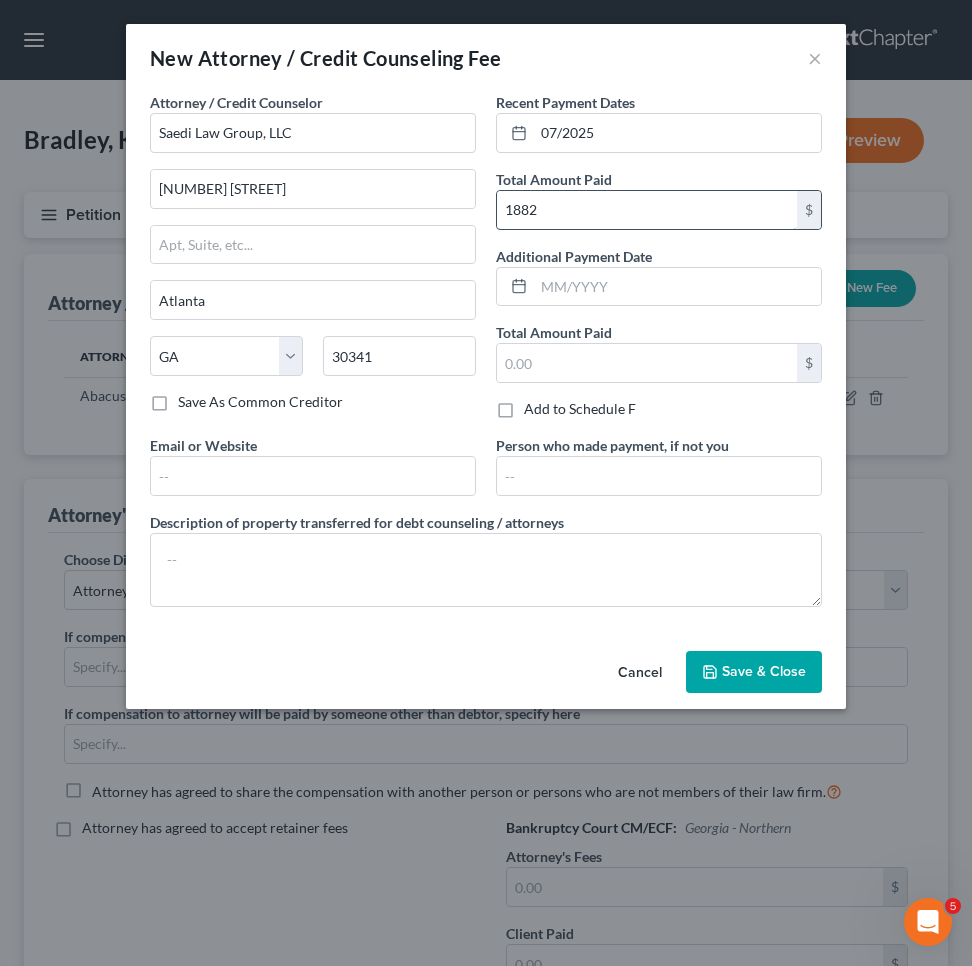type on "1,882" 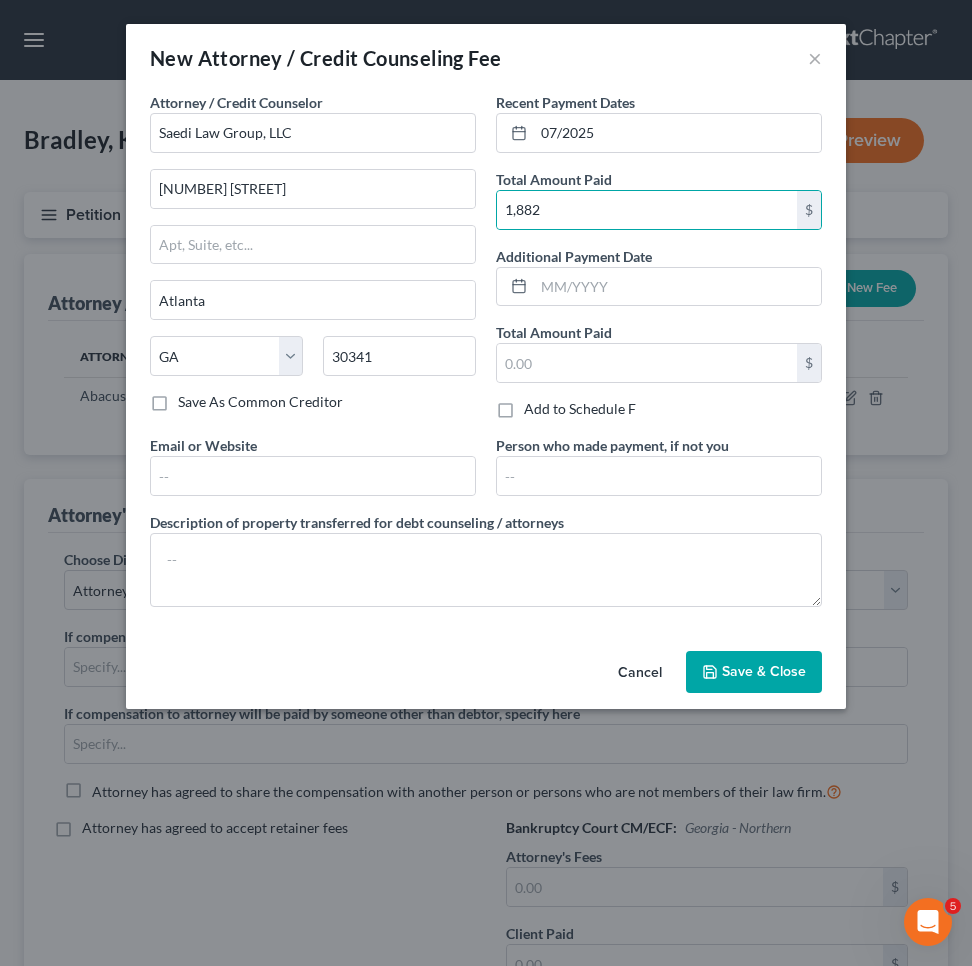 click on "Save & Close" at bounding box center [754, 672] 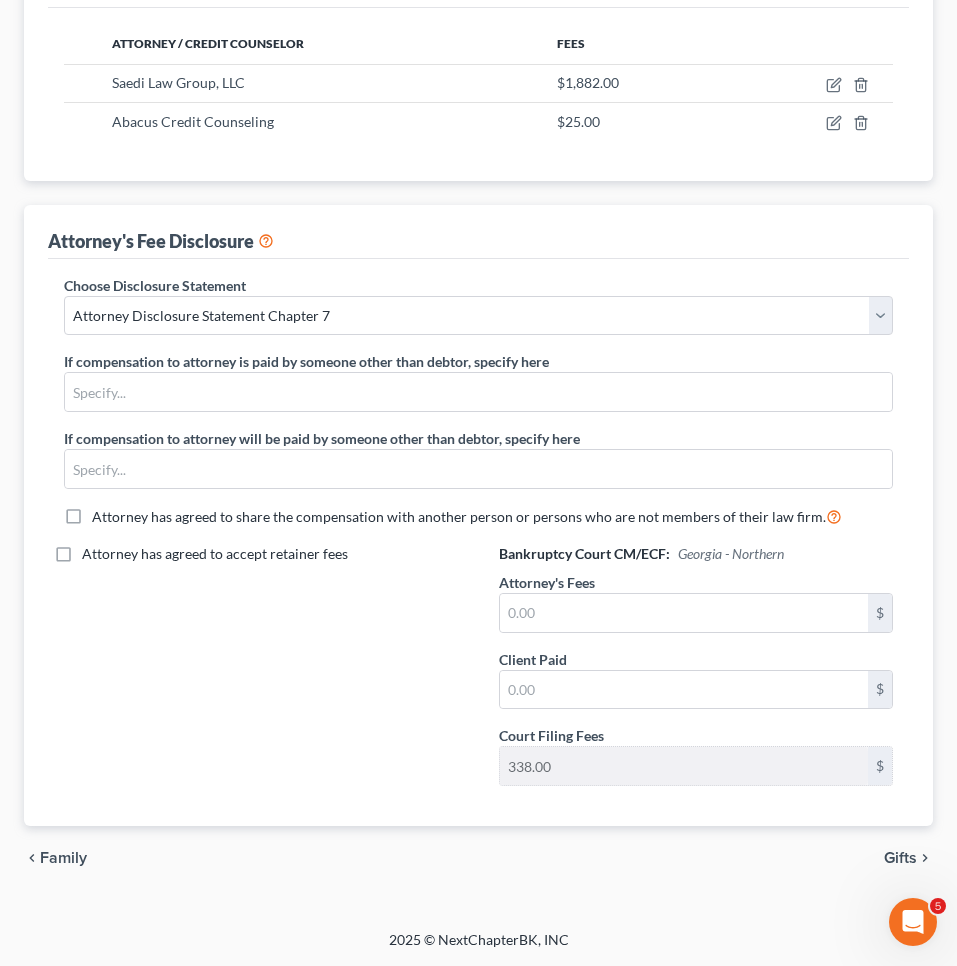 scroll, scrollTop: 312, scrollLeft: 0, axis: vertical 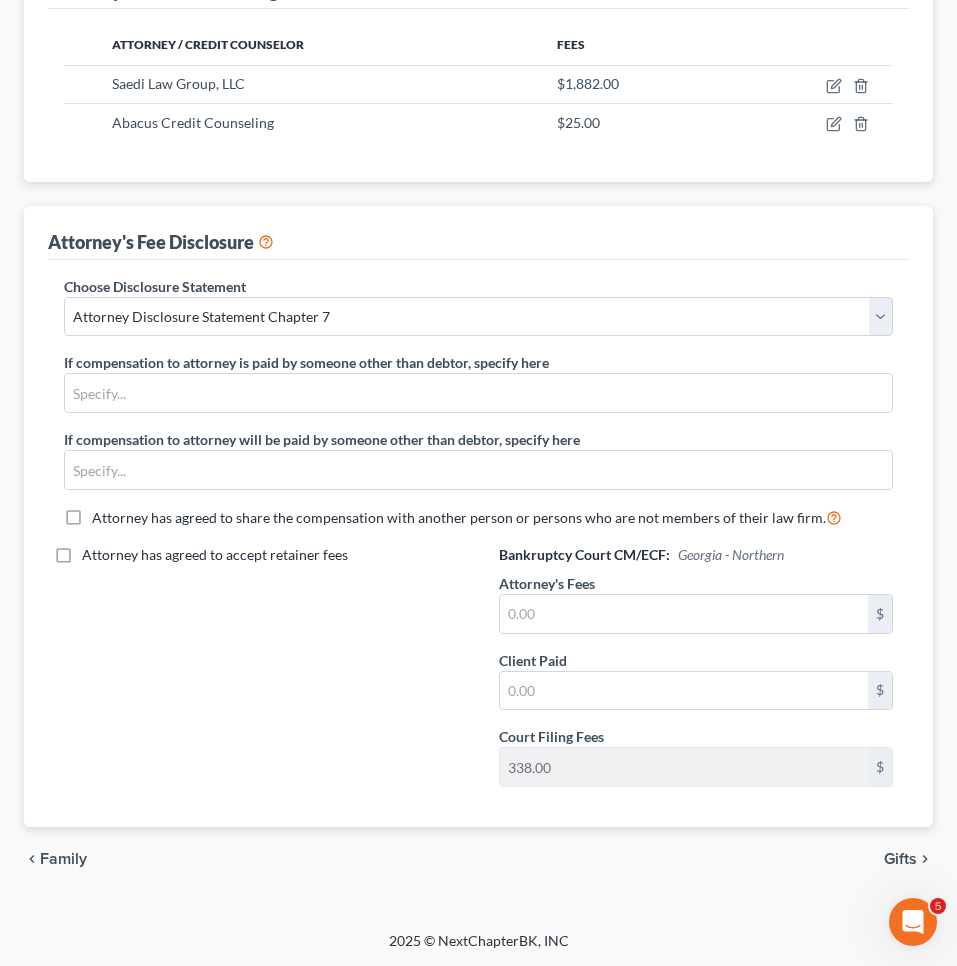 click on "chevron_left
Family
Gifts
chevron_right" at bounding box center [478, 859] 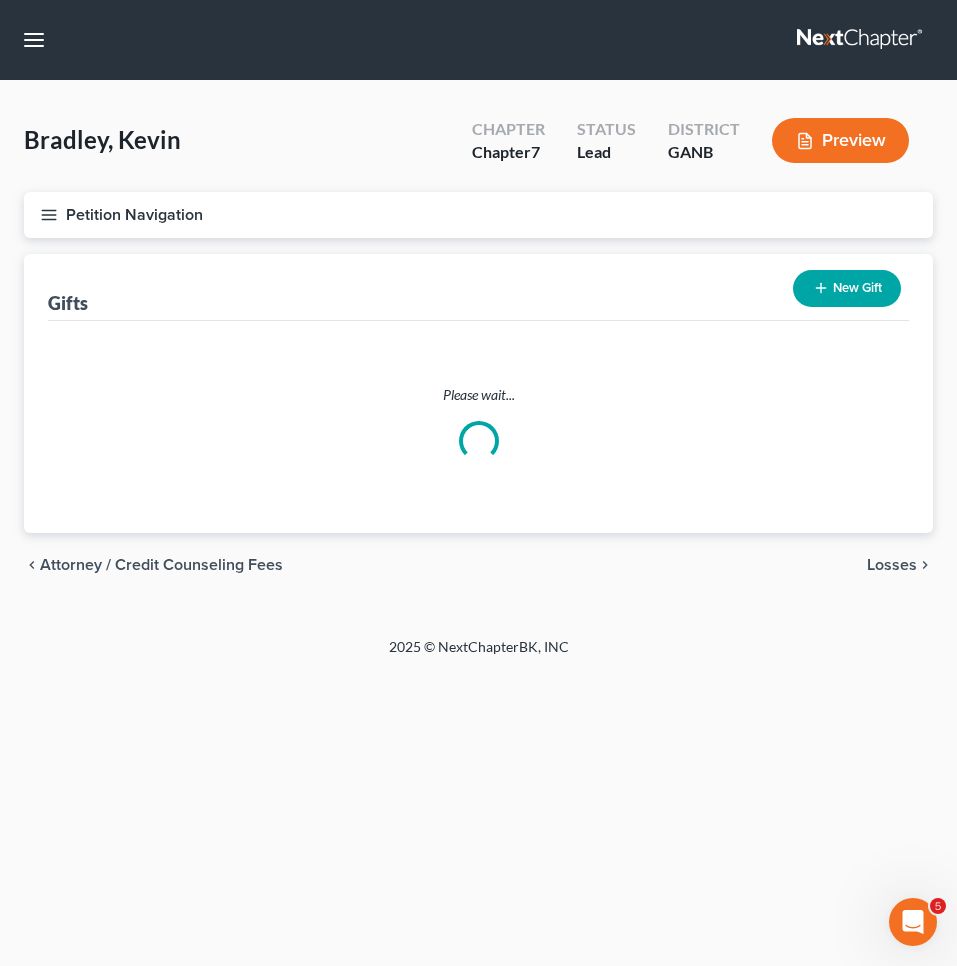 scroll, scrollTop: 0, scrollLeft: 0, axis: both 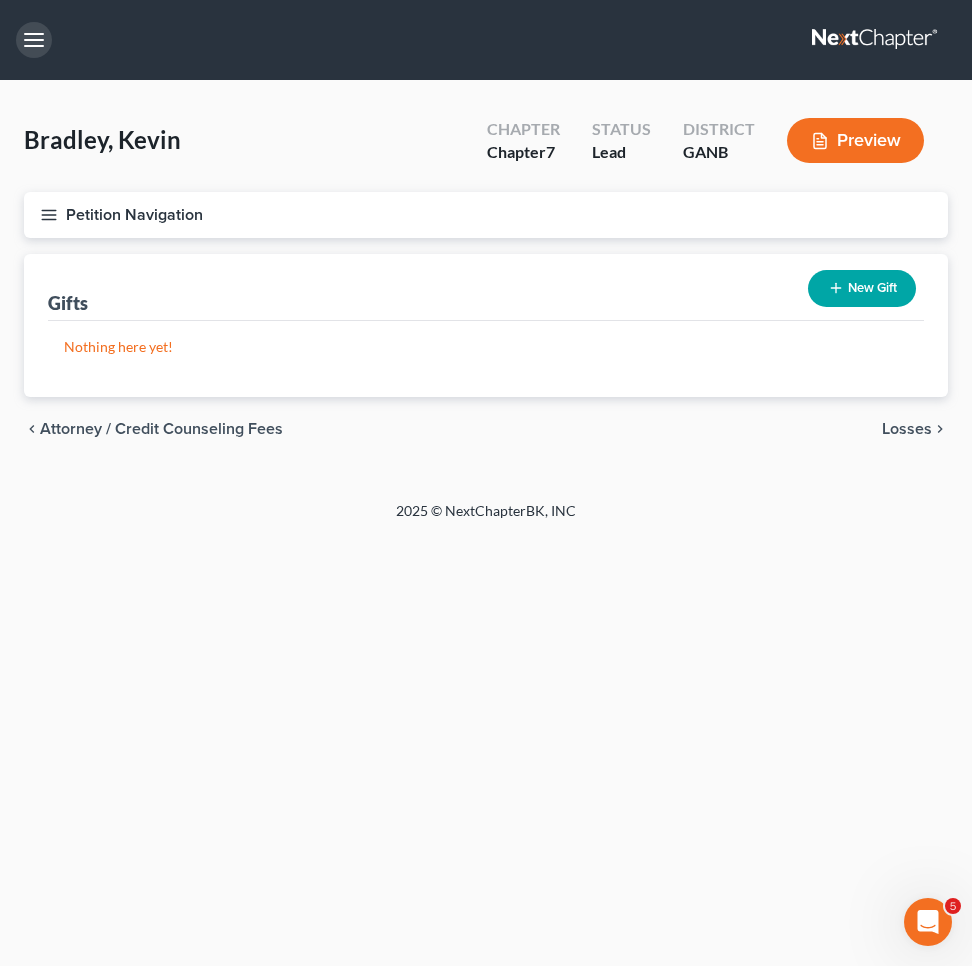 click at bounding box center [34, 40] 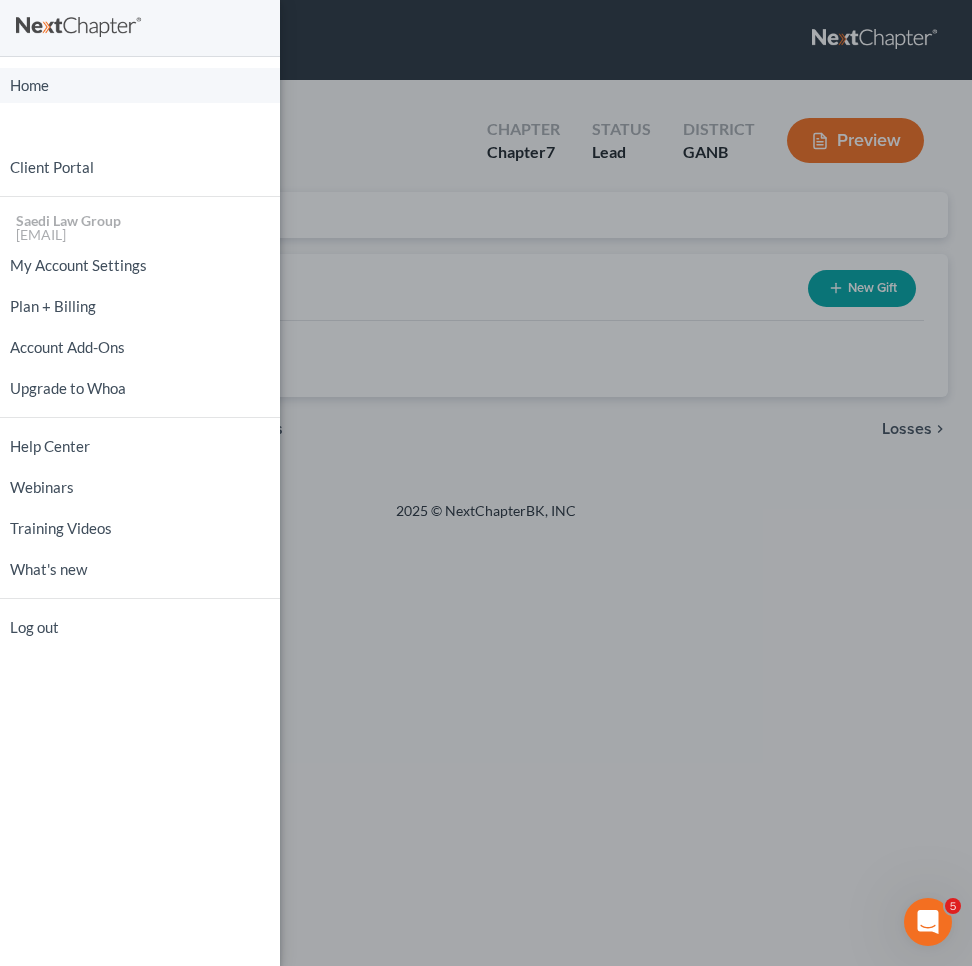 click on "Home" at bounding box center [140, 85] 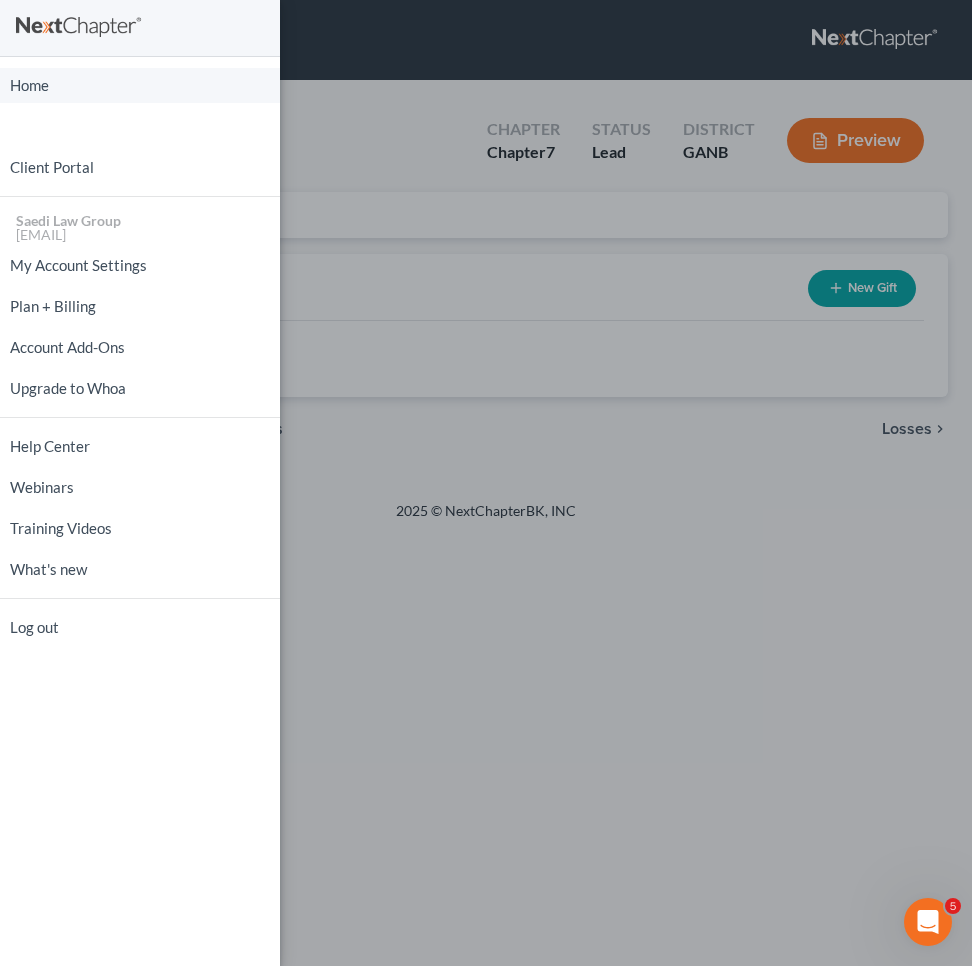 click on "Home" at bounding box center [140, 85] 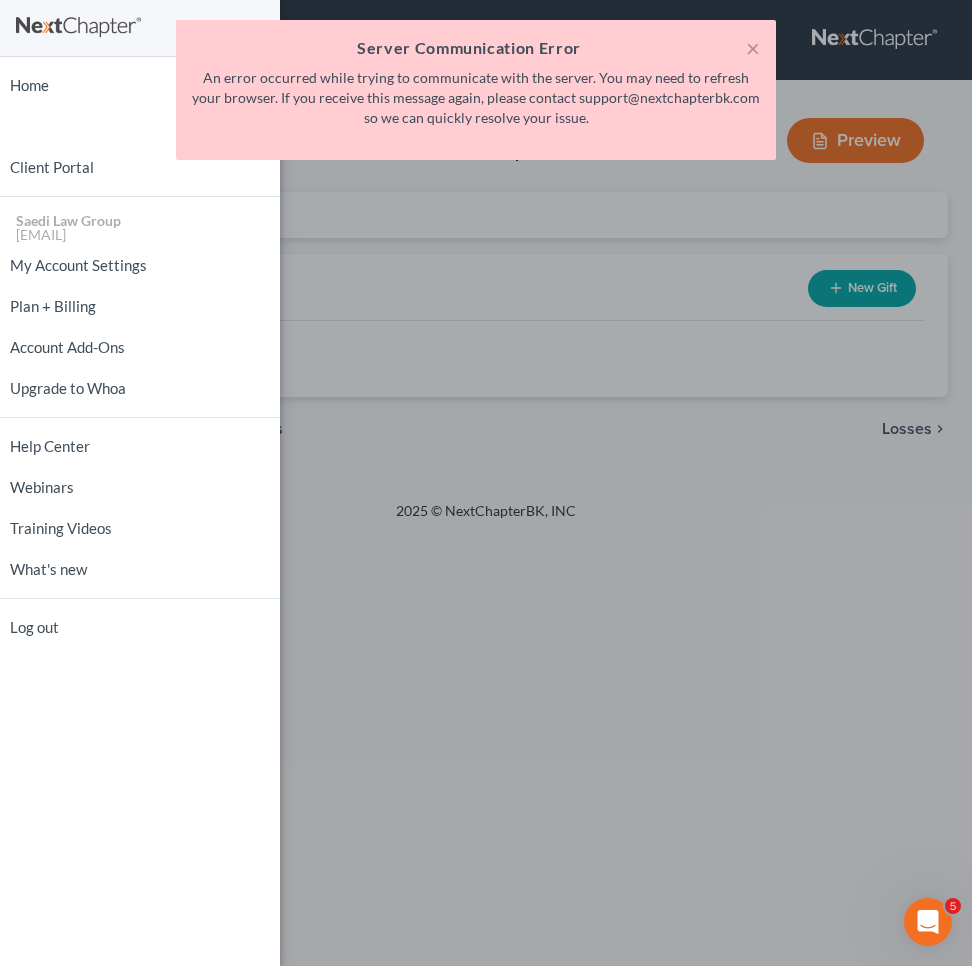 click on "×                     Server Communication Error An error occurred while trying to communicate with the server. You may need to refresh your browser. If you receive this message again, please contact support@nextchapterbk.com so we can quickly resolve your issue." at bounding box center [476, 95] 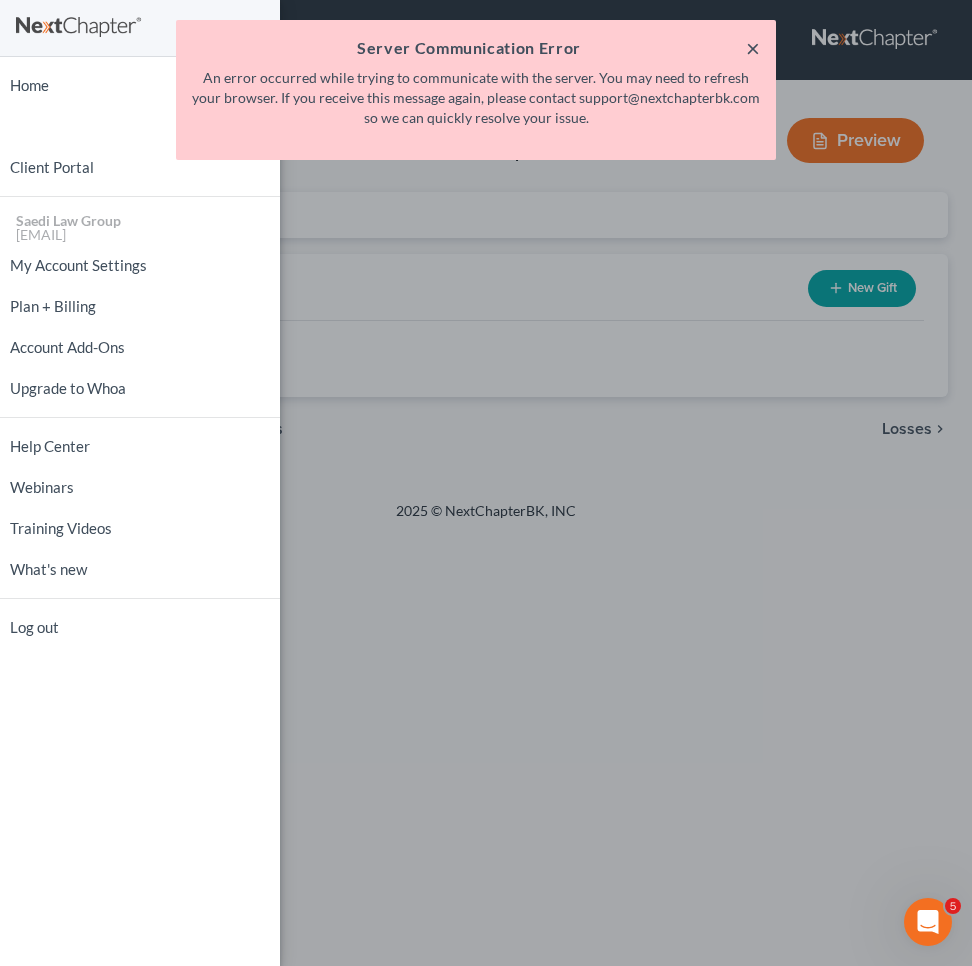 click on "×" at bounding box center (753, 48) 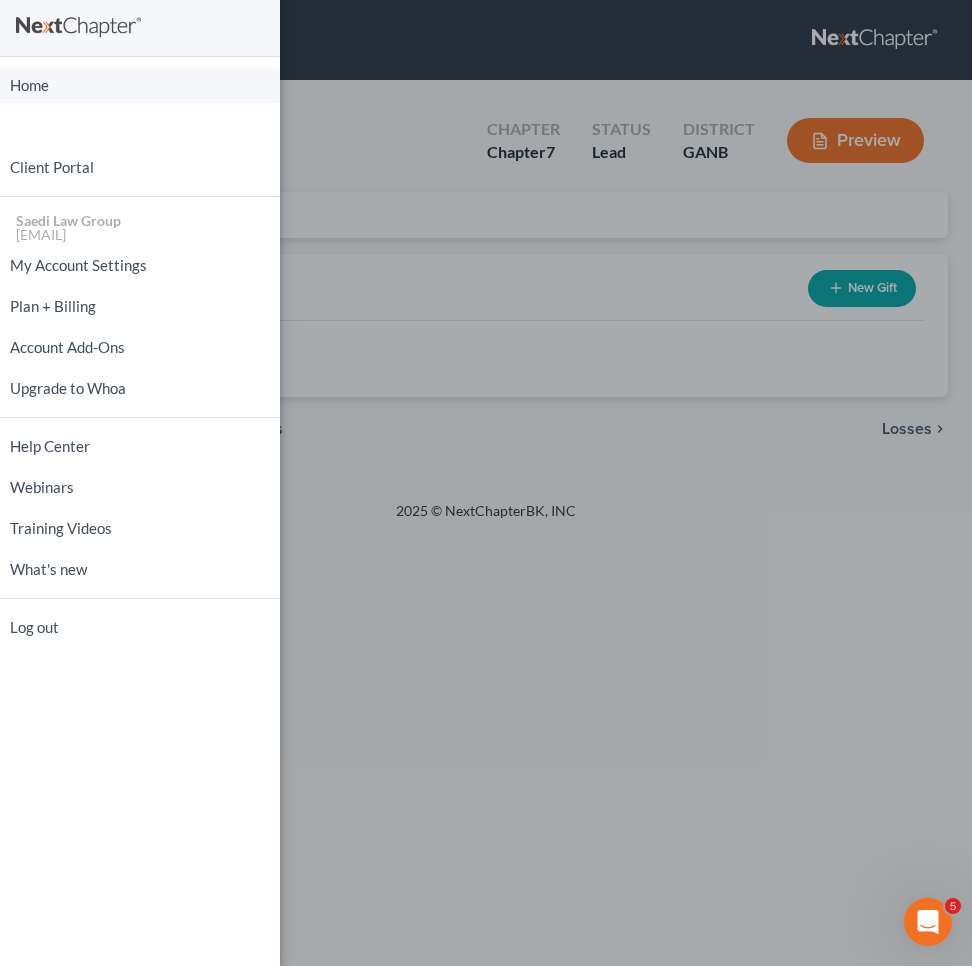 click on "Home" at bounding box center [140, 85] 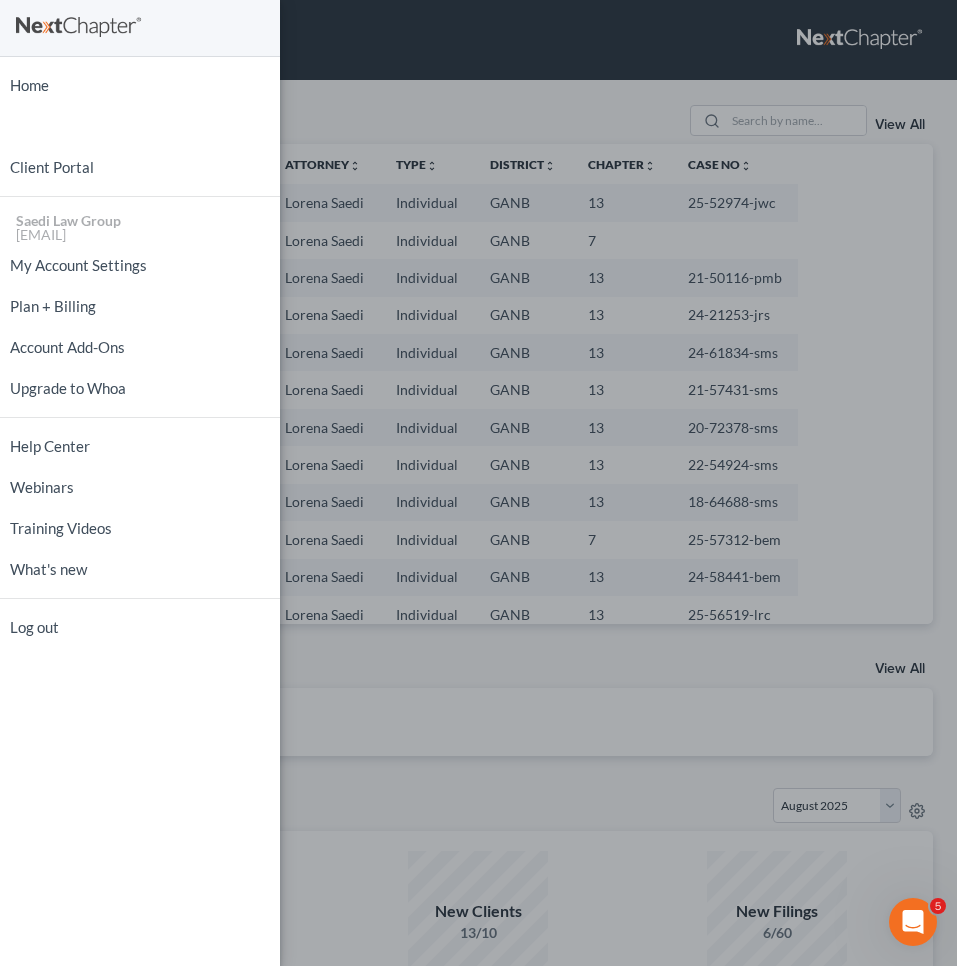 click on "Home New Case Client Portal Saedi Law Group [EMAIL] My Account Settings Plan + Billing Account Add-Ons Upgrade to Whoa Help Center Webinars Training Videos What's new Log out" at bounding box center (478, 483) 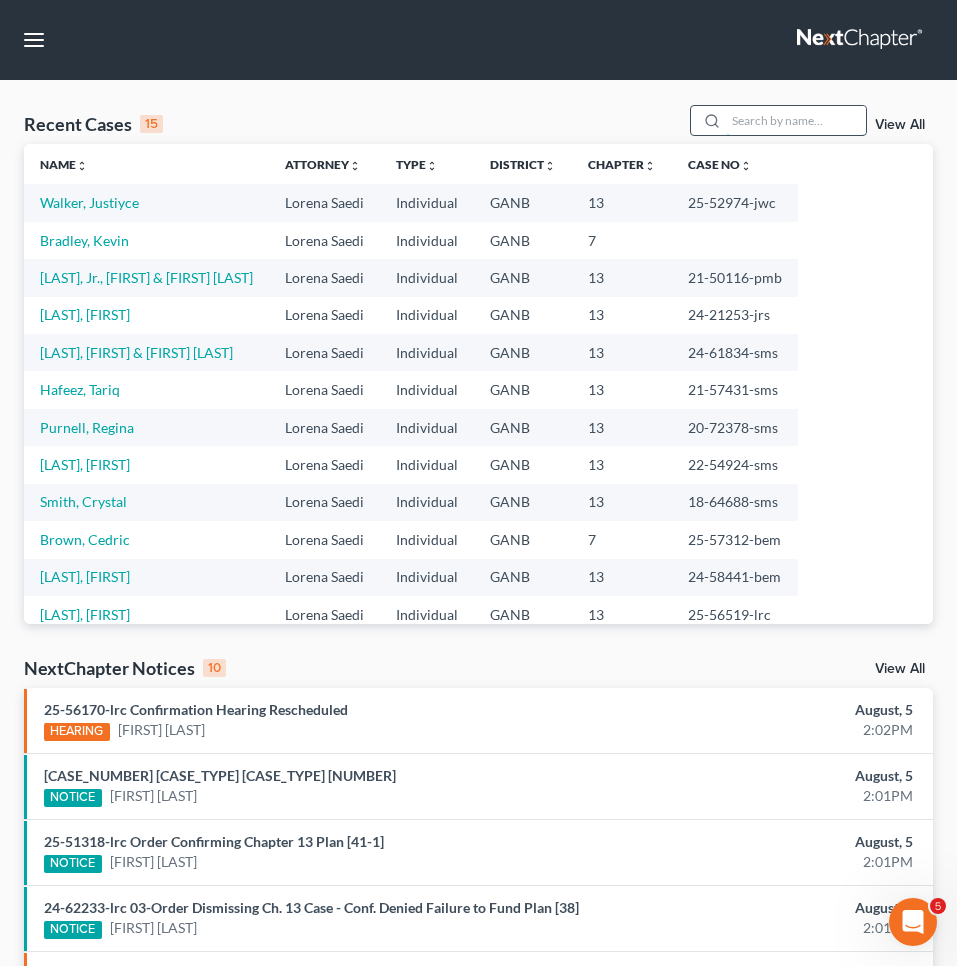 click at bounding box center [796, 120] 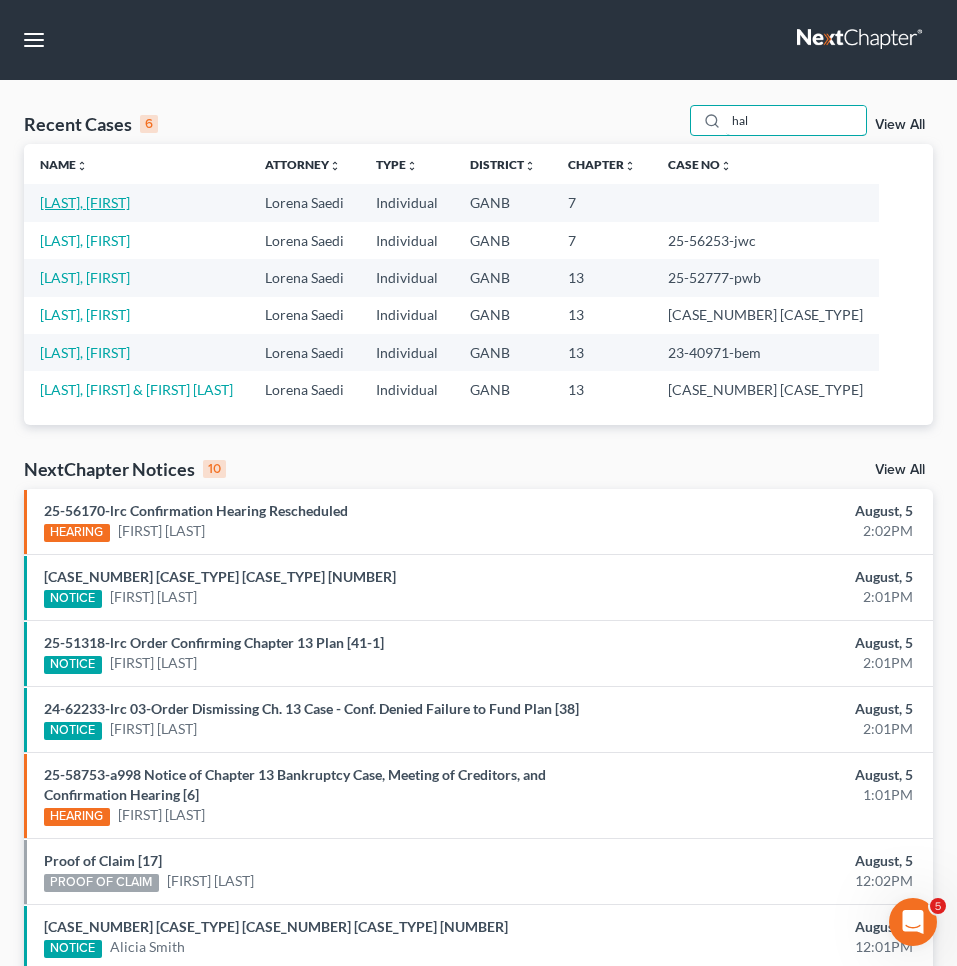 type on "hal" 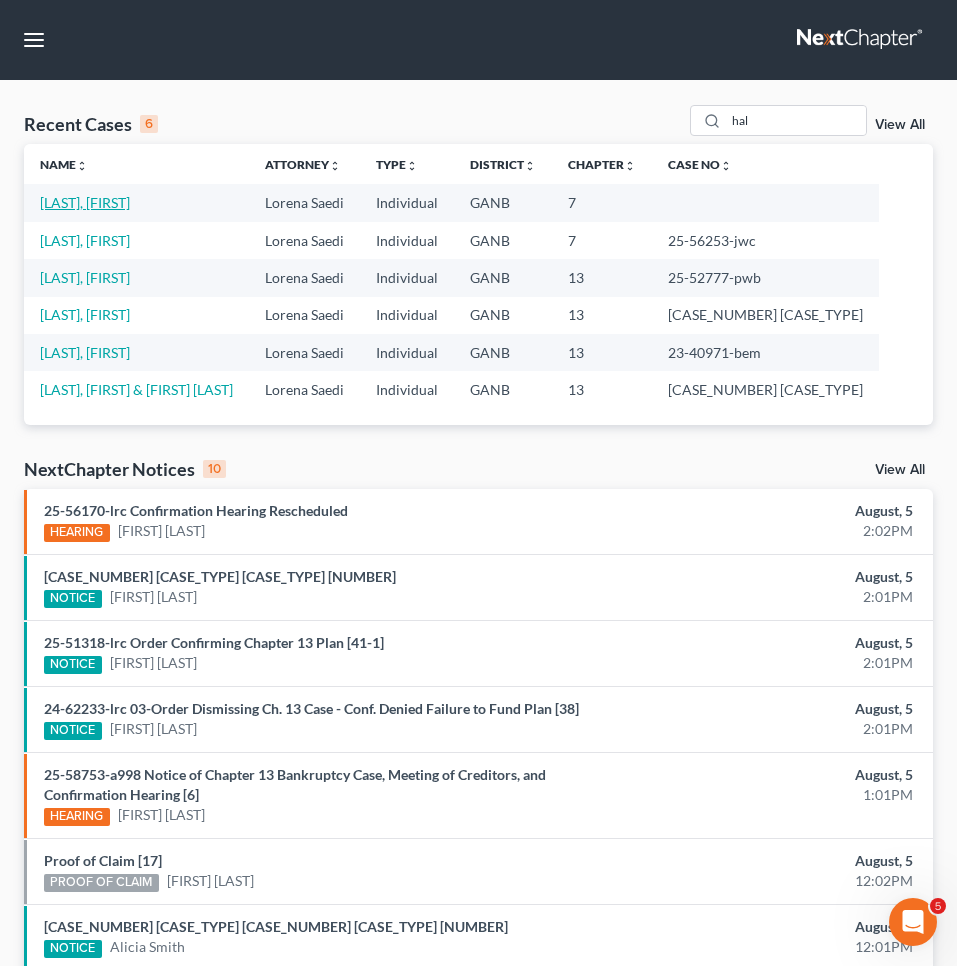 click on "[LAST], [FIRST]" at bounding box center (85, 202) 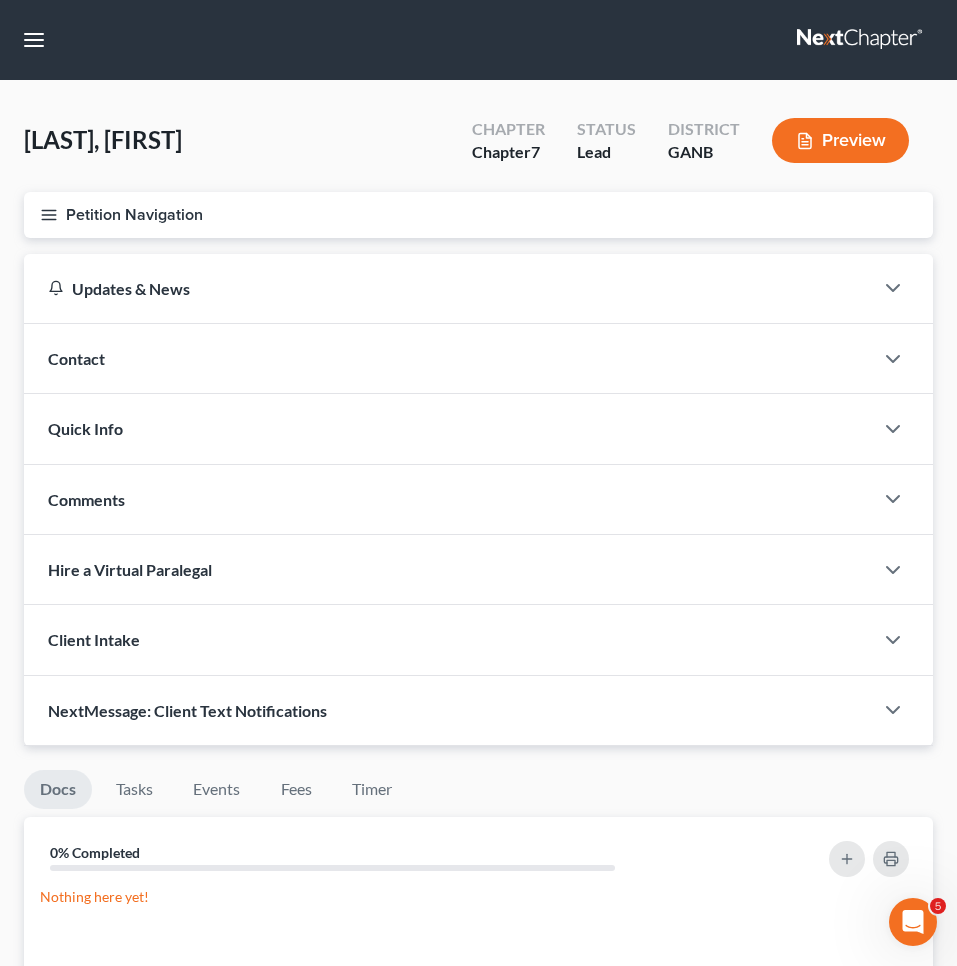 click on "Petition Navigation" at bounding box center [478, 215] 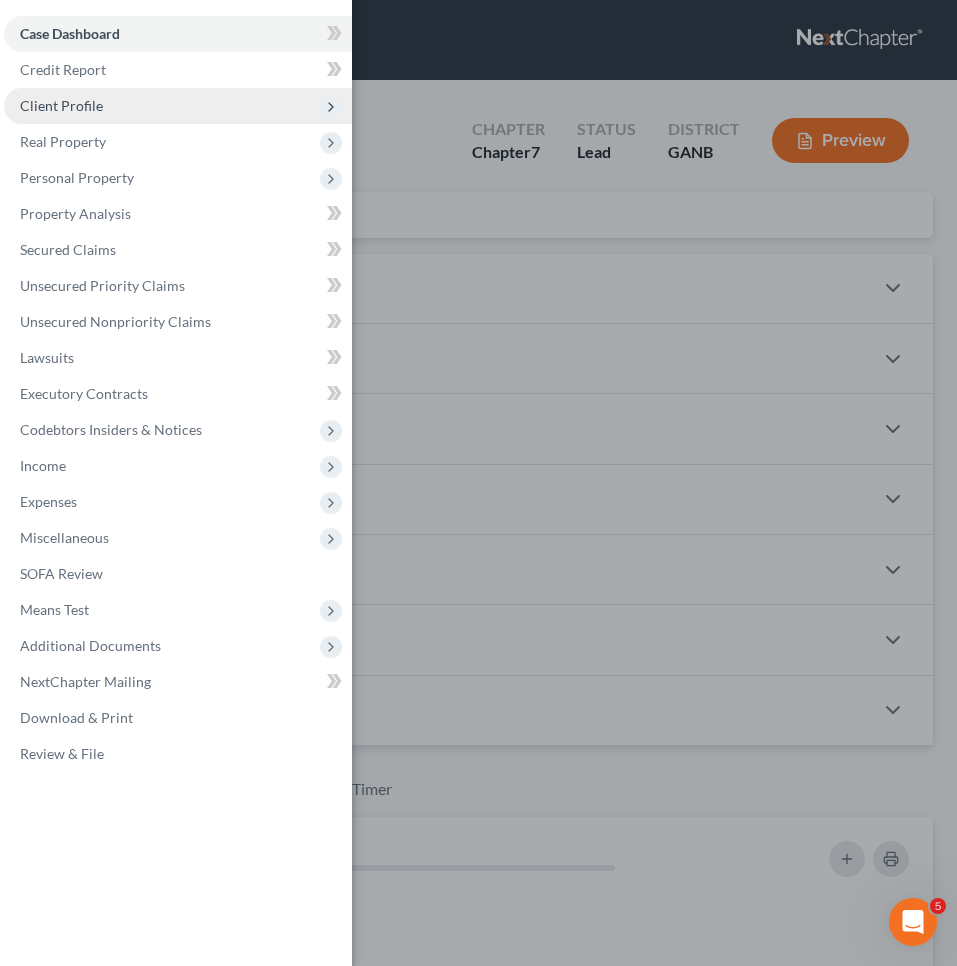 click on "Client Profile" at bounding box center (61, 105) 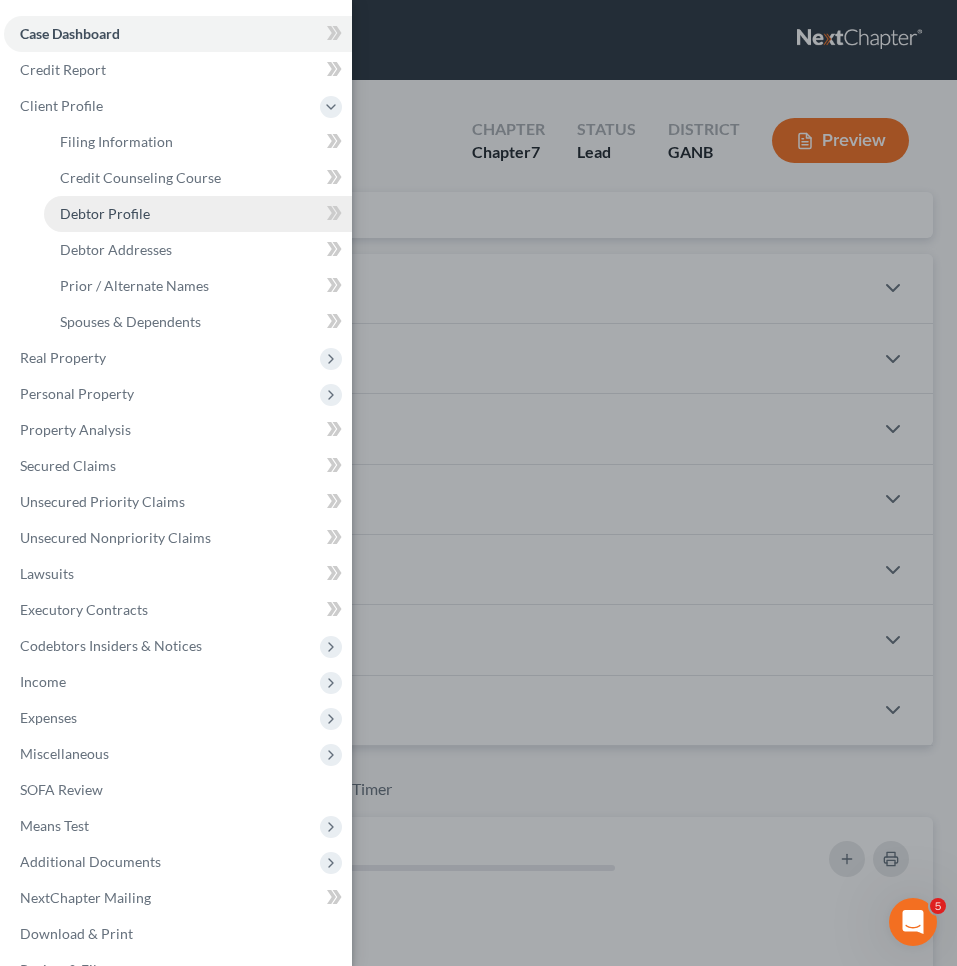 click on "Debtor Profile" at bounding box center (105, 213) 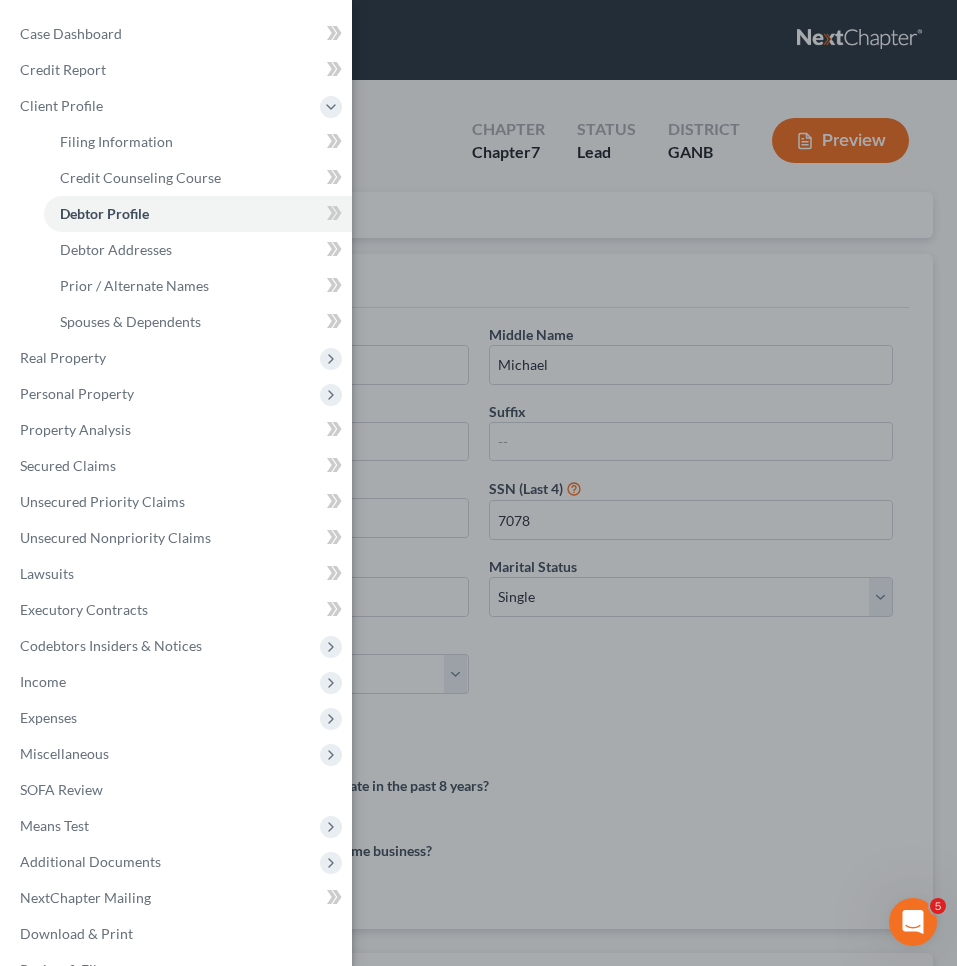 click on "Case Dashboard
Payments
Invoices
Payments
Payments
Credit Report
Client Profile" at bounding box center (478, 483) 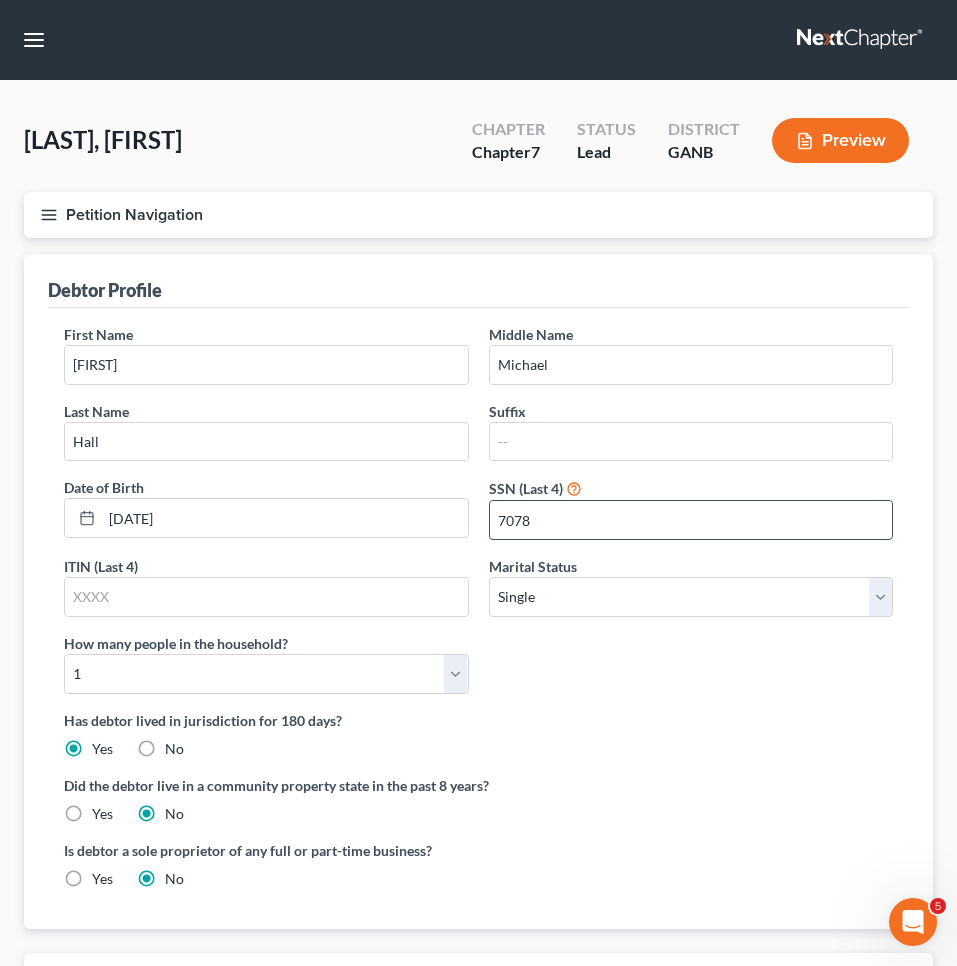 click on "7078" at bounding box center [691, 520] 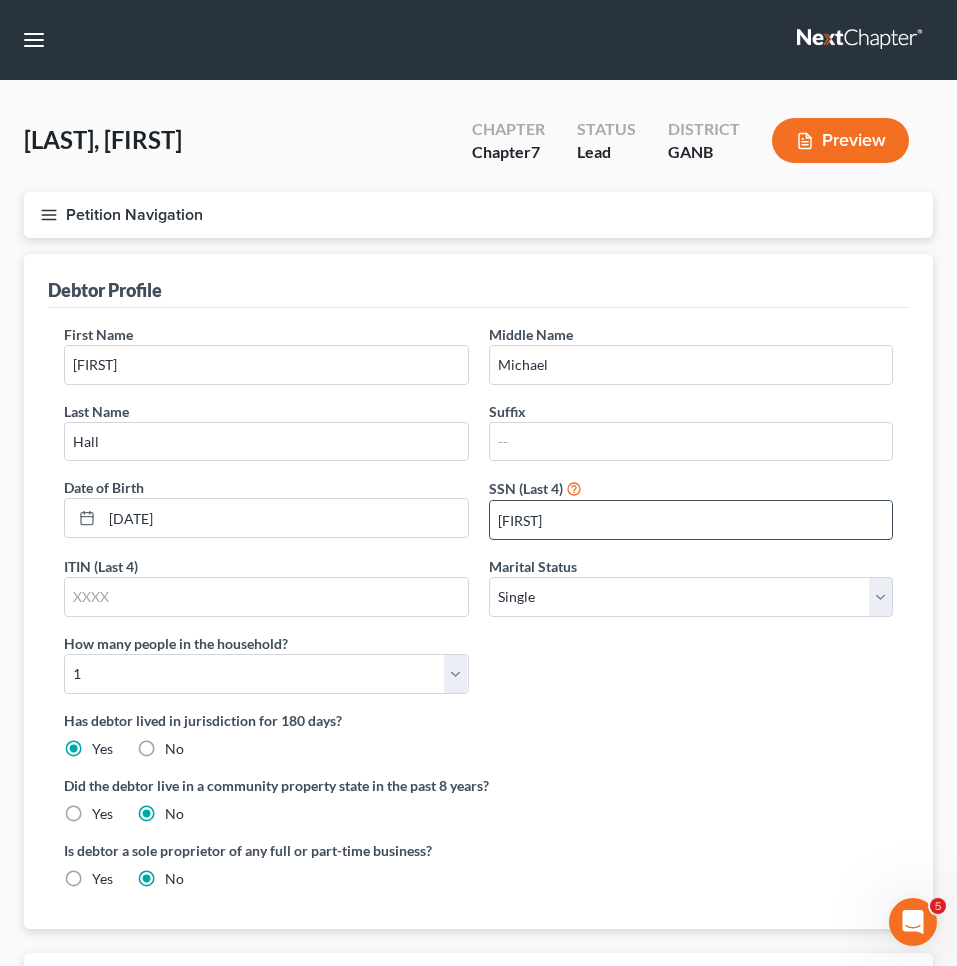 click on "[FIRST]" at bounding box center (691, 520) 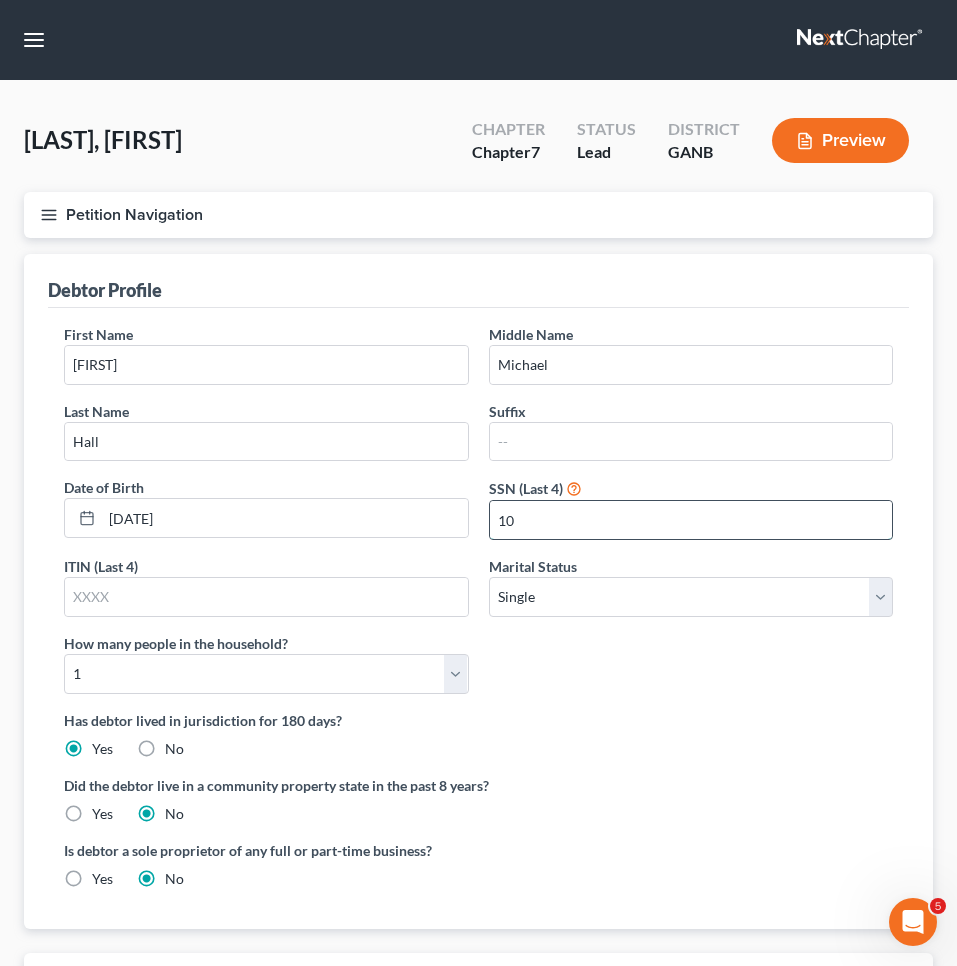 type on "1" 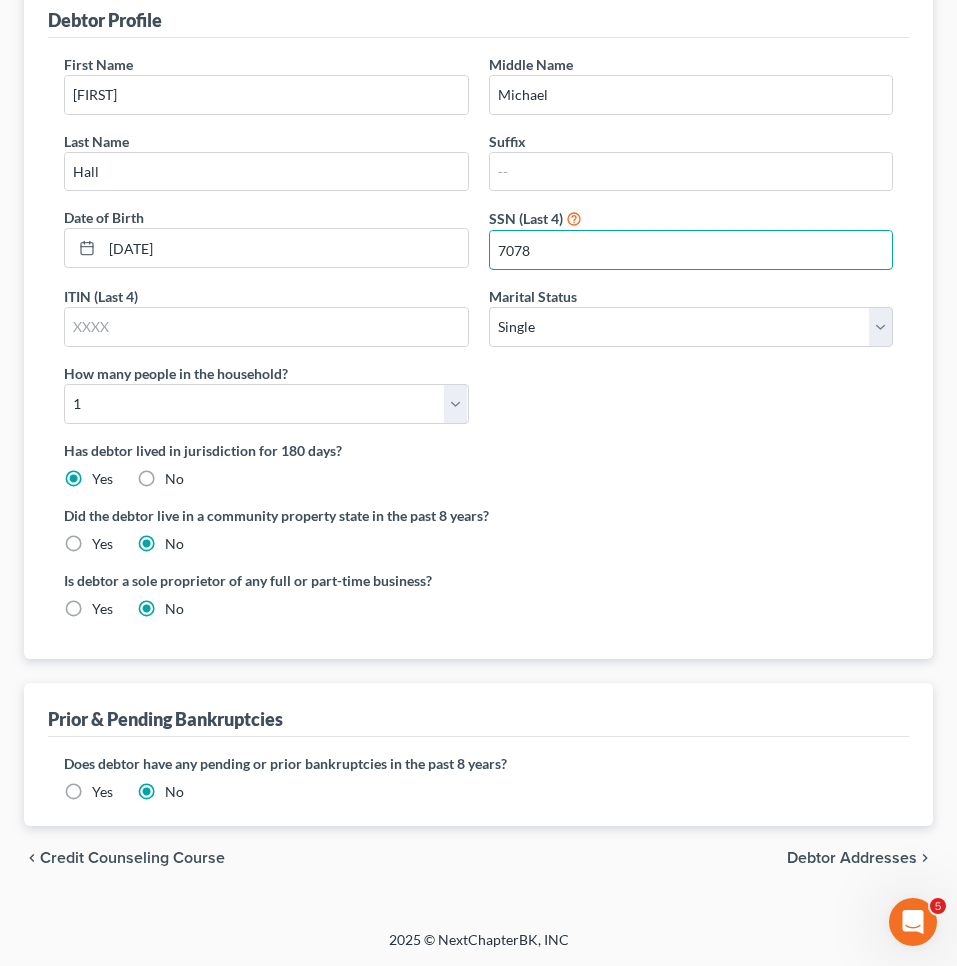 scroll, scrollTop: 269, scrollLeft: 0, axis: vertical 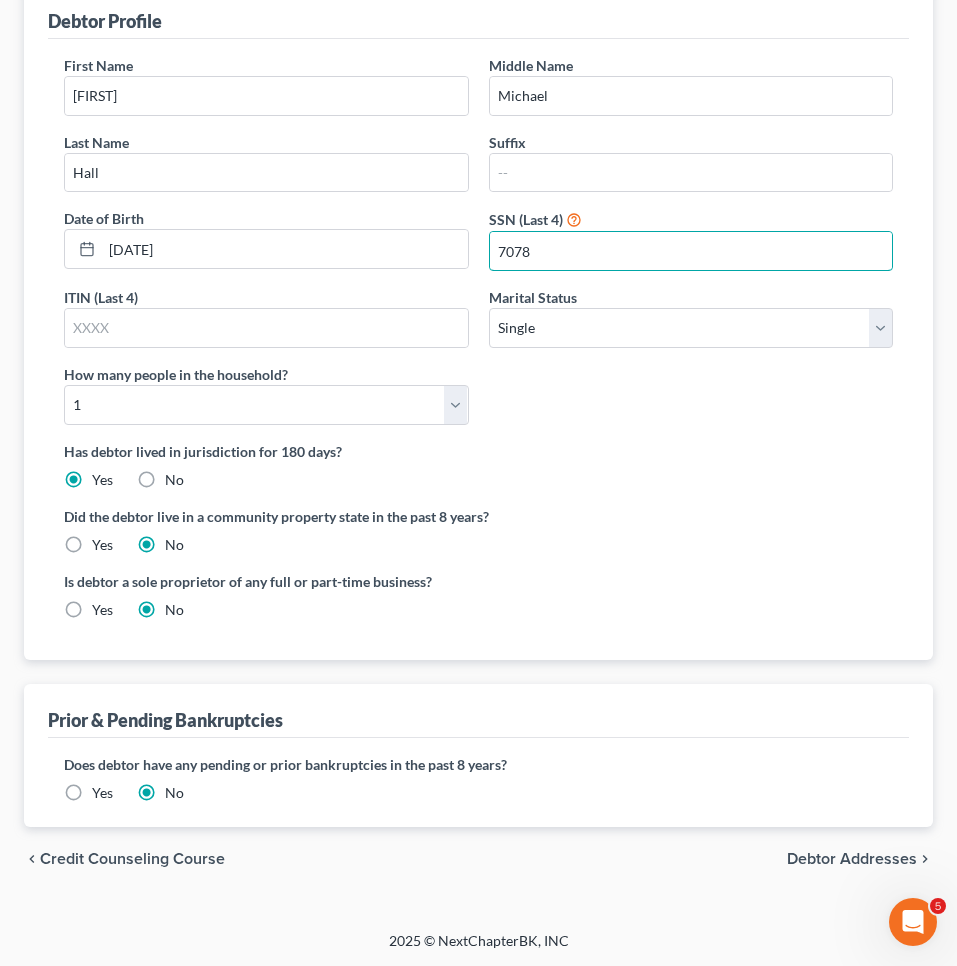 type on "7078" 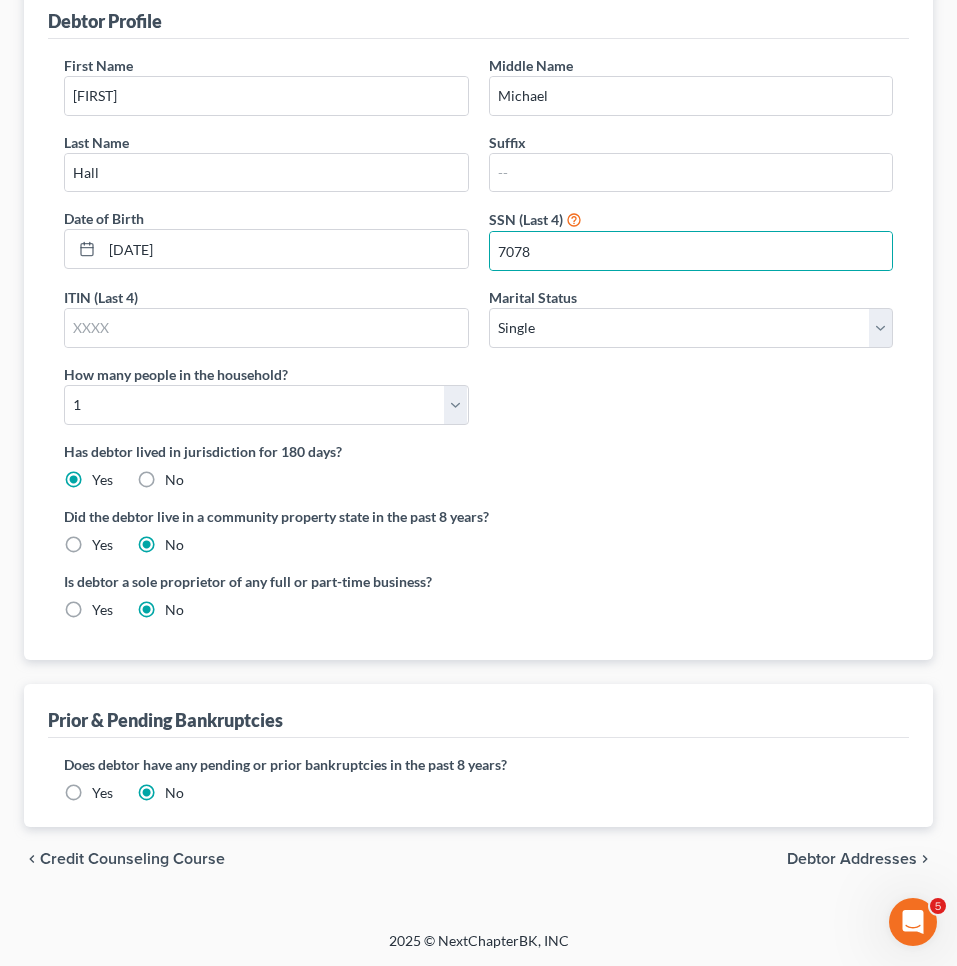 click on "Debtor Addresses" at bounding box center (852, 859) 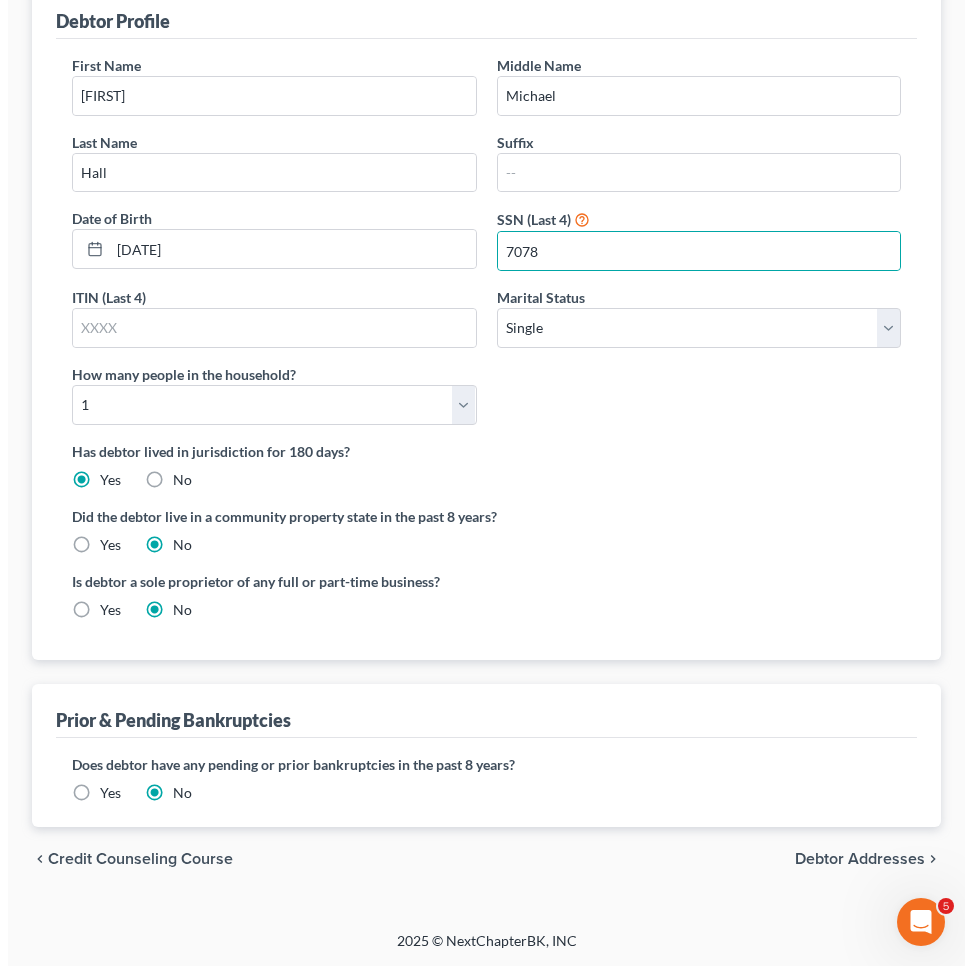scroll, scrollTop: 0, scrollLeft: 0, axis: both 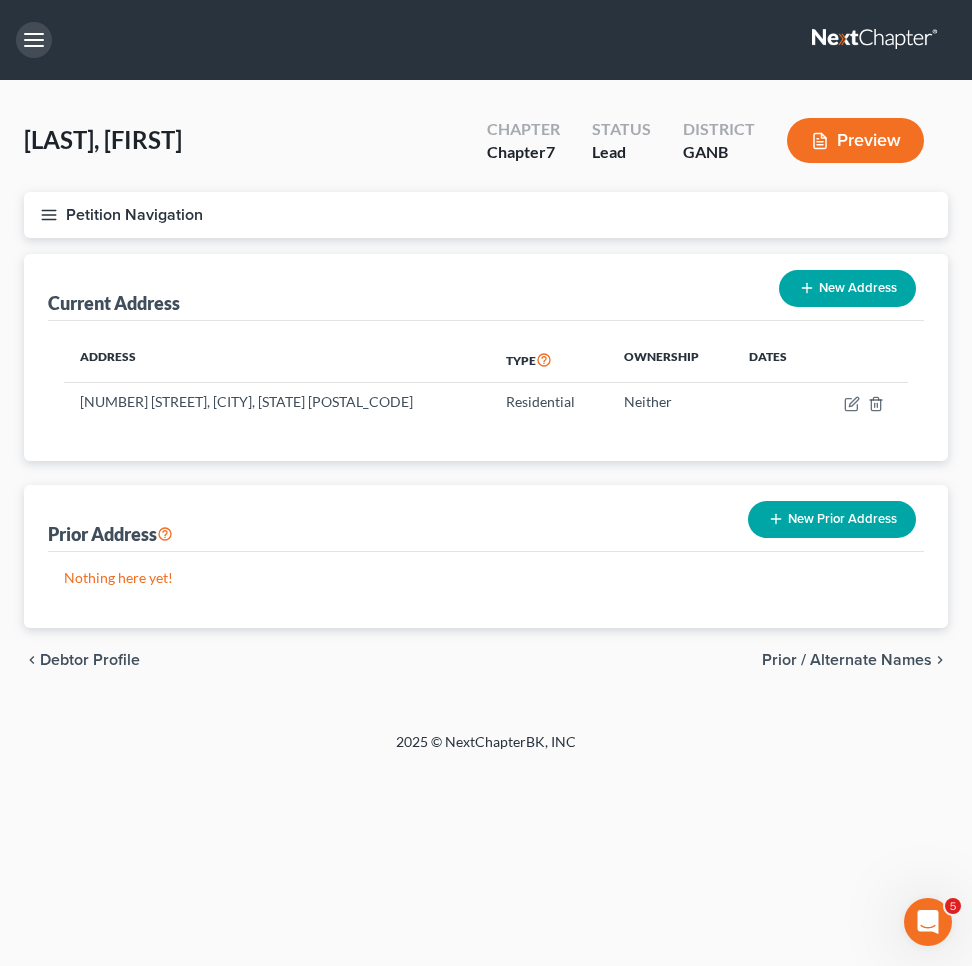click at bounding box center (34, 40) 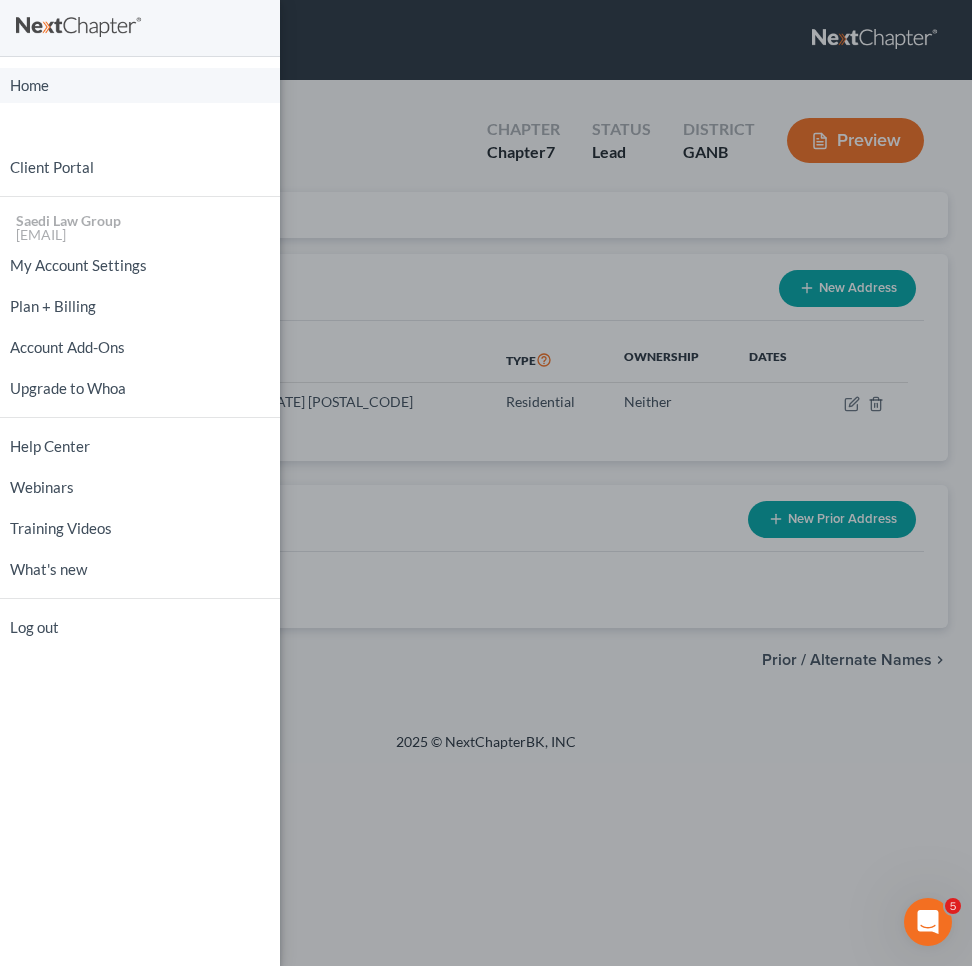 click on "Home" at bounding box center (140, 85) 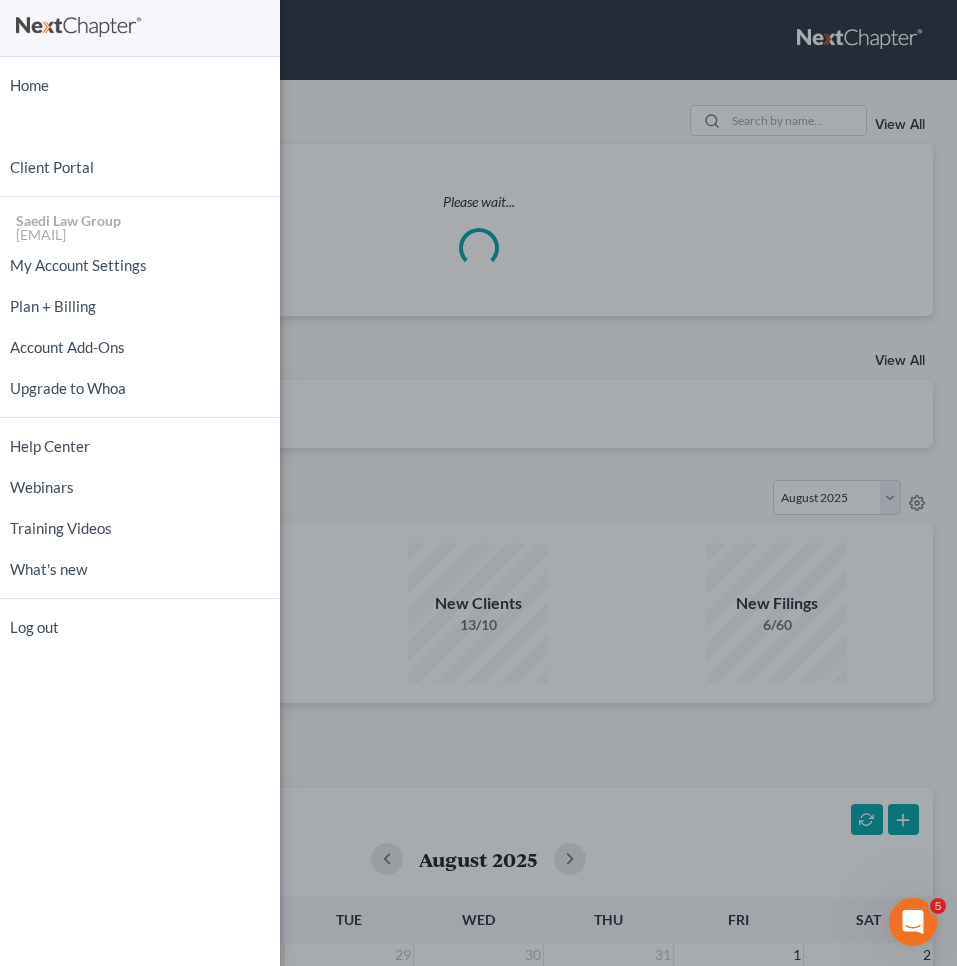 click on "Home New Case Client Portal Saedi Law Group [EMAIL] My Account Settings Plan + Billing Account Add-Ons Upgrade to Whoa Help Center Webinars Training Videos What's new Log out" at bounding box center [478, 483] 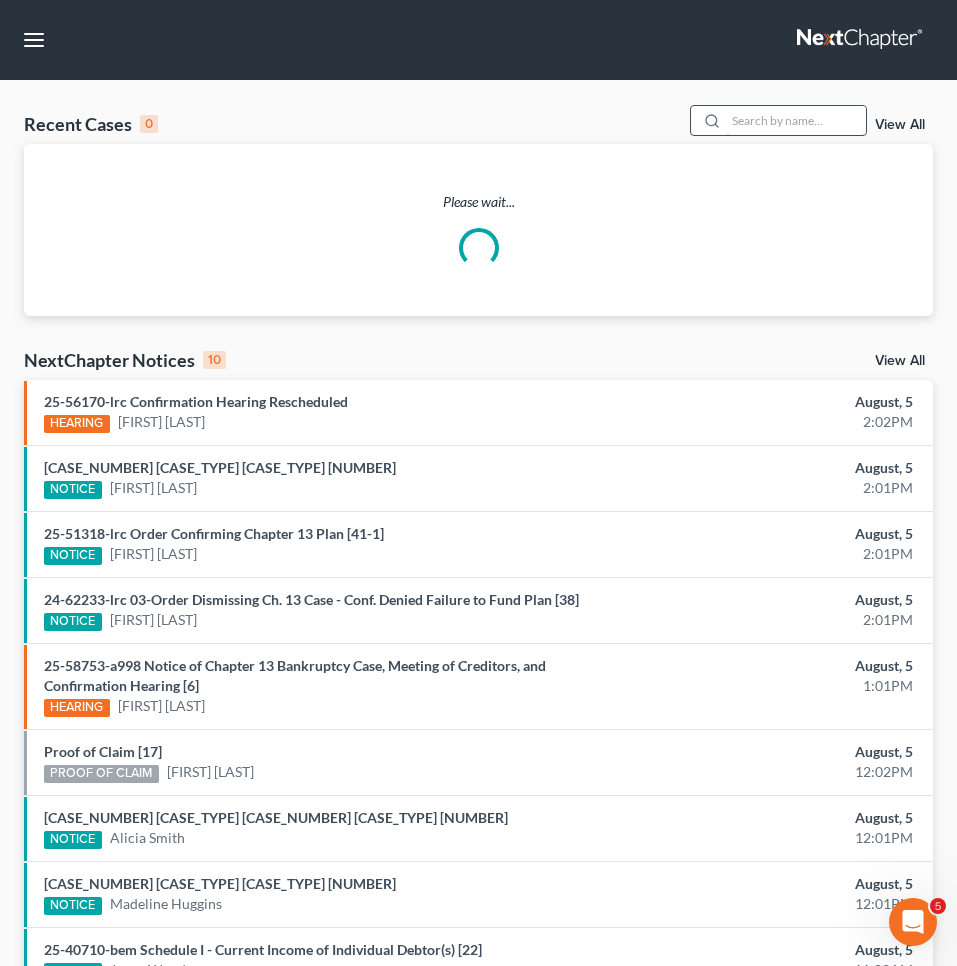 click at bounding box center (796, 120) 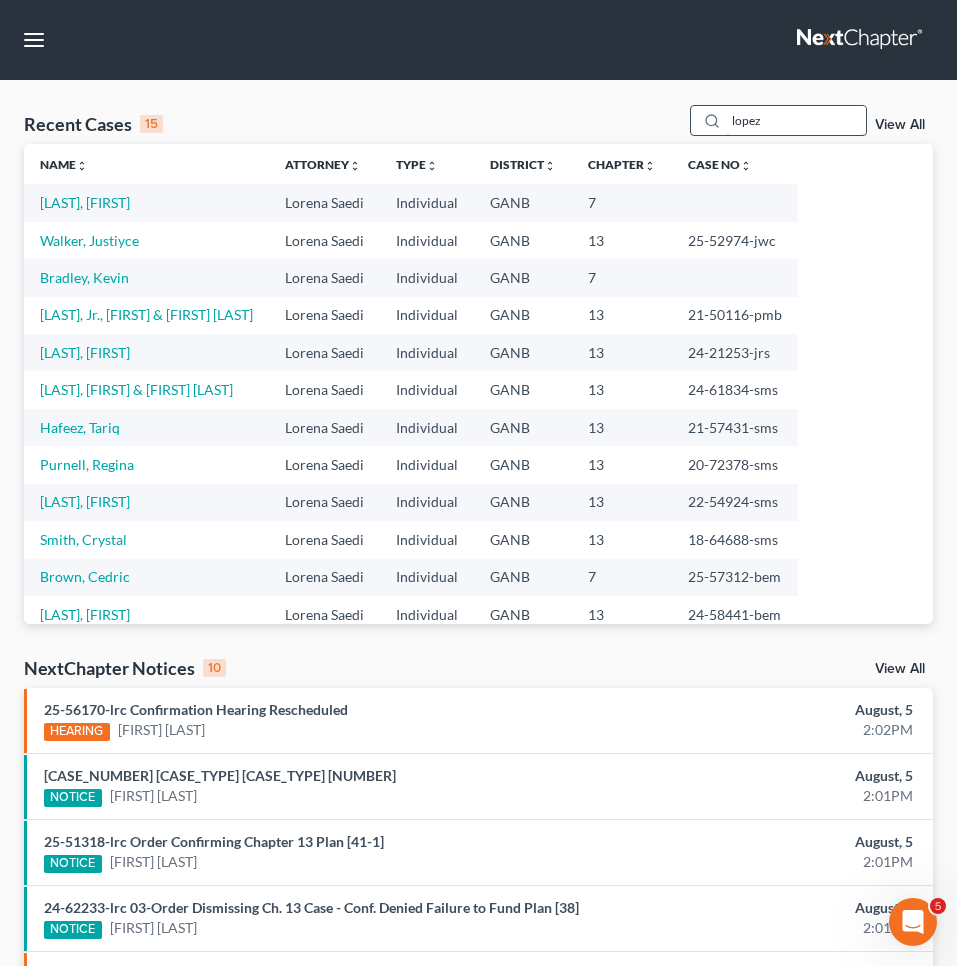 type on "lopez" 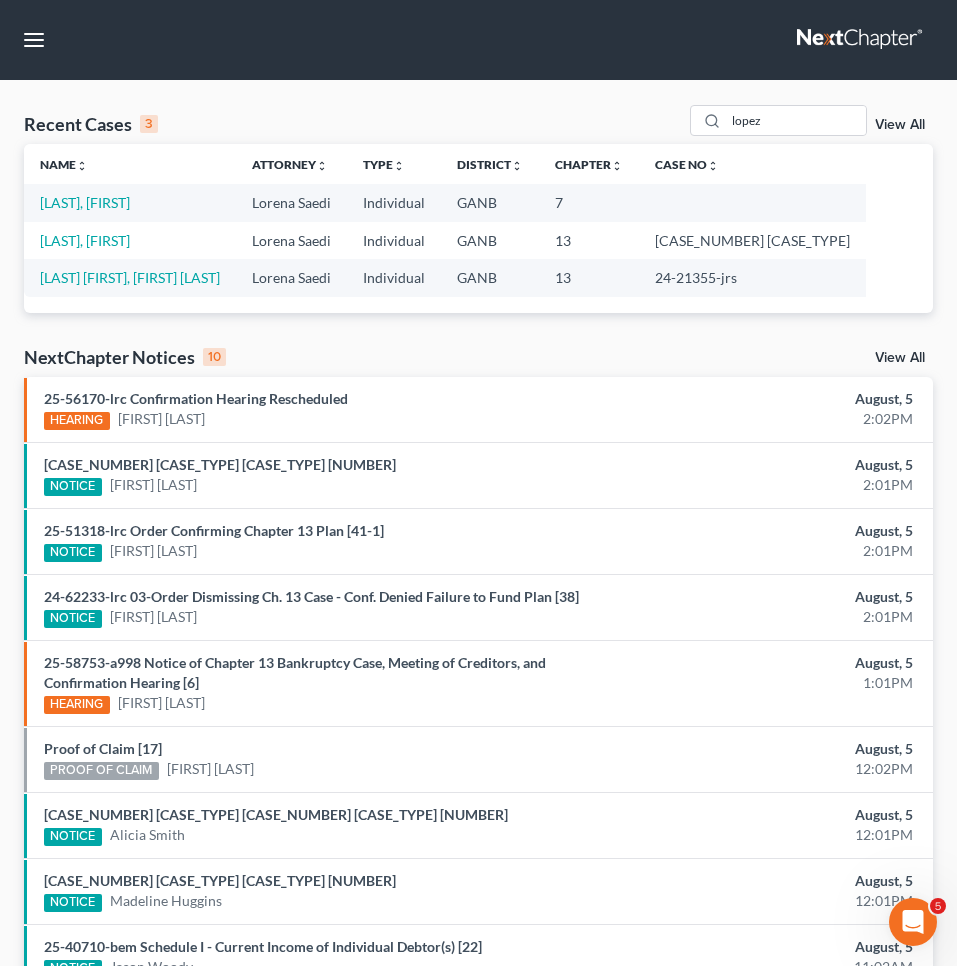 click on "[LAST], [FIRST]" at bounding box center [85, 202] 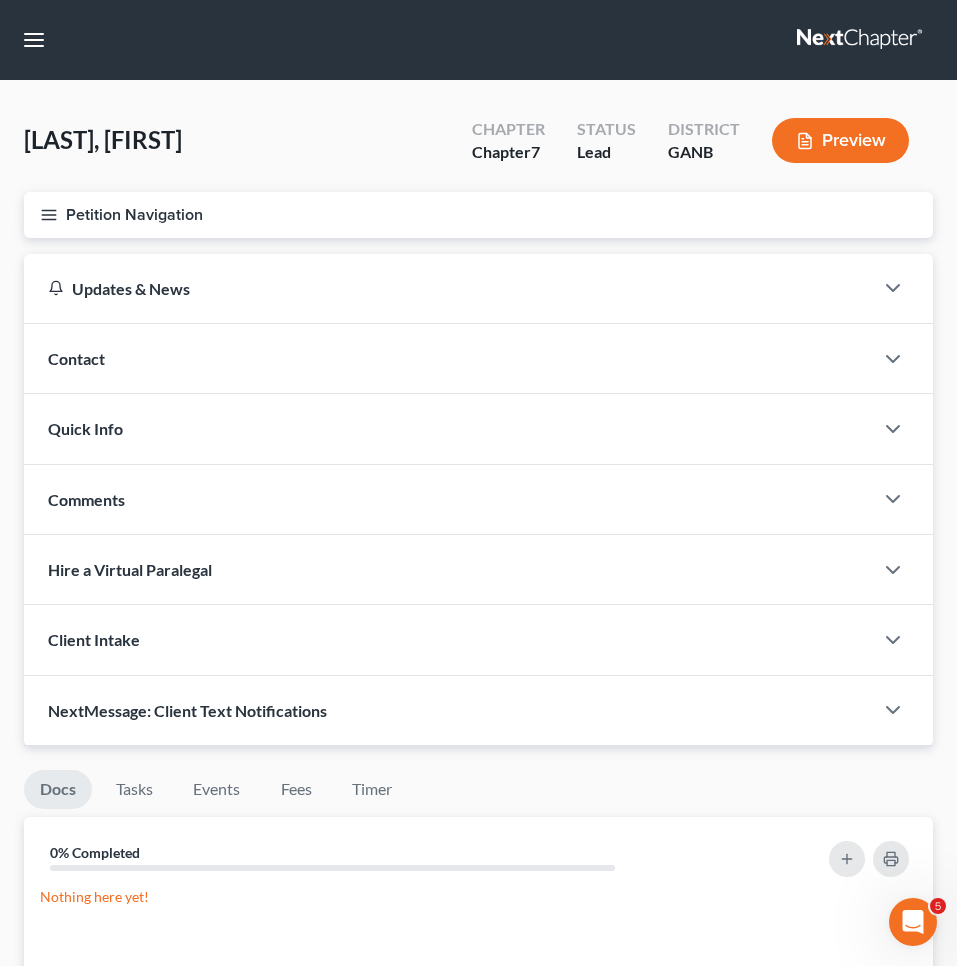click on "Petition Navigation" at bounding box center (478, 215) 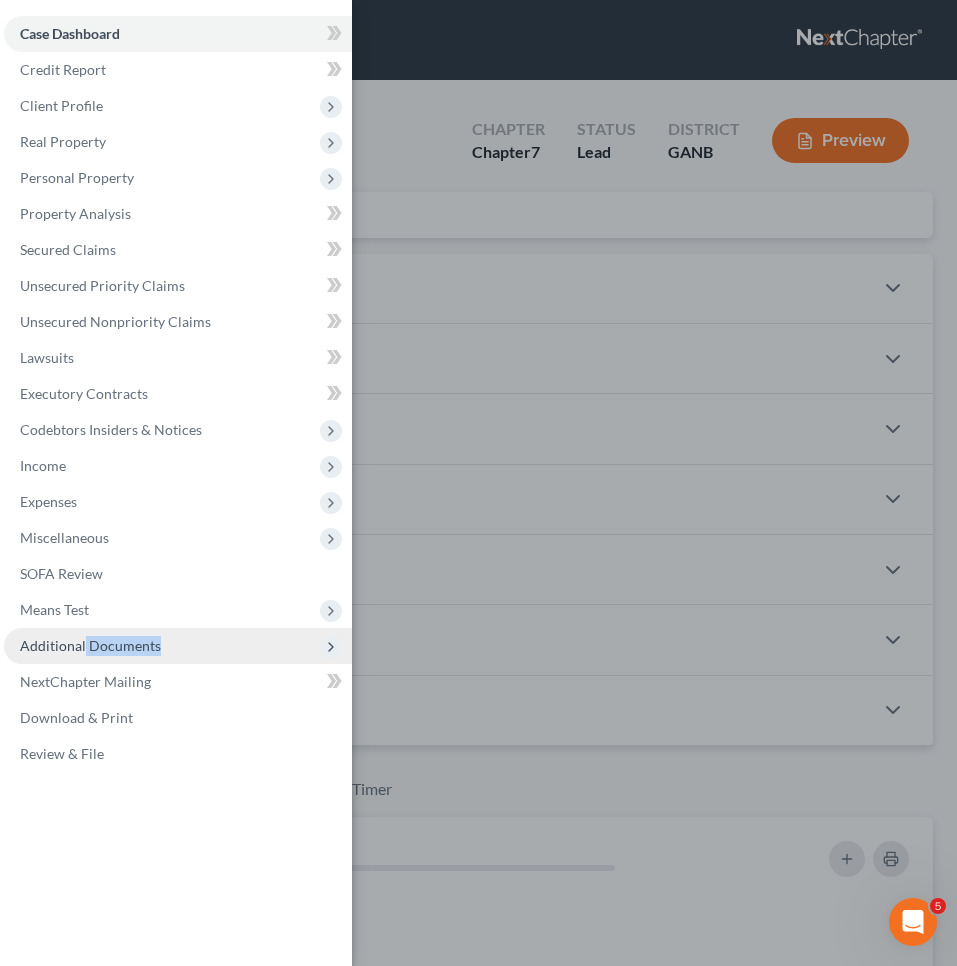 click on "Additional Documents" at bounding box center [178, 646] 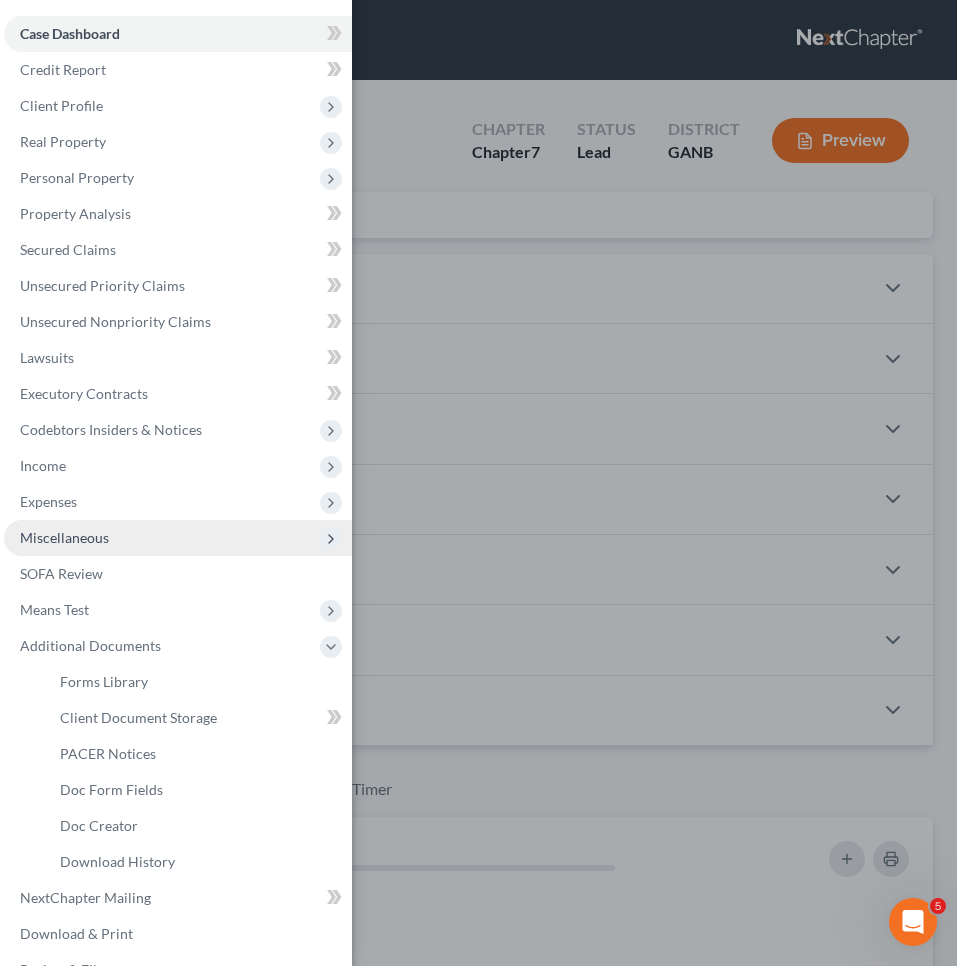 click on "Miscellaneous" at bounding box center [178, 538] 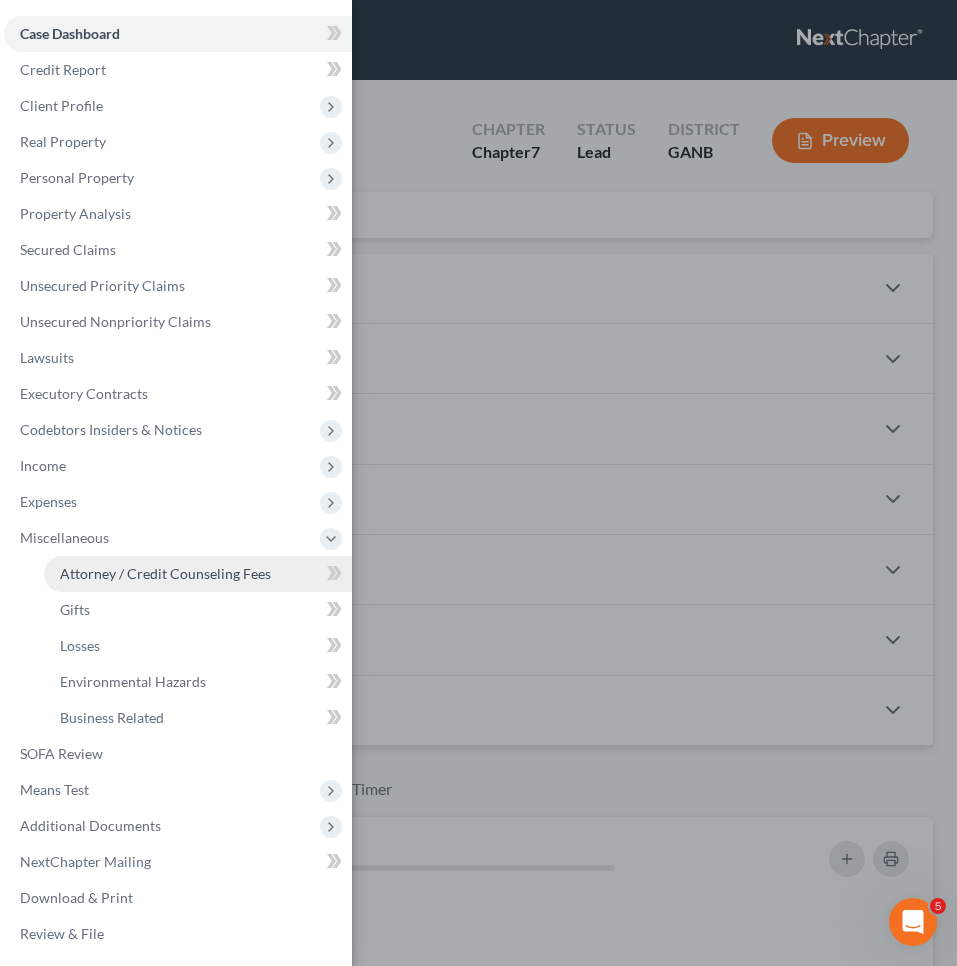 click on "Attorney / Credit Counseling Fees" at bounding box center (165, 573) 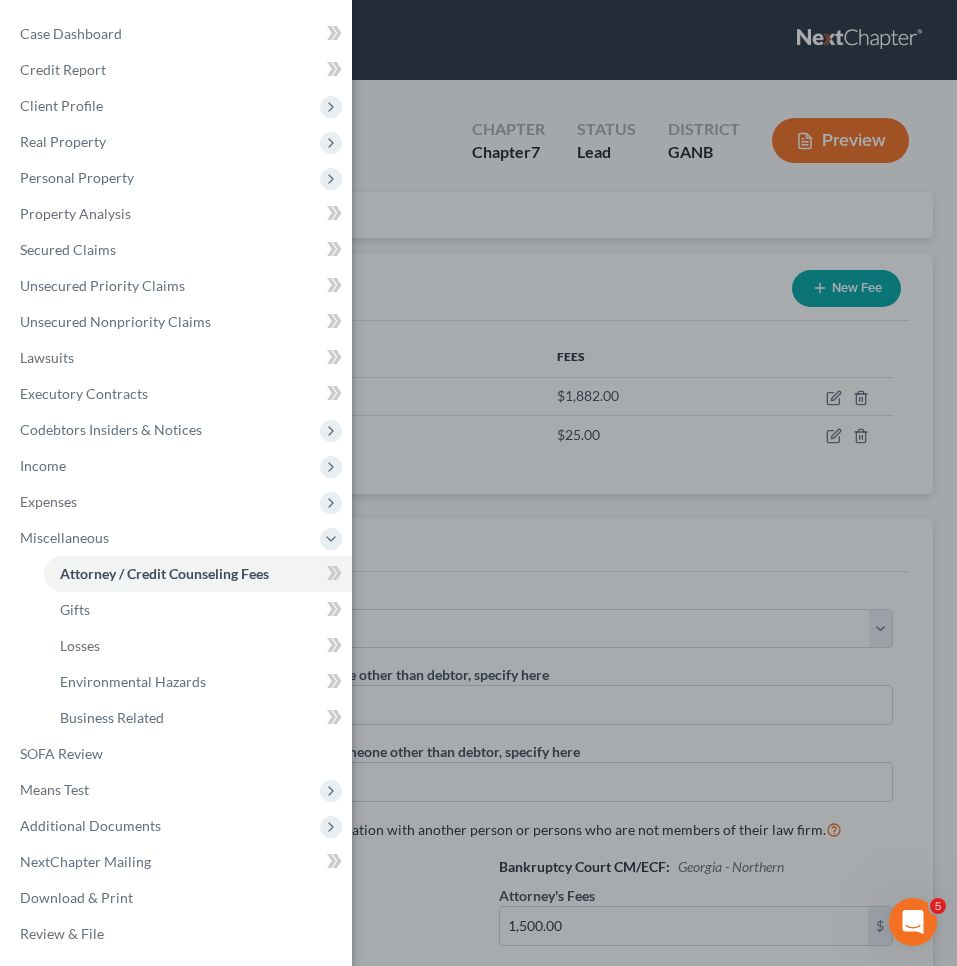 click on "Case Dashboard
Payments
Invoices
Payments
Payments
Credit Report
Client Profile" at bounding box center (478, 483) 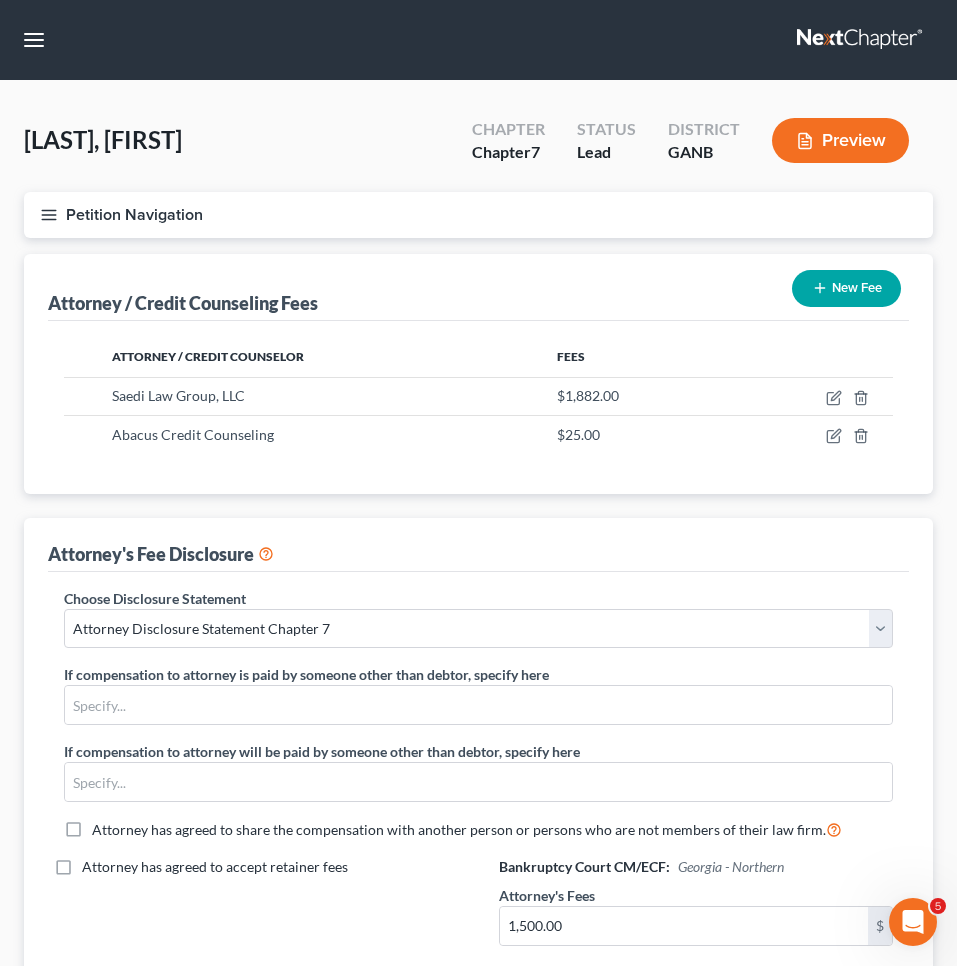 click on "Petition Navigation" at bounding box center (478, 215) 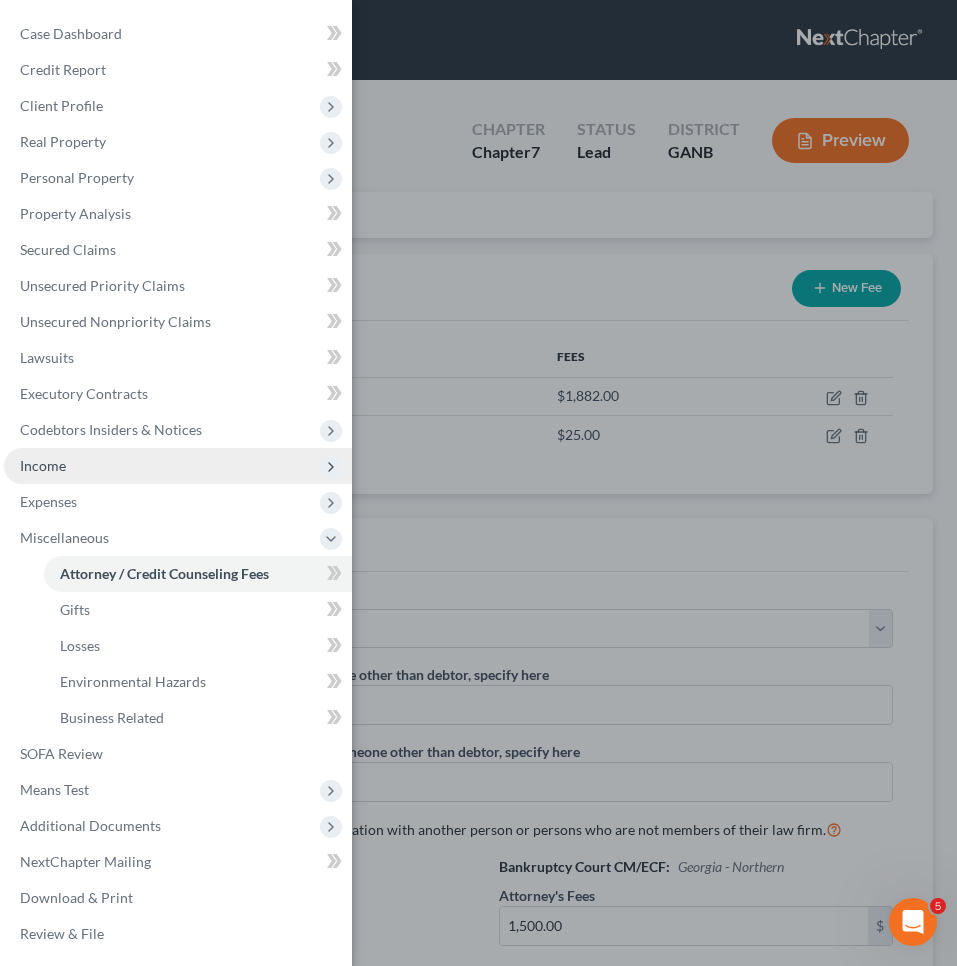 click on "Income" at bounding box center (178, 466) 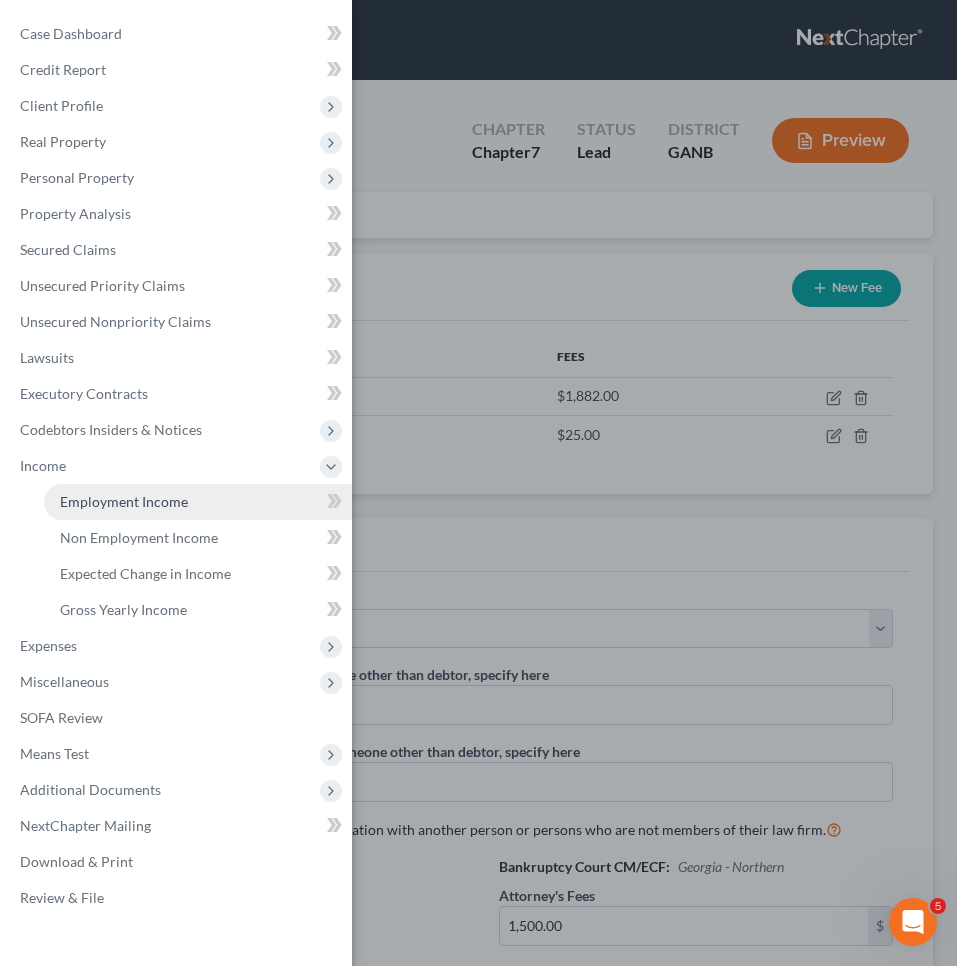 click on "Employment Income" at bounding box center [124, 501] 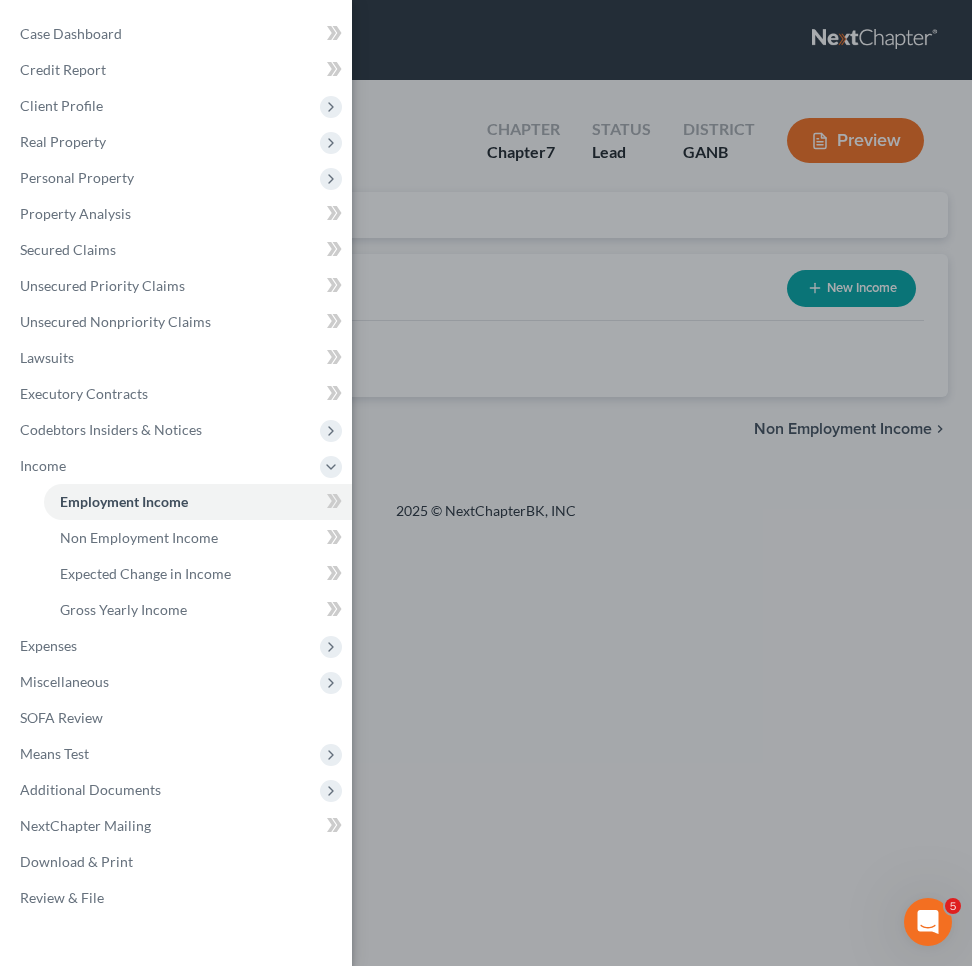 click on "Case Dashboard
Payments
Invoices
Payments
Payments
Credit Report
Client Profile" at bounding box center (486, 483) 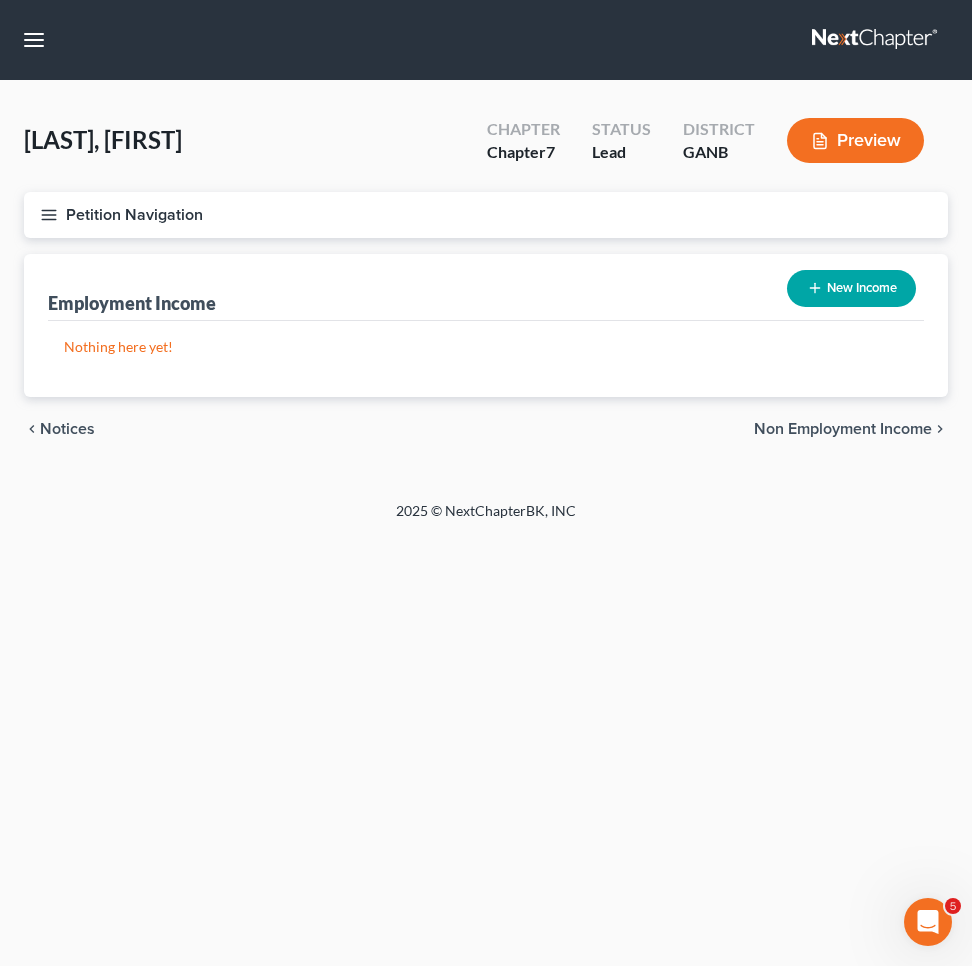 click on "New Income" at bounding box center [851, 288] 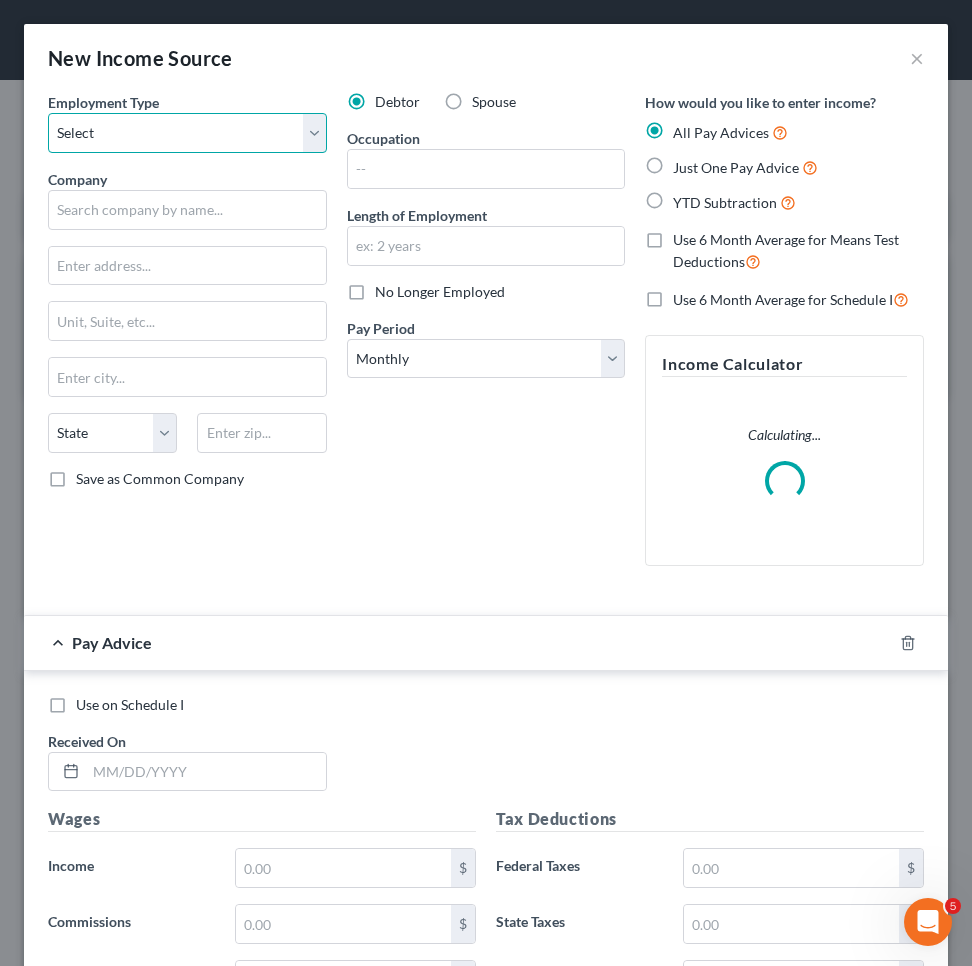 select on "0" 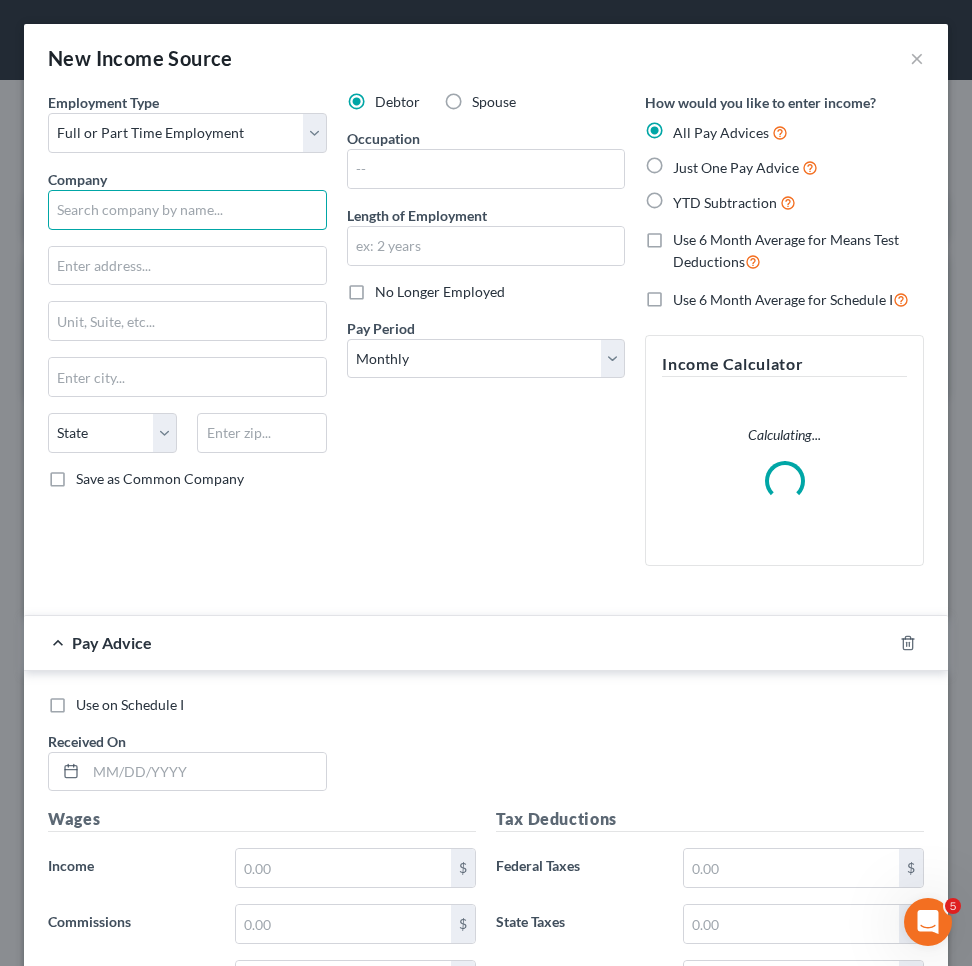 click at bounding box center [187, 210] 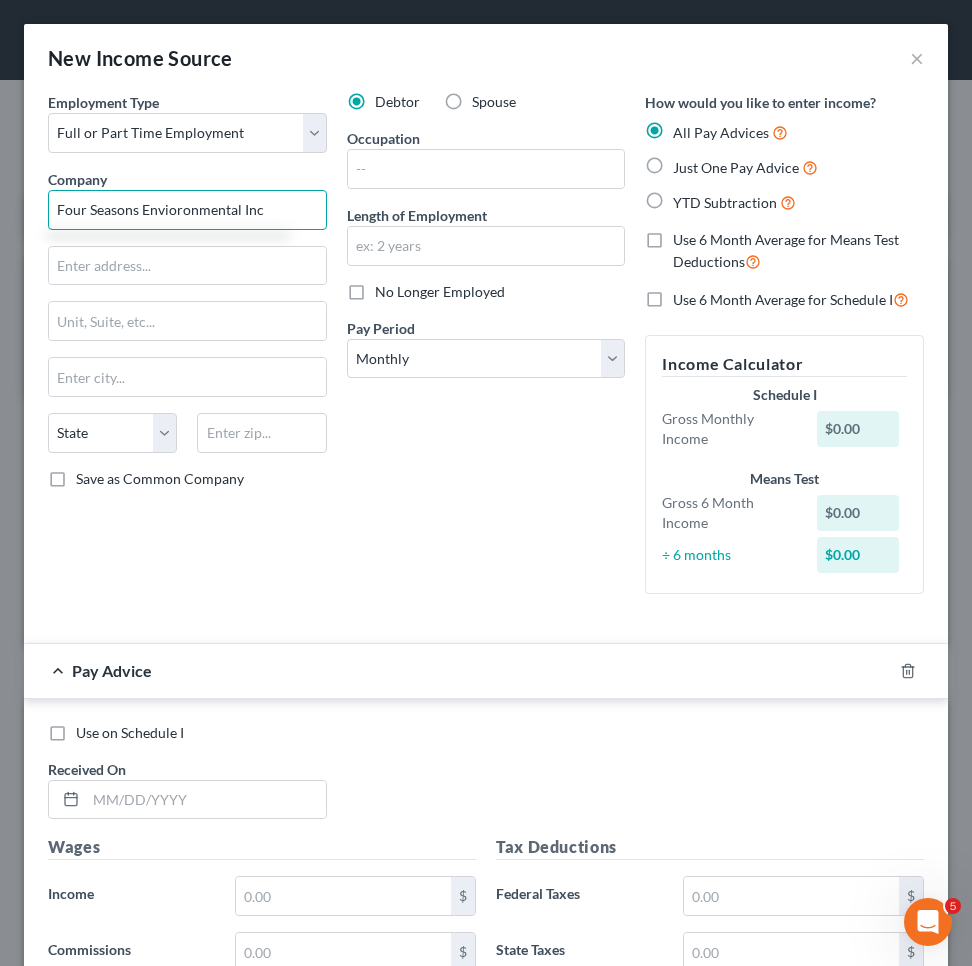 type on "Four Seasons Envioronmental Inc" 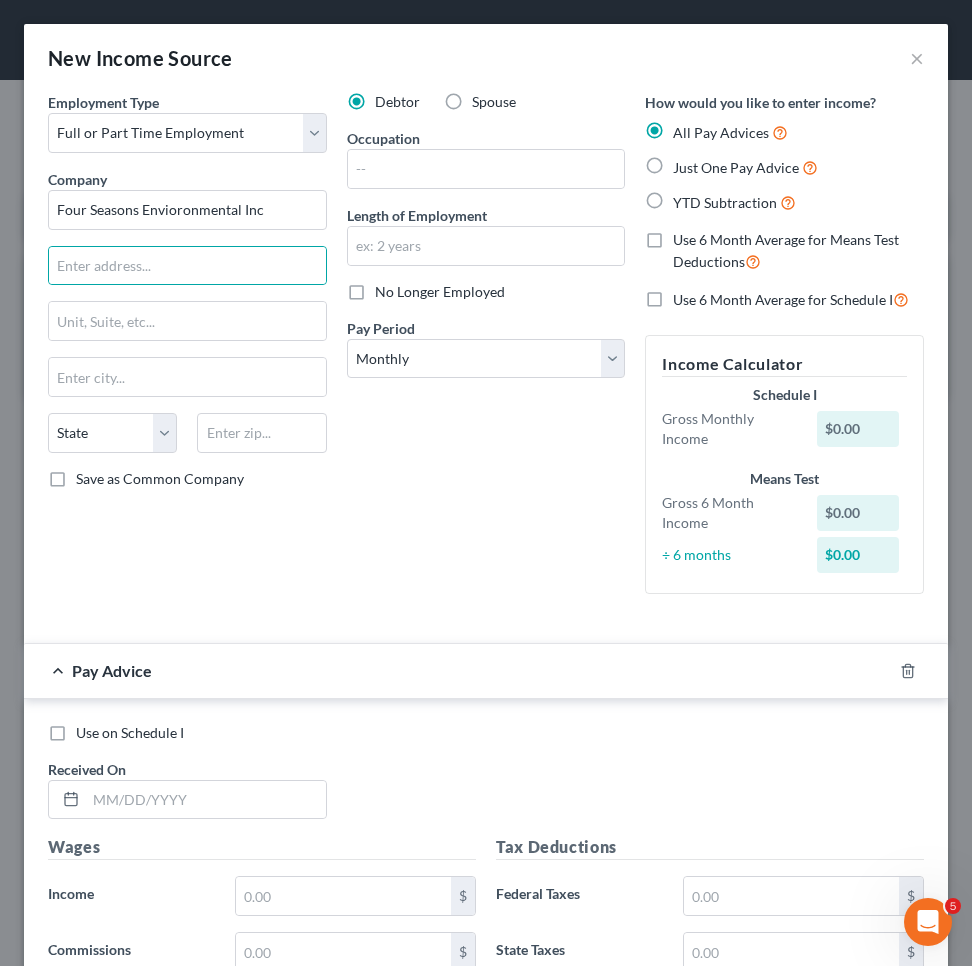 click on "Just One Pay Advice" at bounding box center [736, 167] 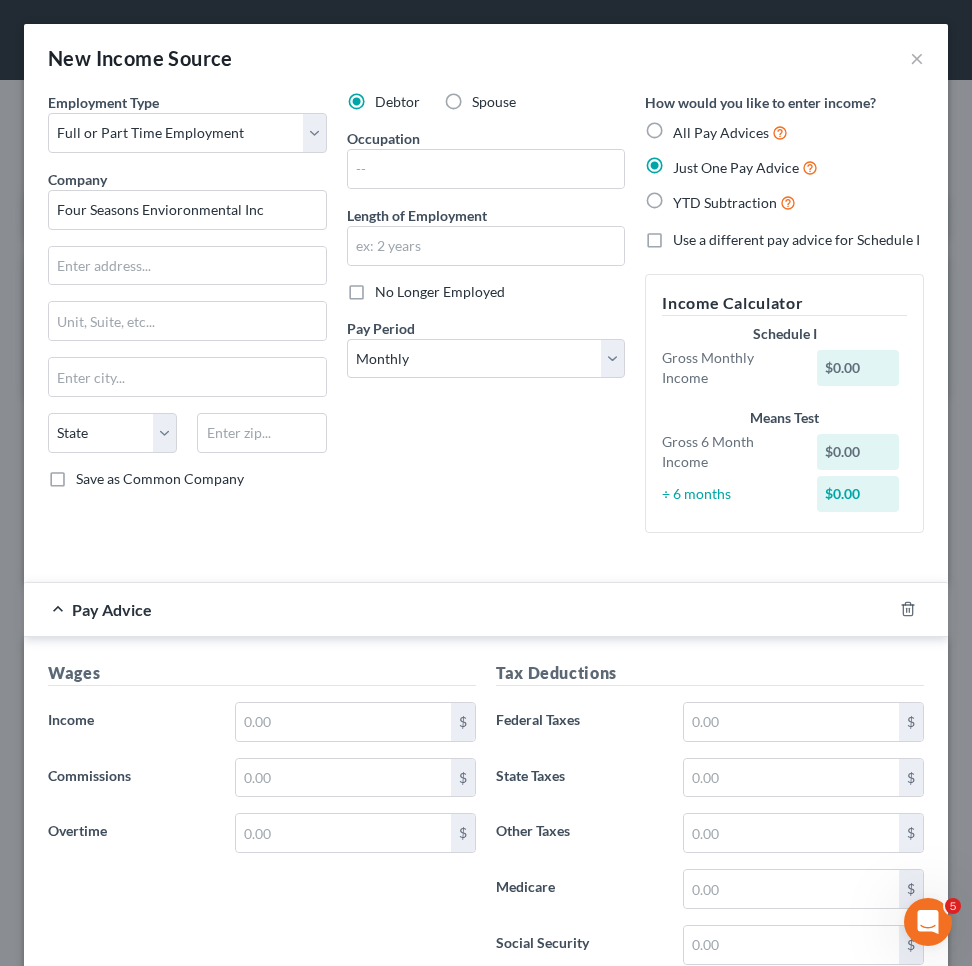 click on "Wages
Income
*
$ Commissions $ Overtime $" at bounding box center (262, 821) 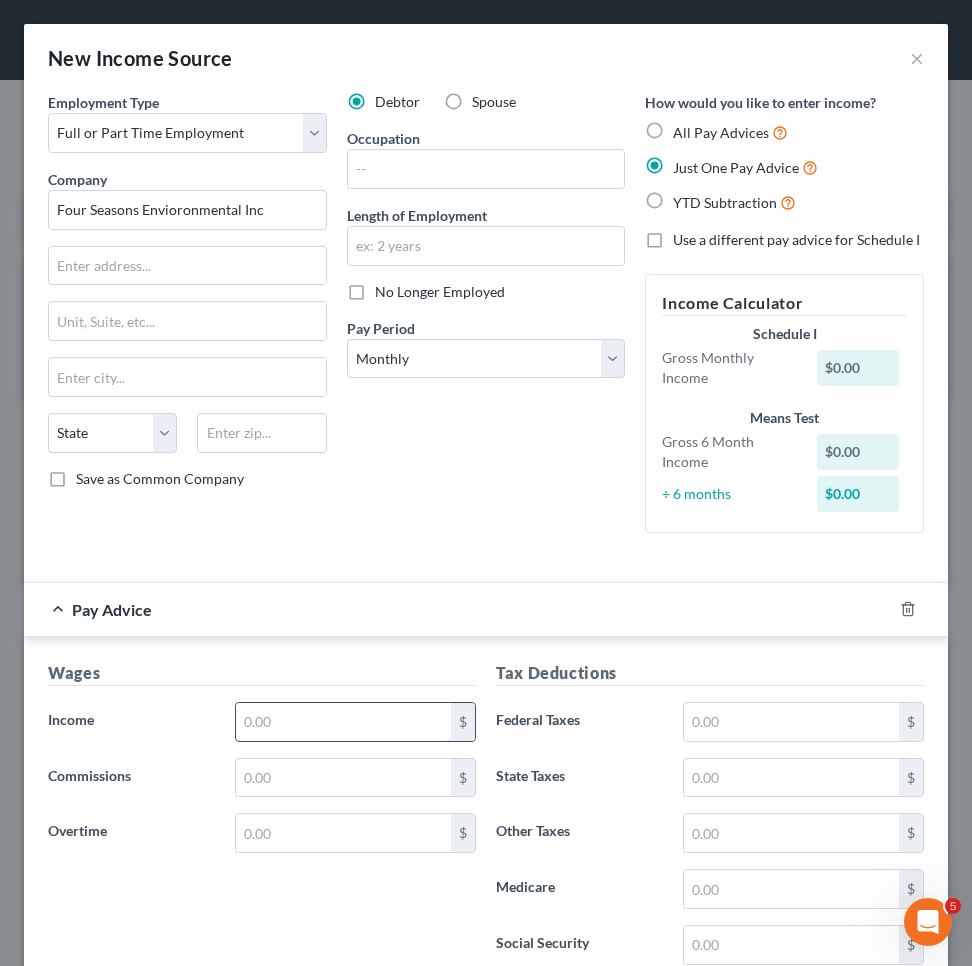 click at bounding box center [343, 722] 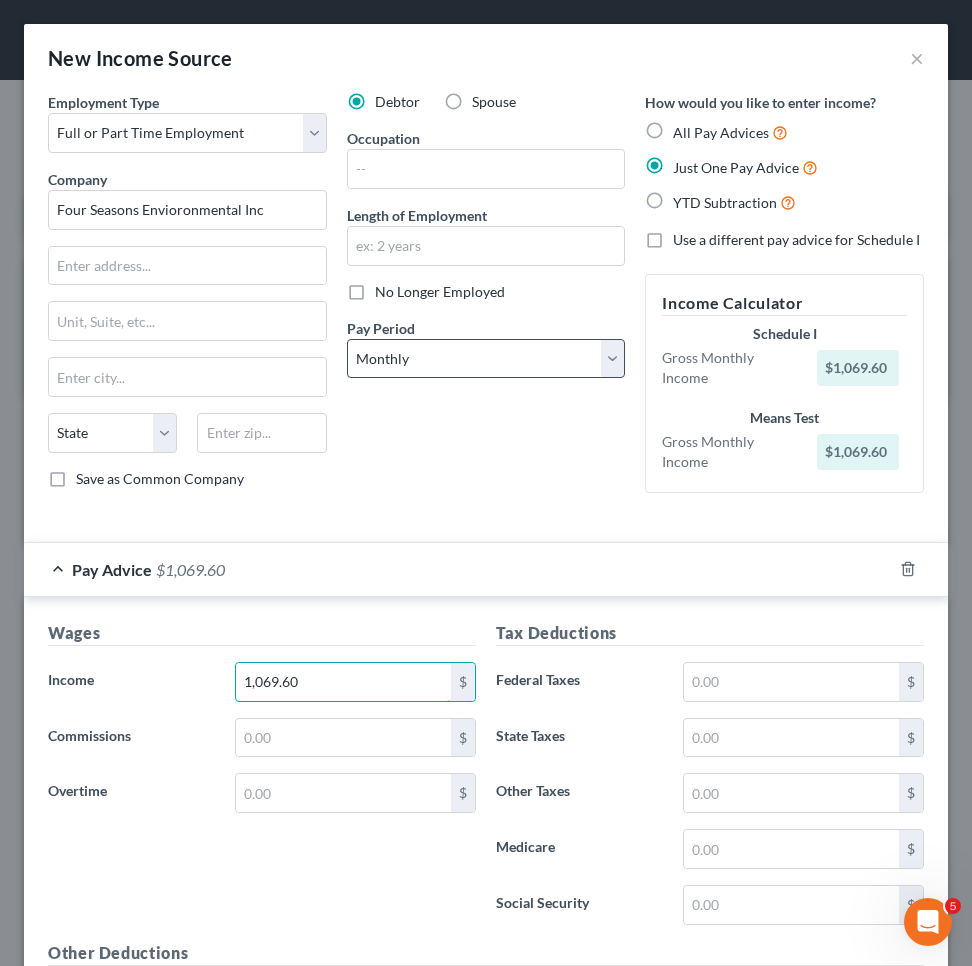type on "1,069.60" 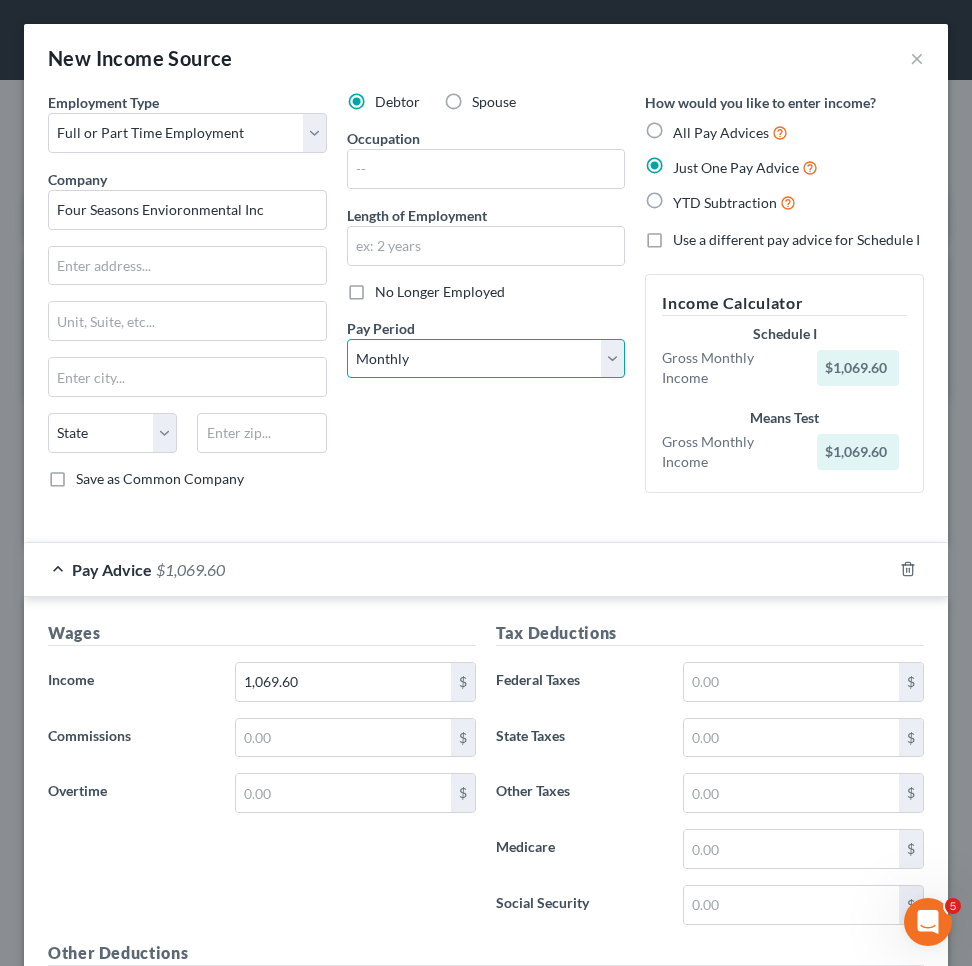 select on "3" 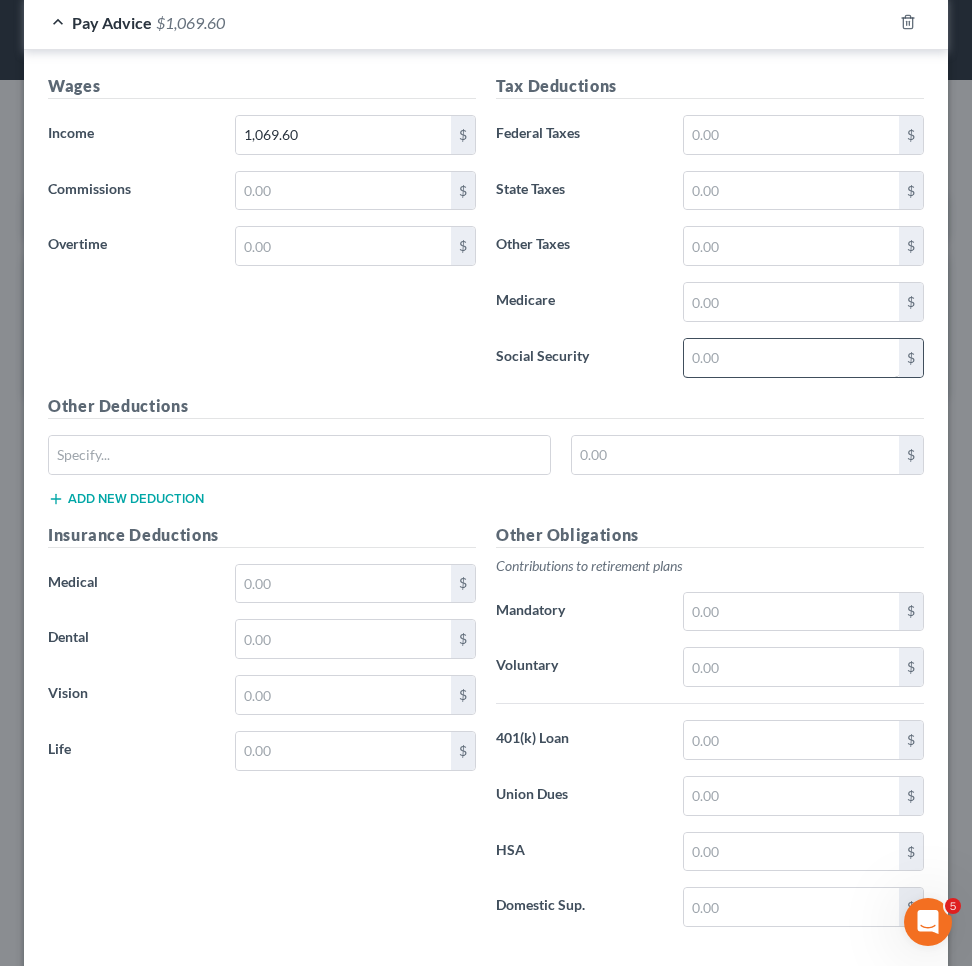 scroll, scrollTop: 633, scrollLeft: 0, axis: vertical 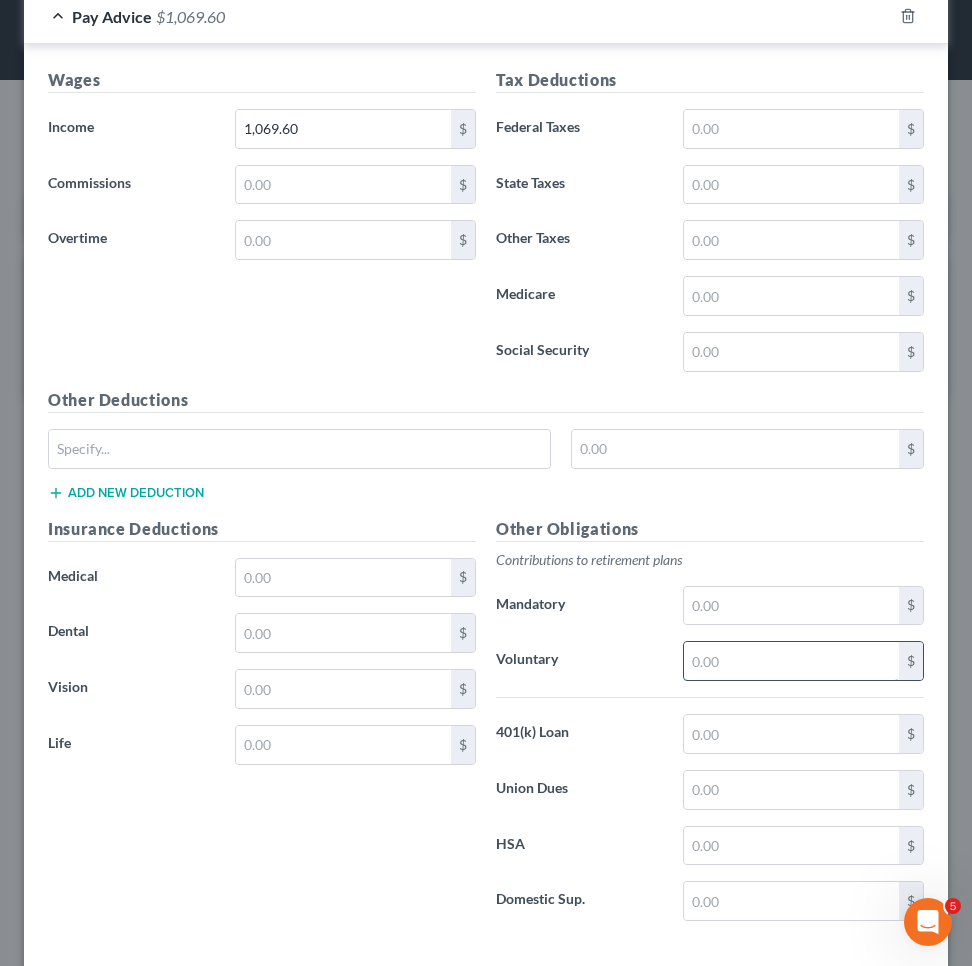 click at bounding box center (791, 661) 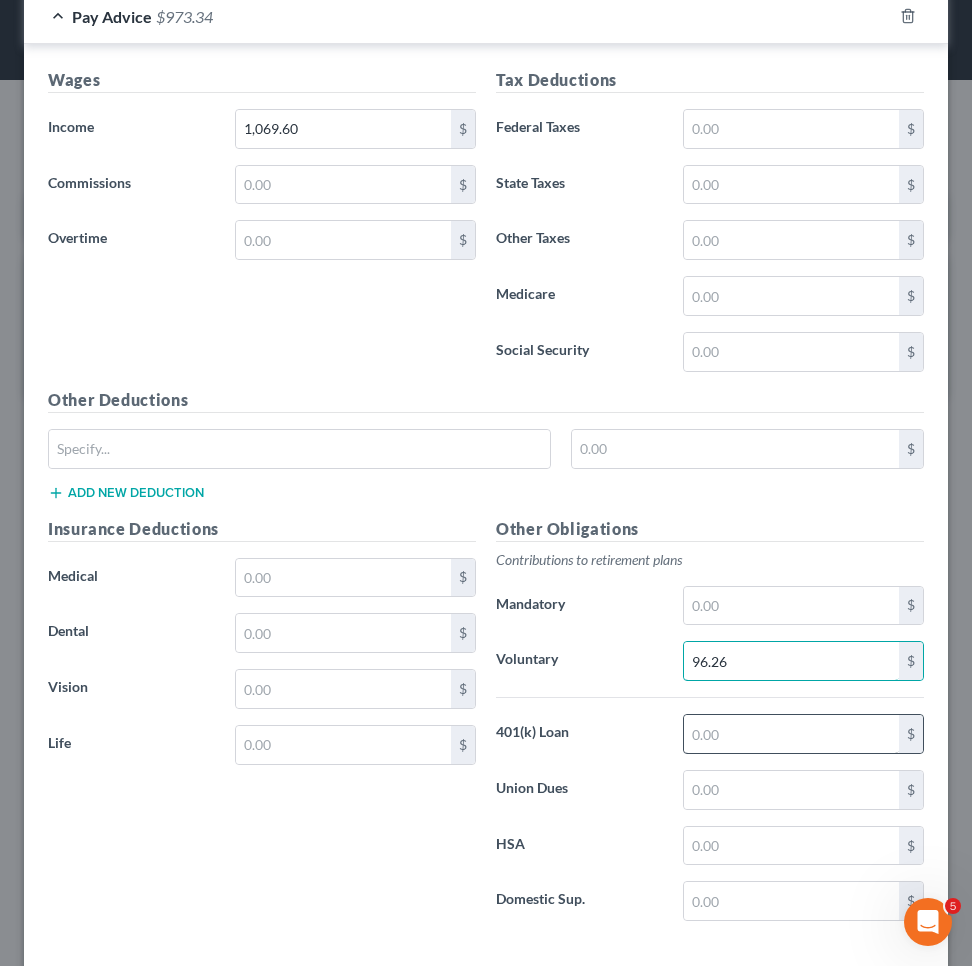 type on "96.26" 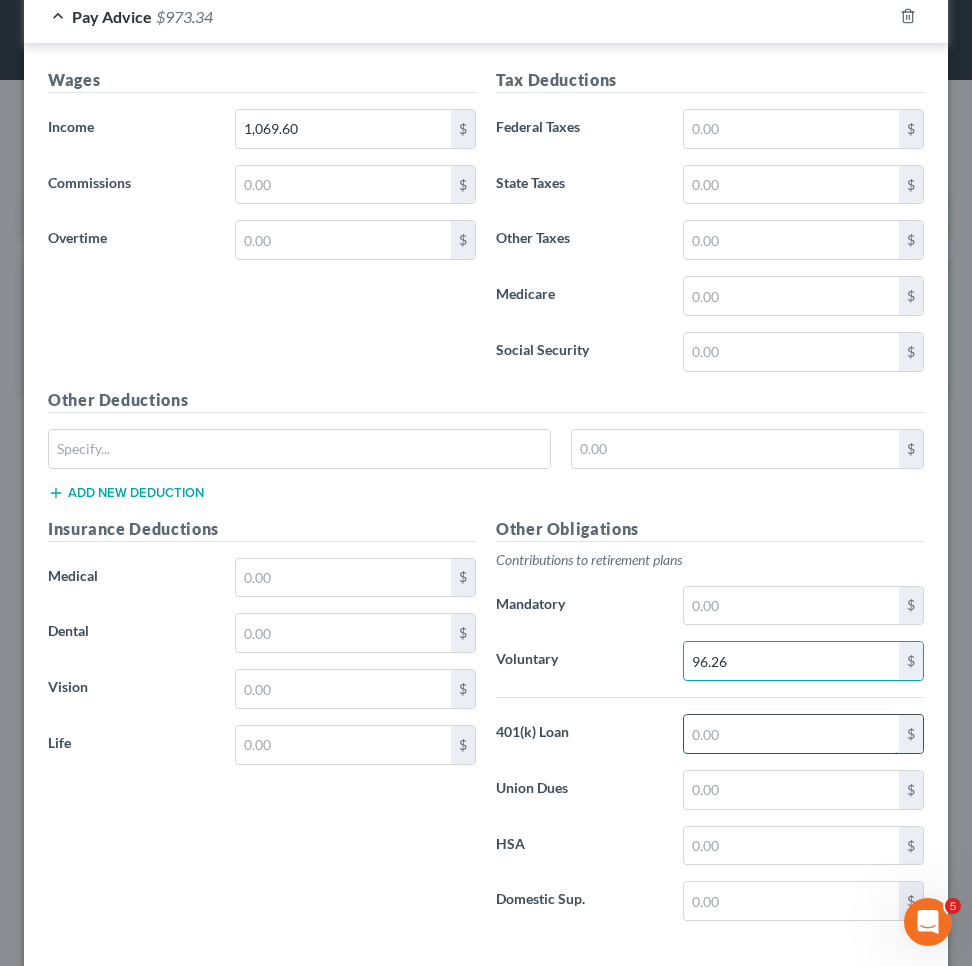 click at bounding box center (791, 734) 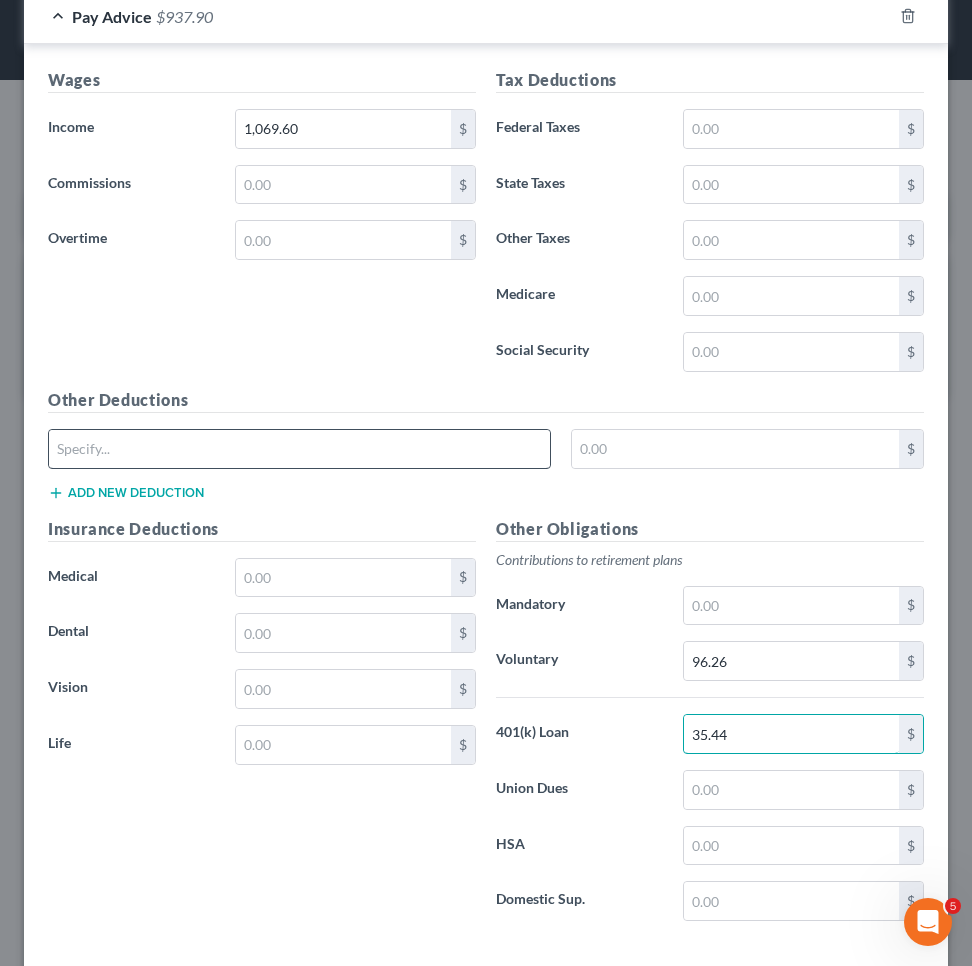 type on "35.44" 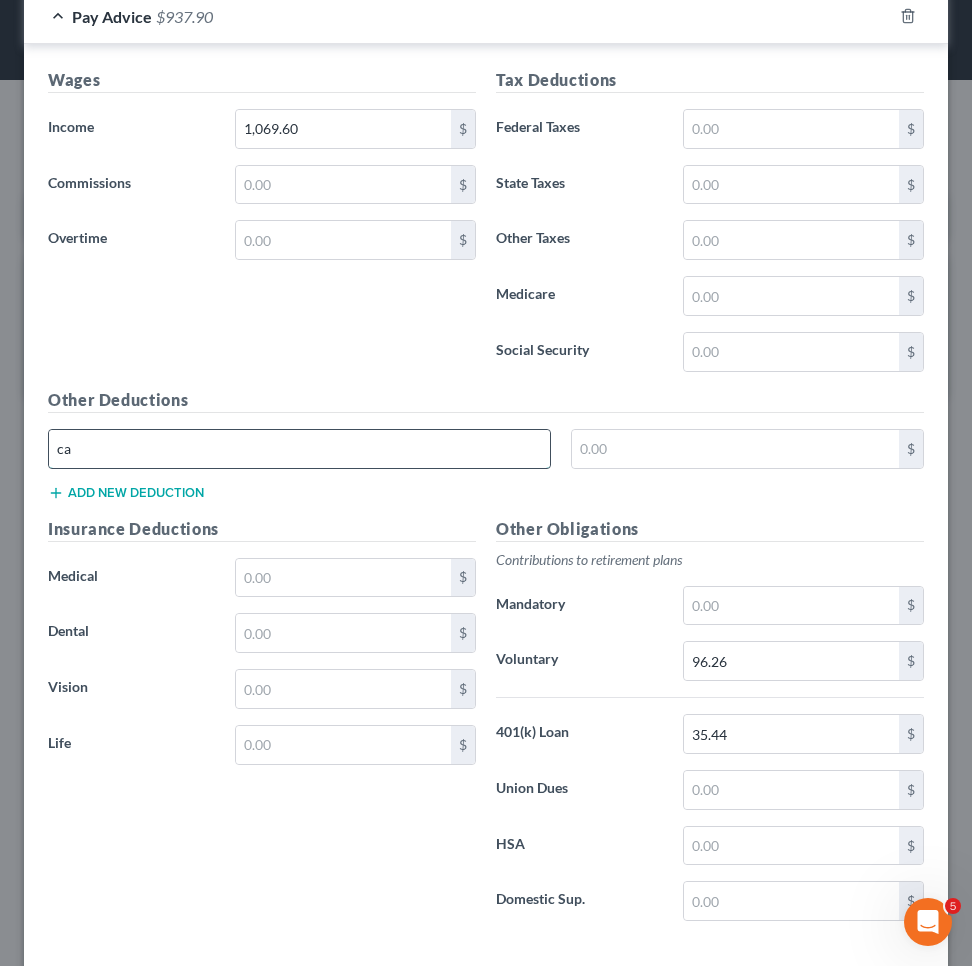 type on "c" 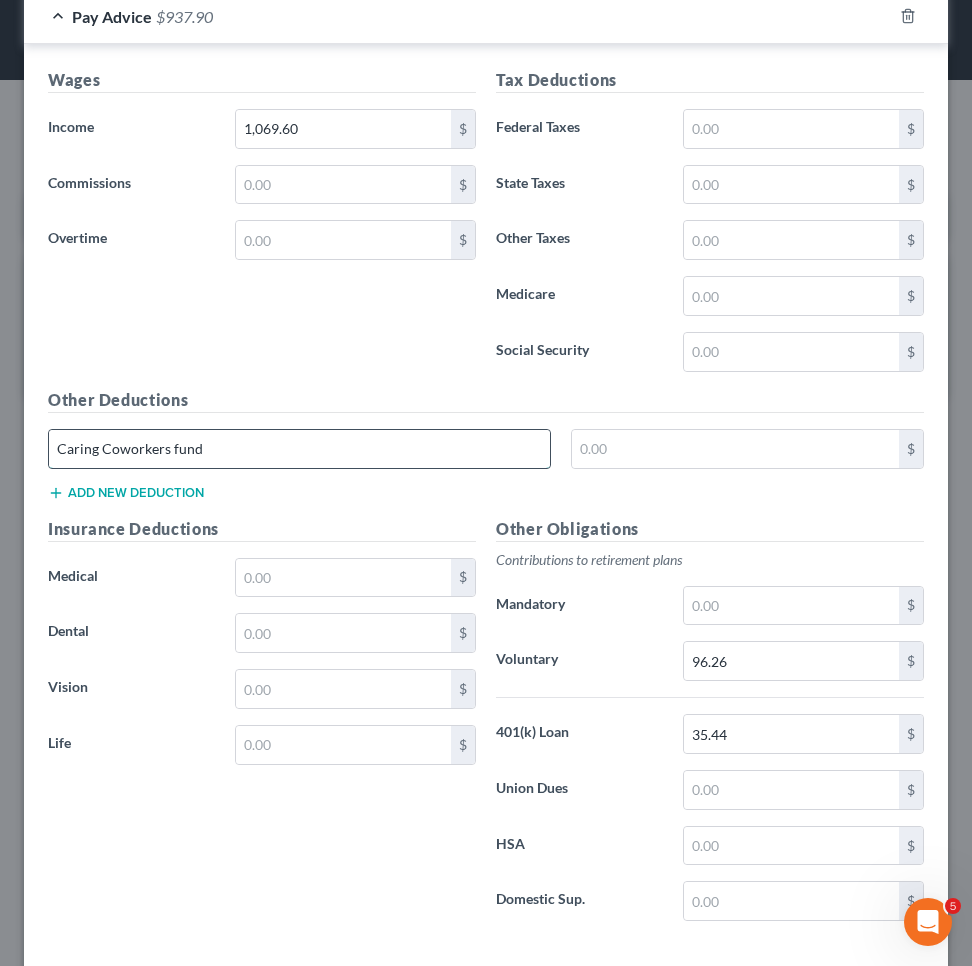 type on "Caring Coworkers fund" 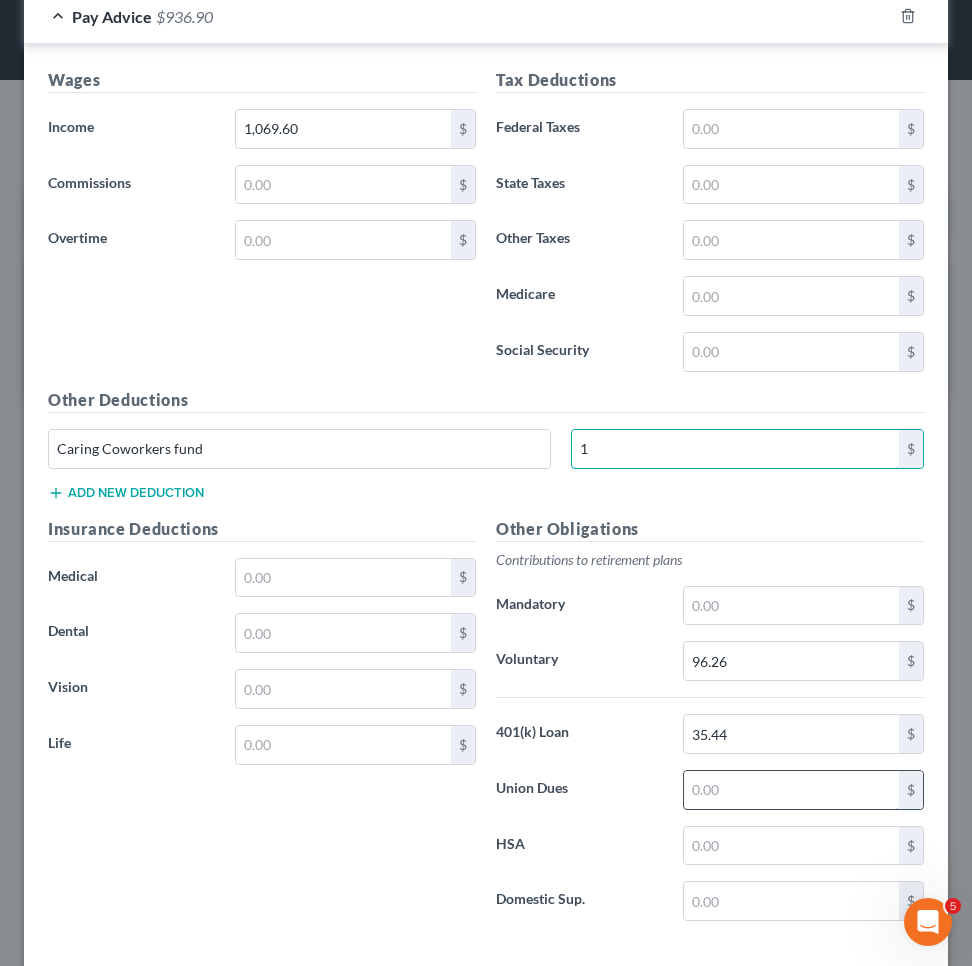 type on "1" 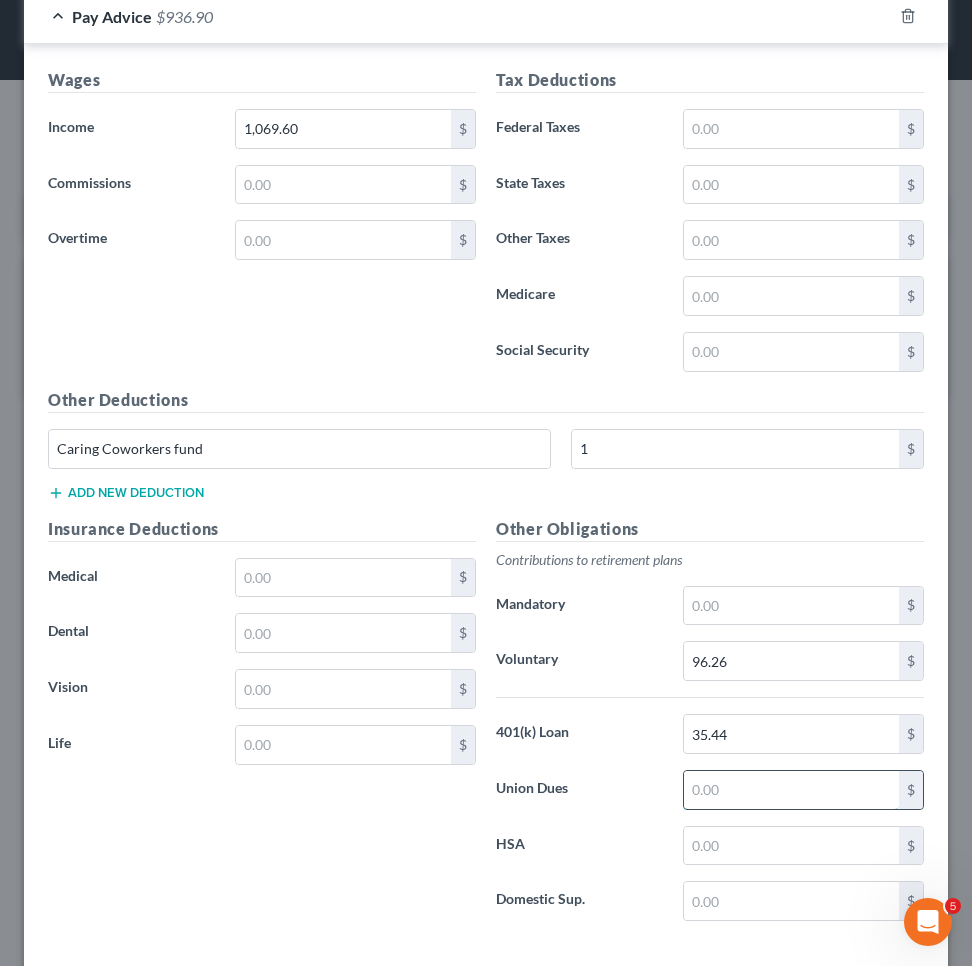 click at bounding box center [791, 790] 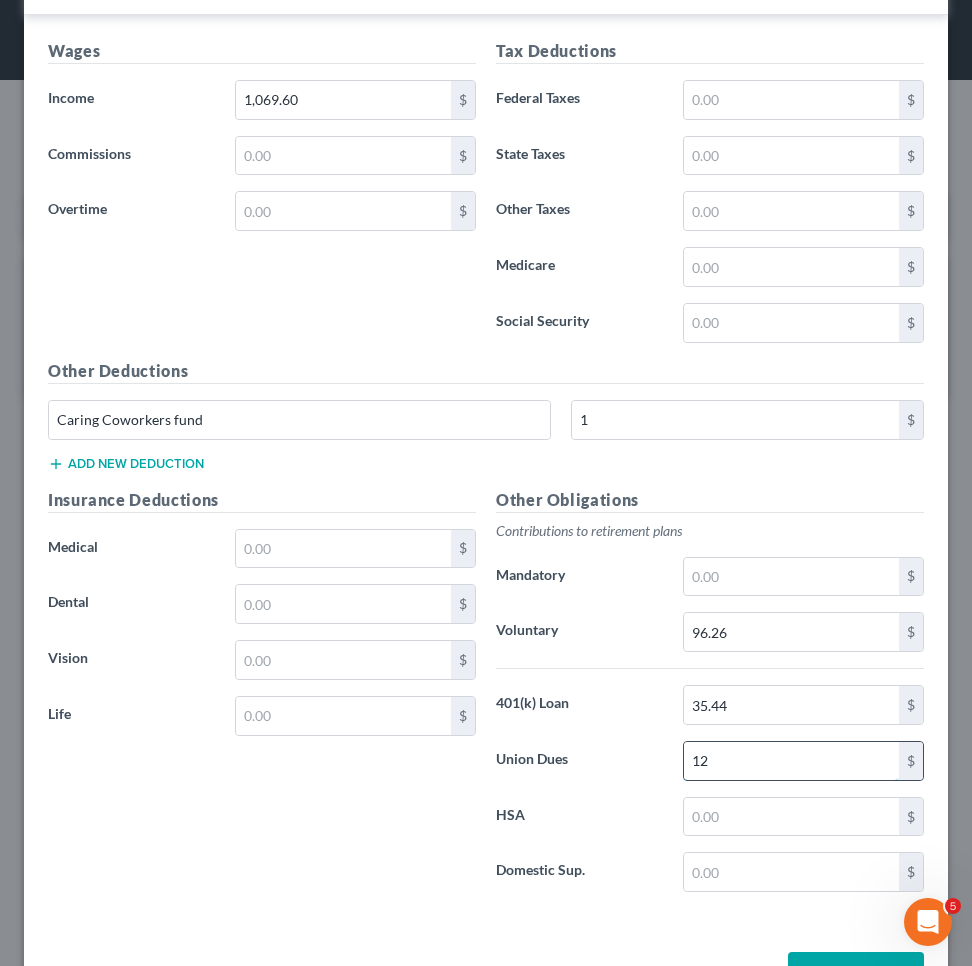 scroll, scrollTop: 677, scrollLeft: 0, axis: vertical 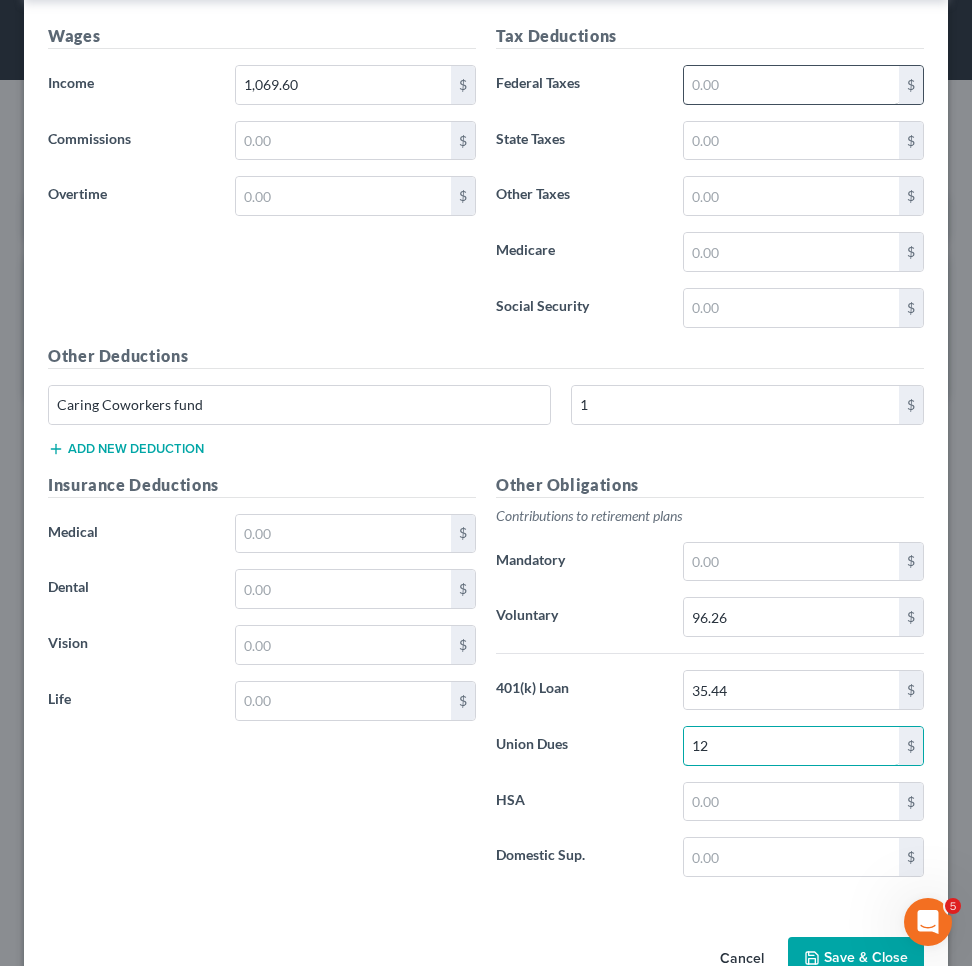 type on "12" 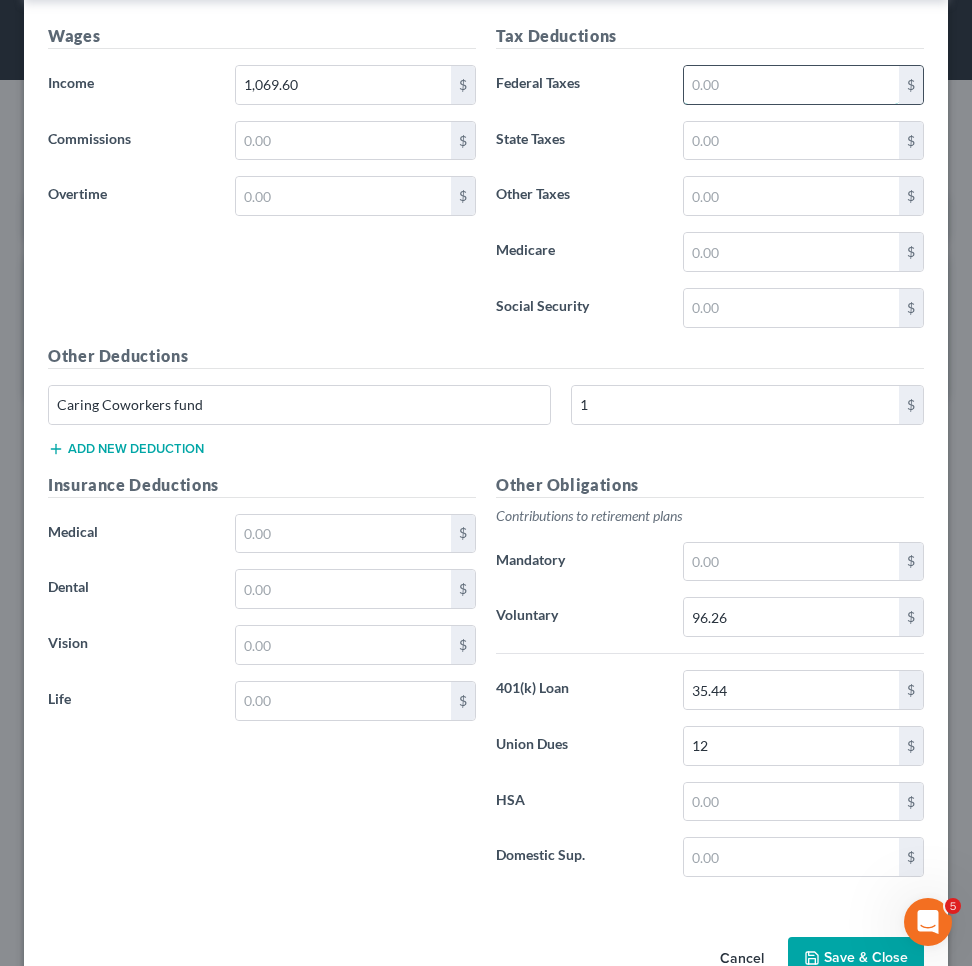 click at bounding box center (791, 85) 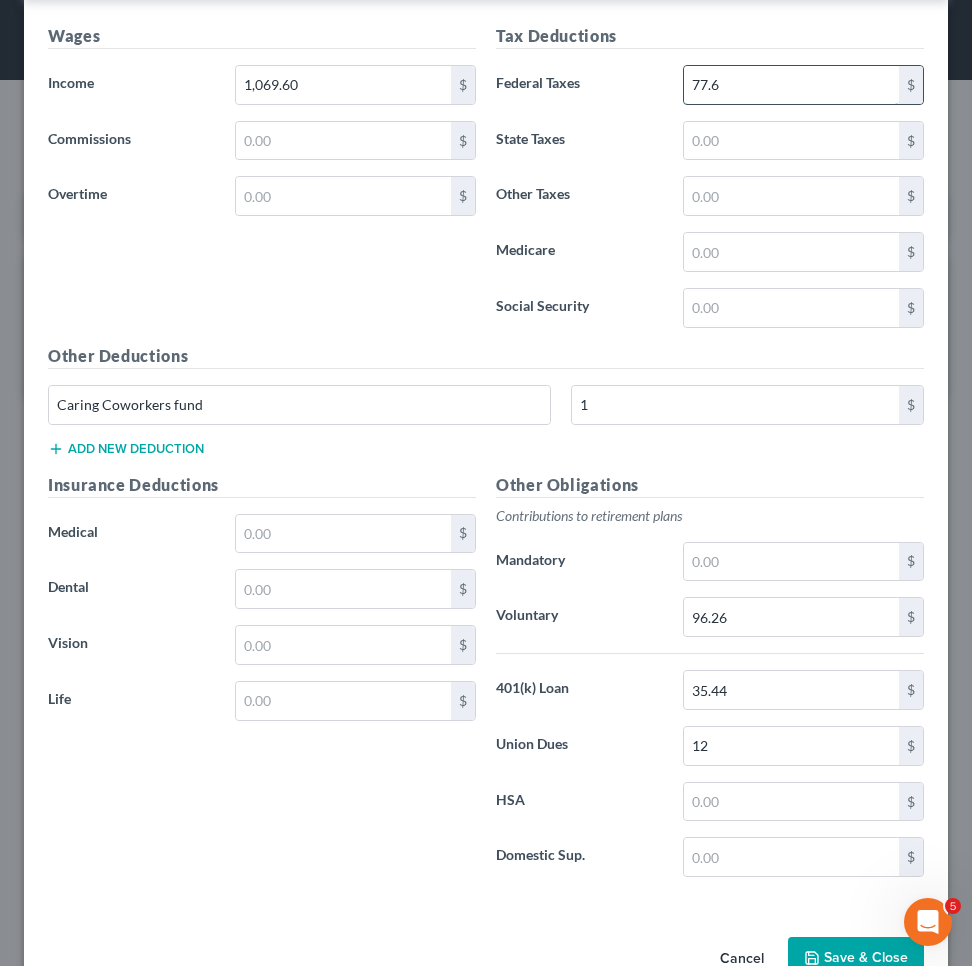 type on "77.6" 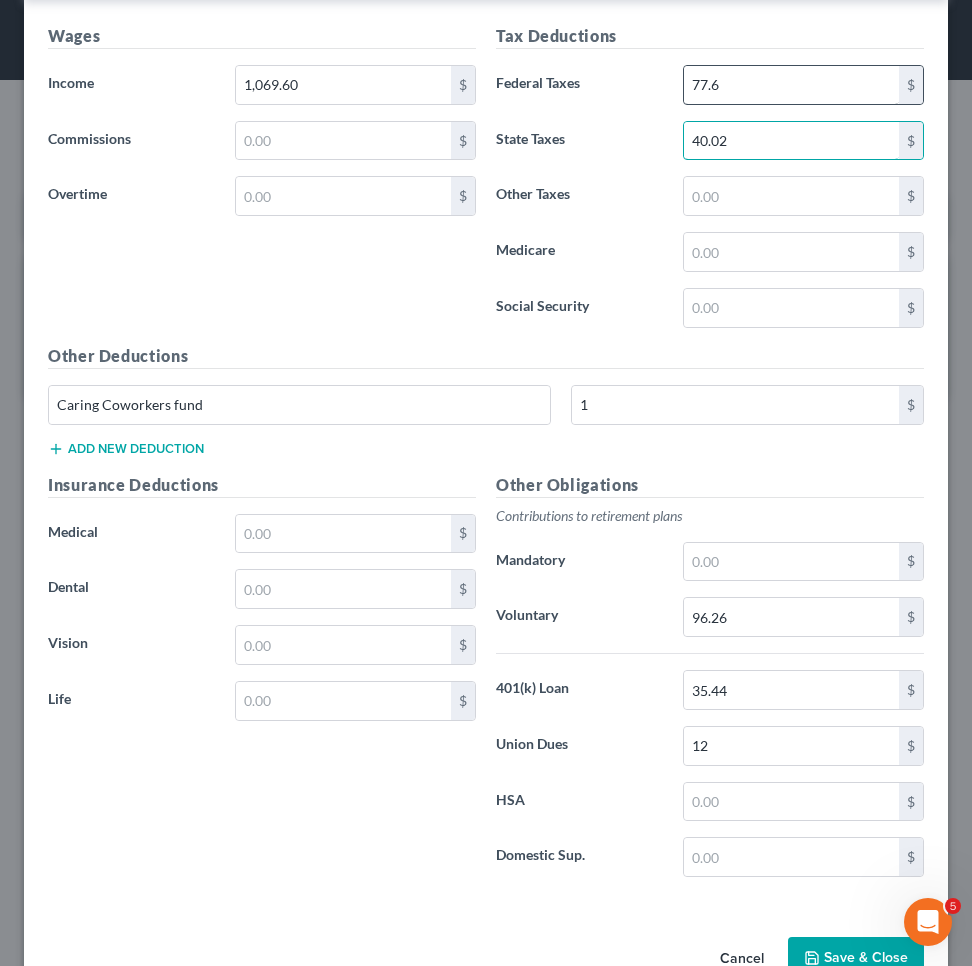 type on "40.02" 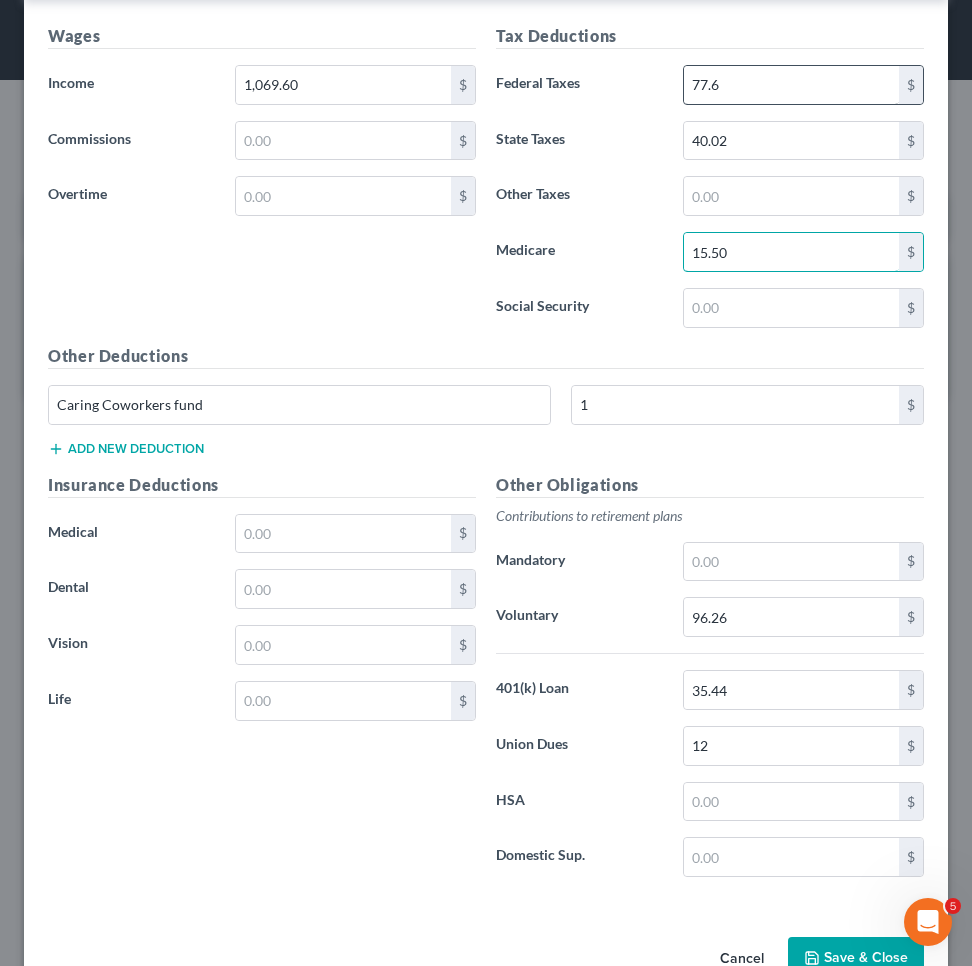 type on "15.50" 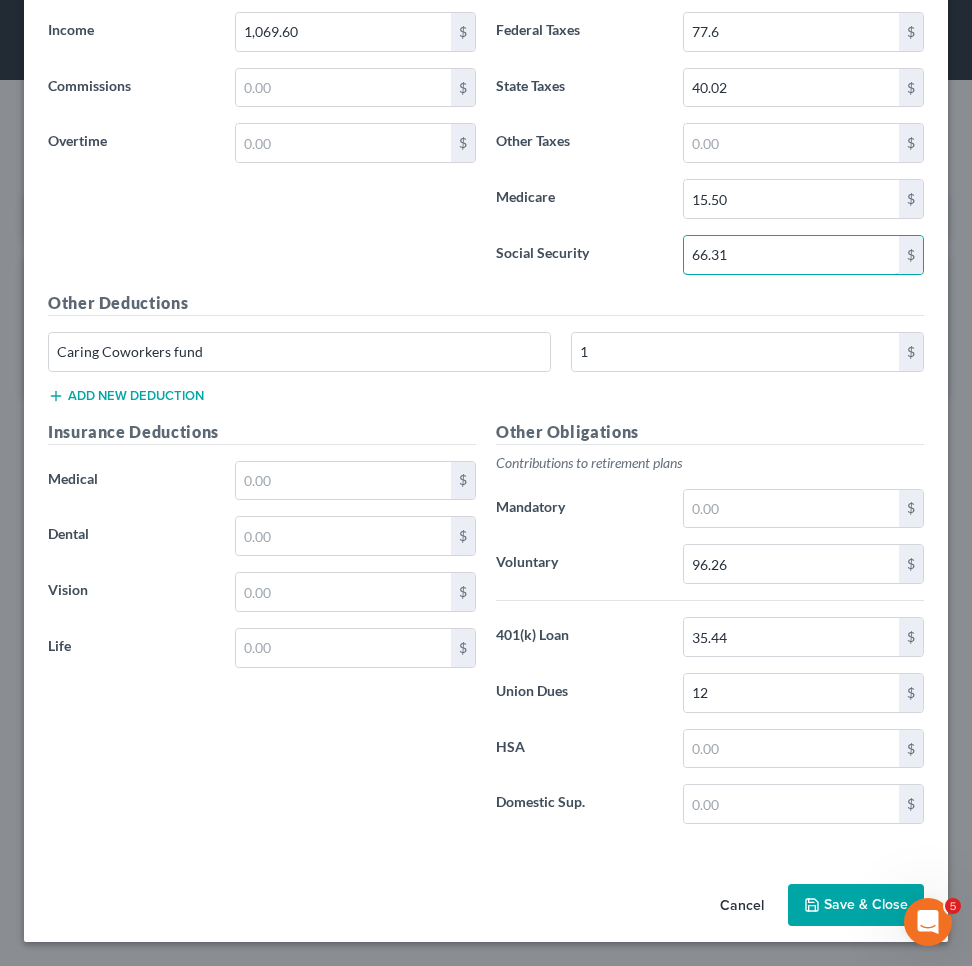 scroll, scrollTop: 735, scrollLeft: 0, axis: vertical 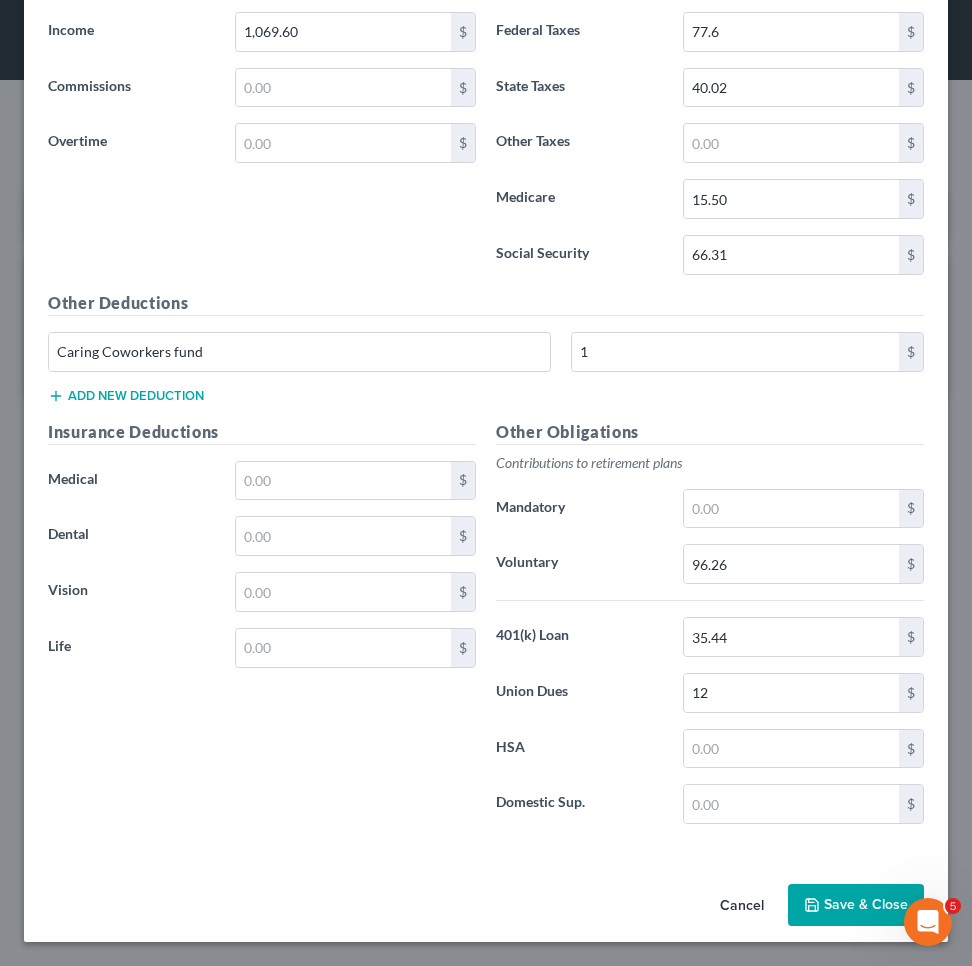 click on "Save & Close" at bounding box center [856, 905] 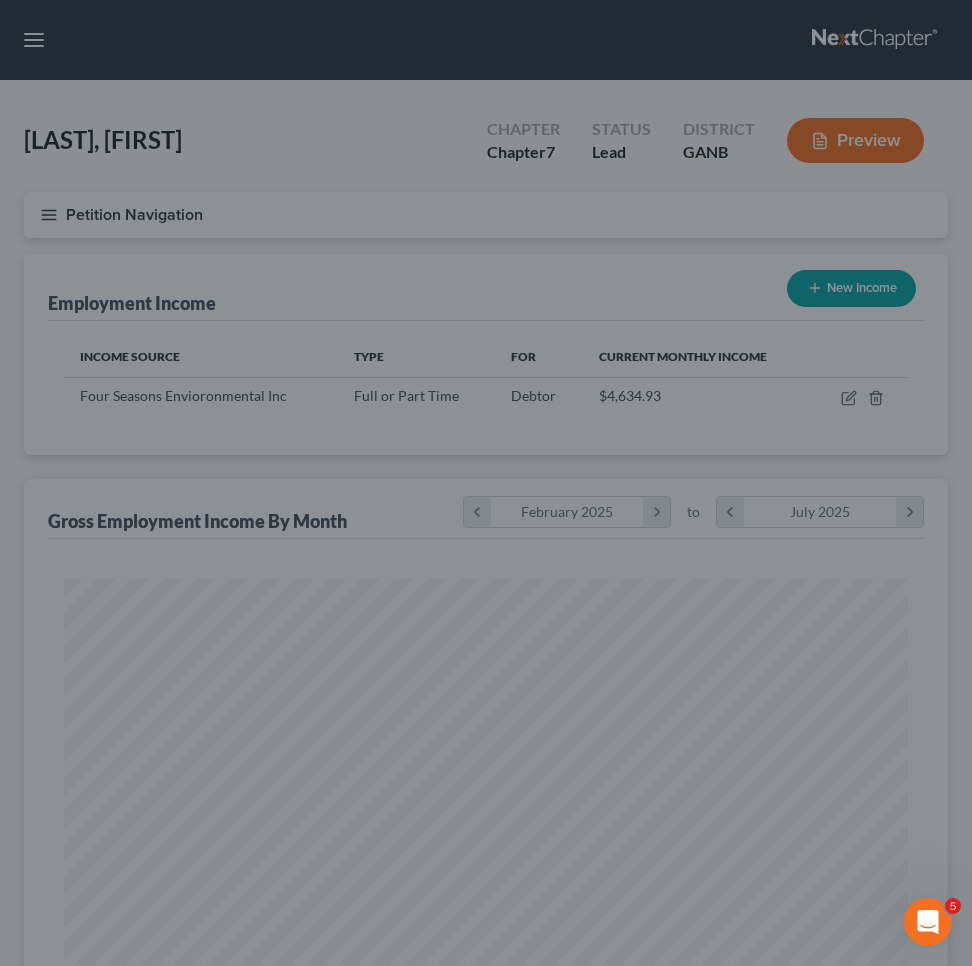 scroll, scrollTop: 999586, scrollLeft: 999131, axis: both 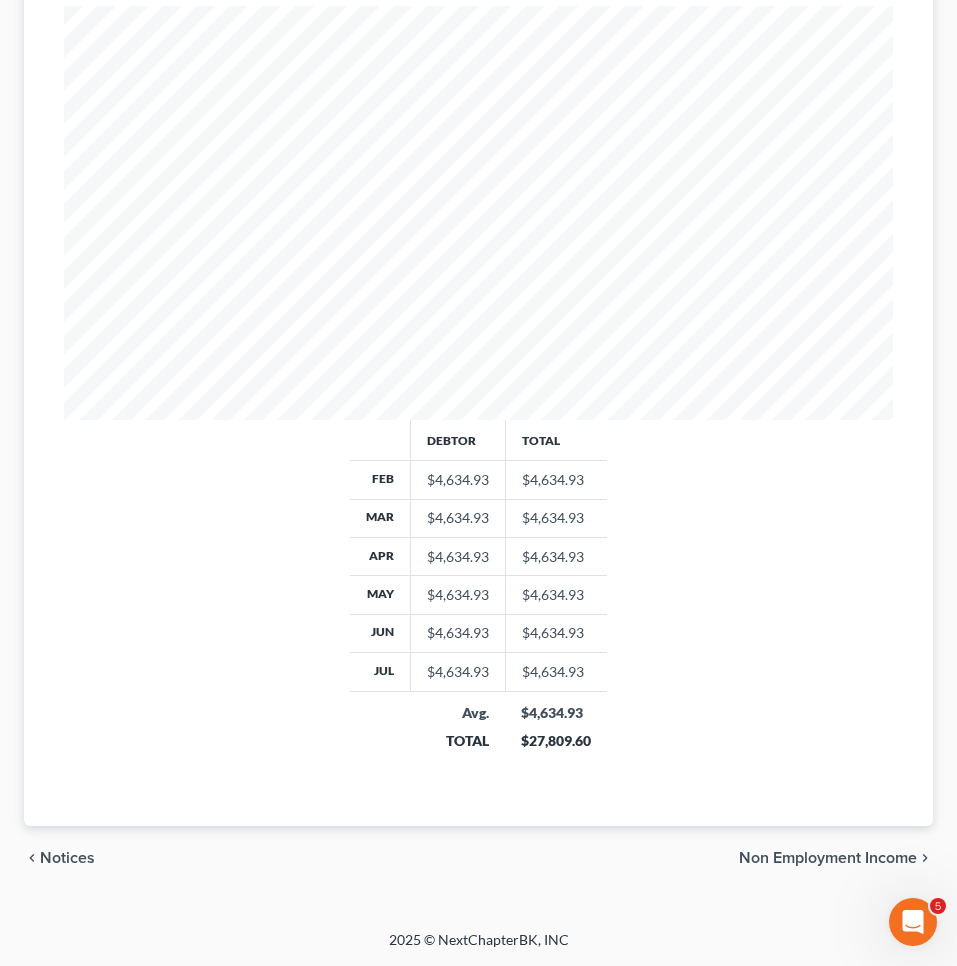 click on "Non Employment Income" at bounding box center [828, 858] 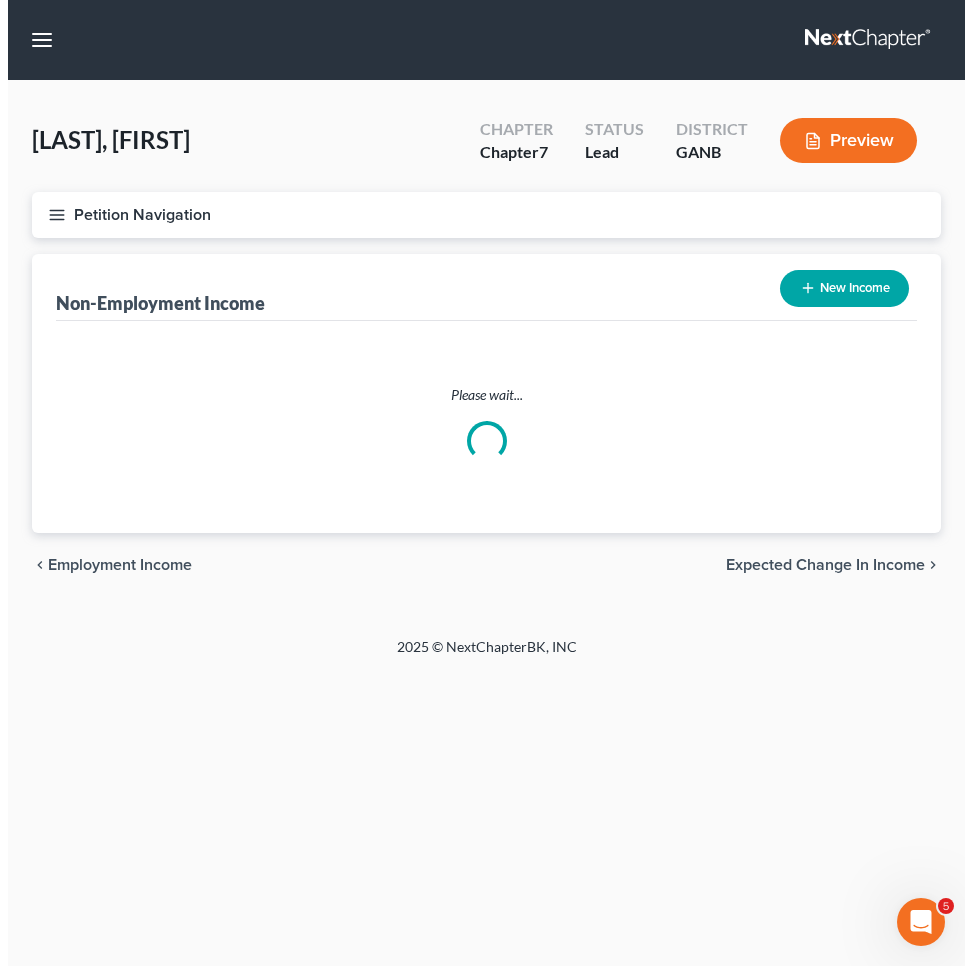scroll, scrollTop: 0, scrollLeft: 0, axis: both 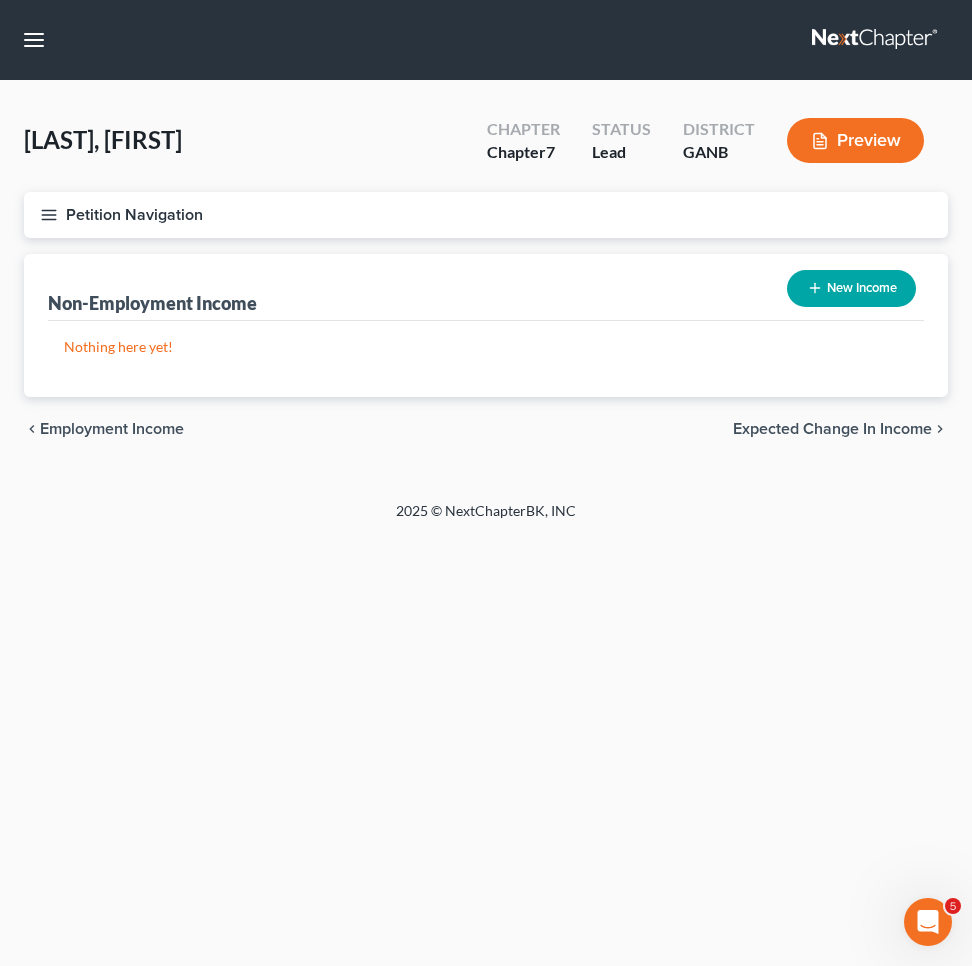 click on "Expected Change in Income" at bounding box center [832, 429] 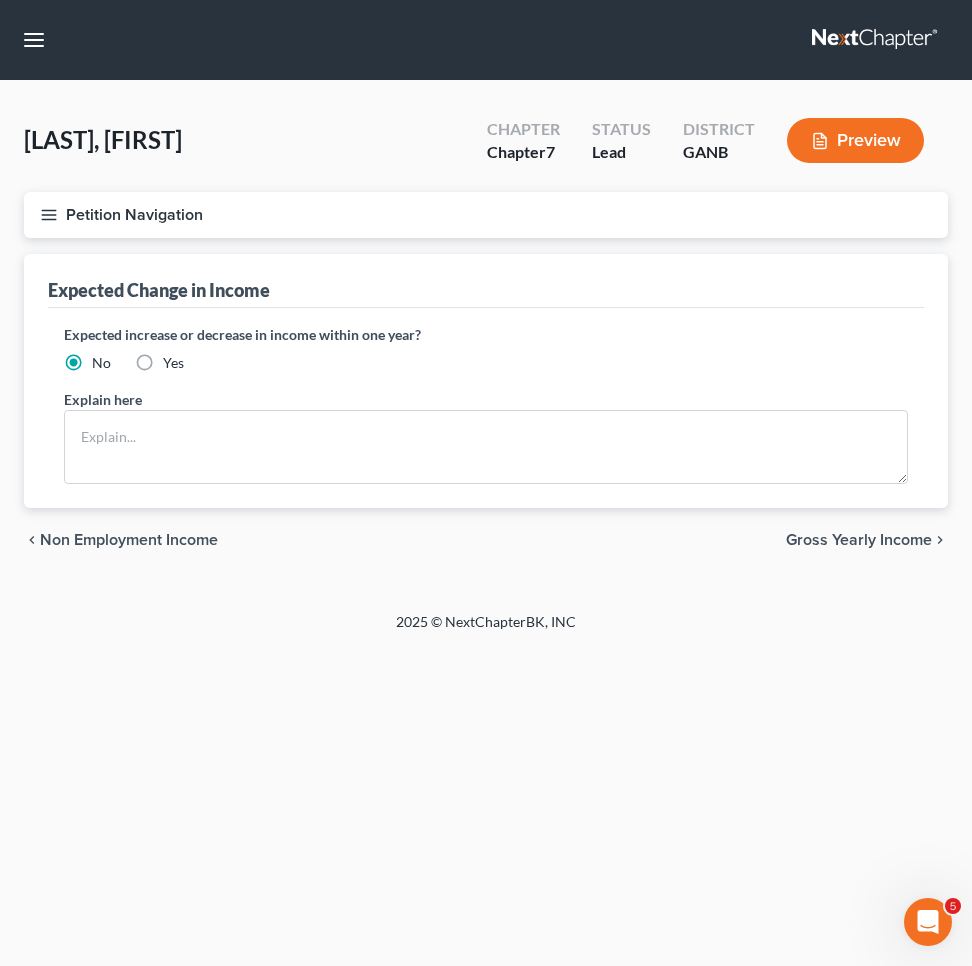 click on "Gross Yearly Income" at bounding box center [859, 540] 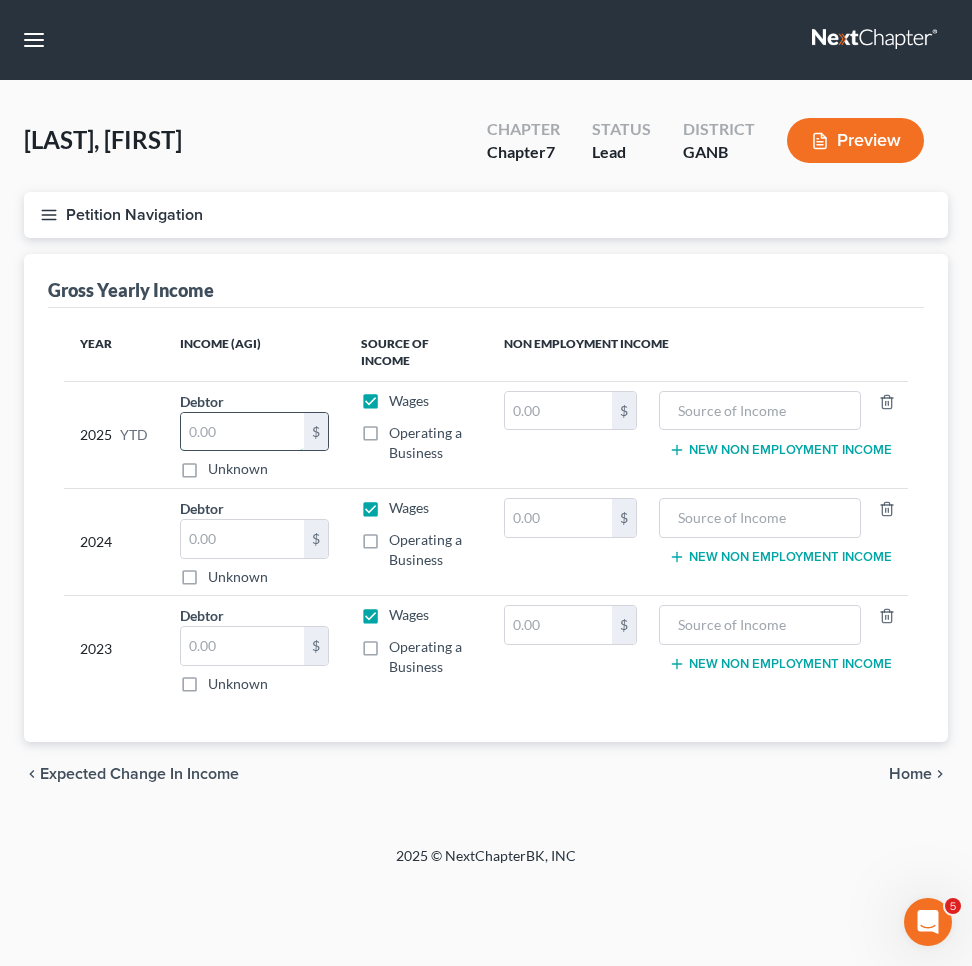 click at bounding box center (242, 432) 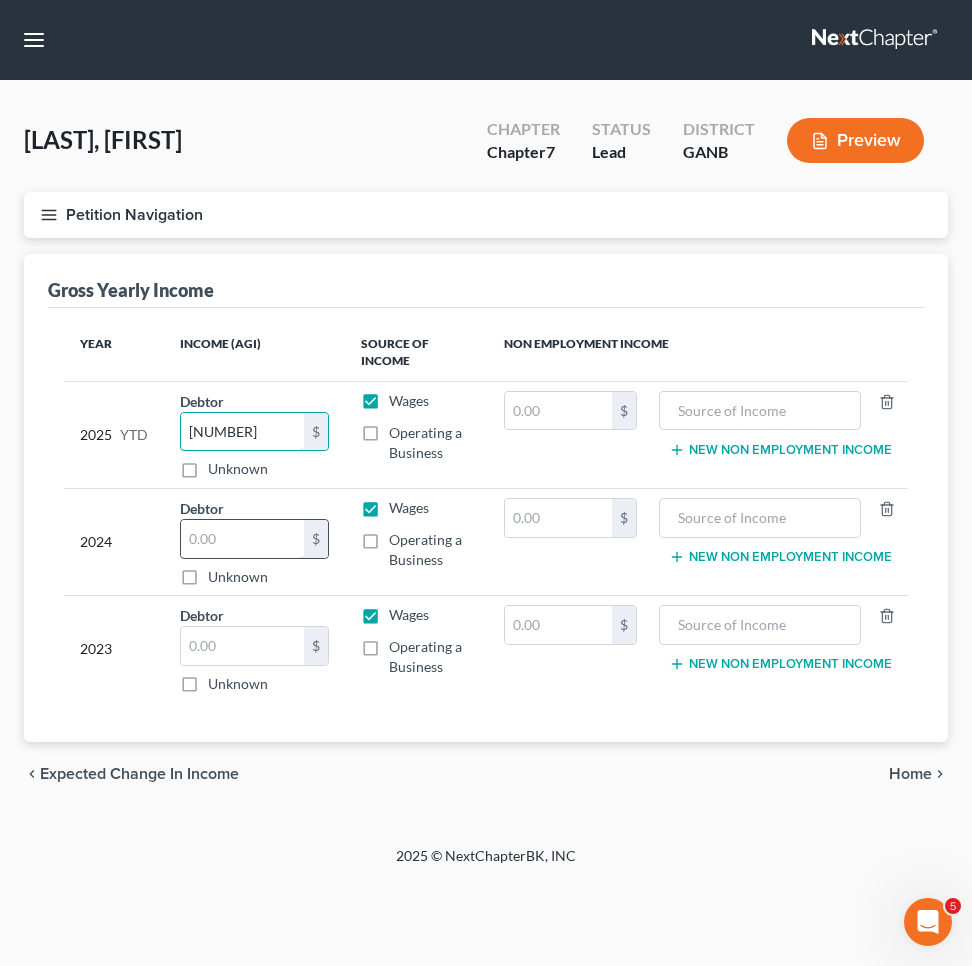 type on "[NUMBER]" 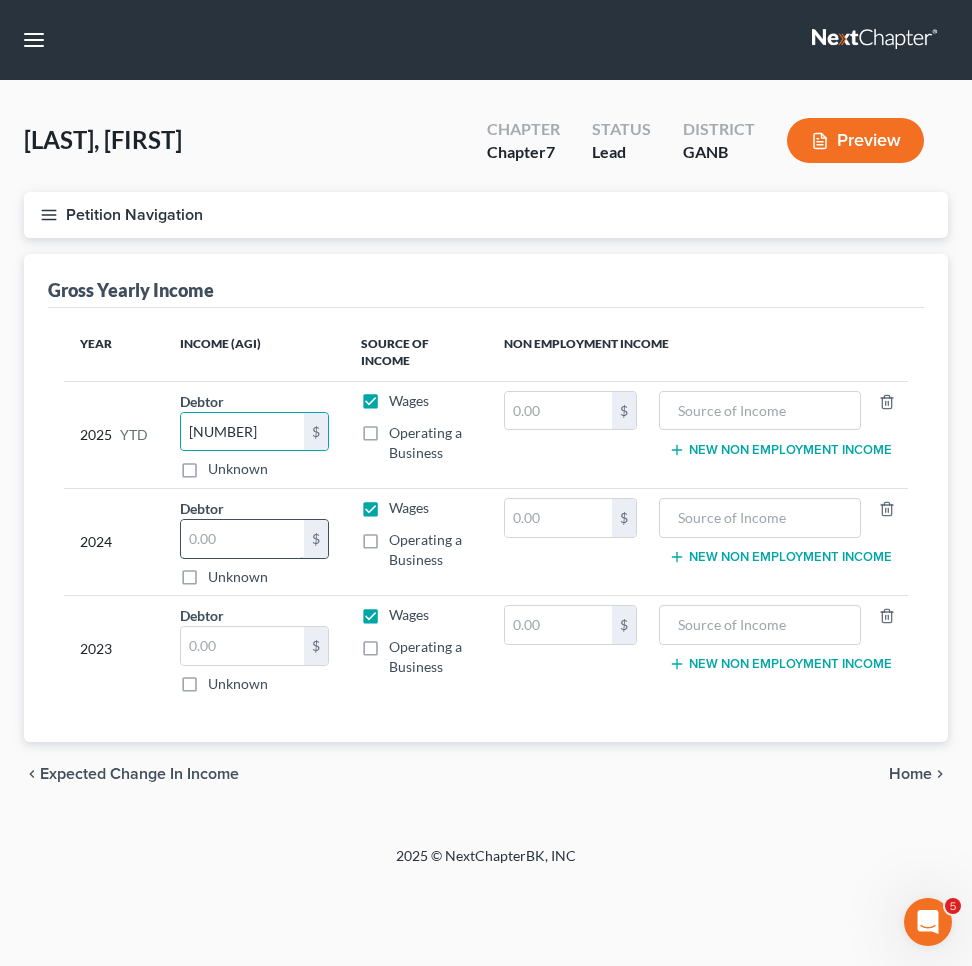 click at bounding box center (242, 539) 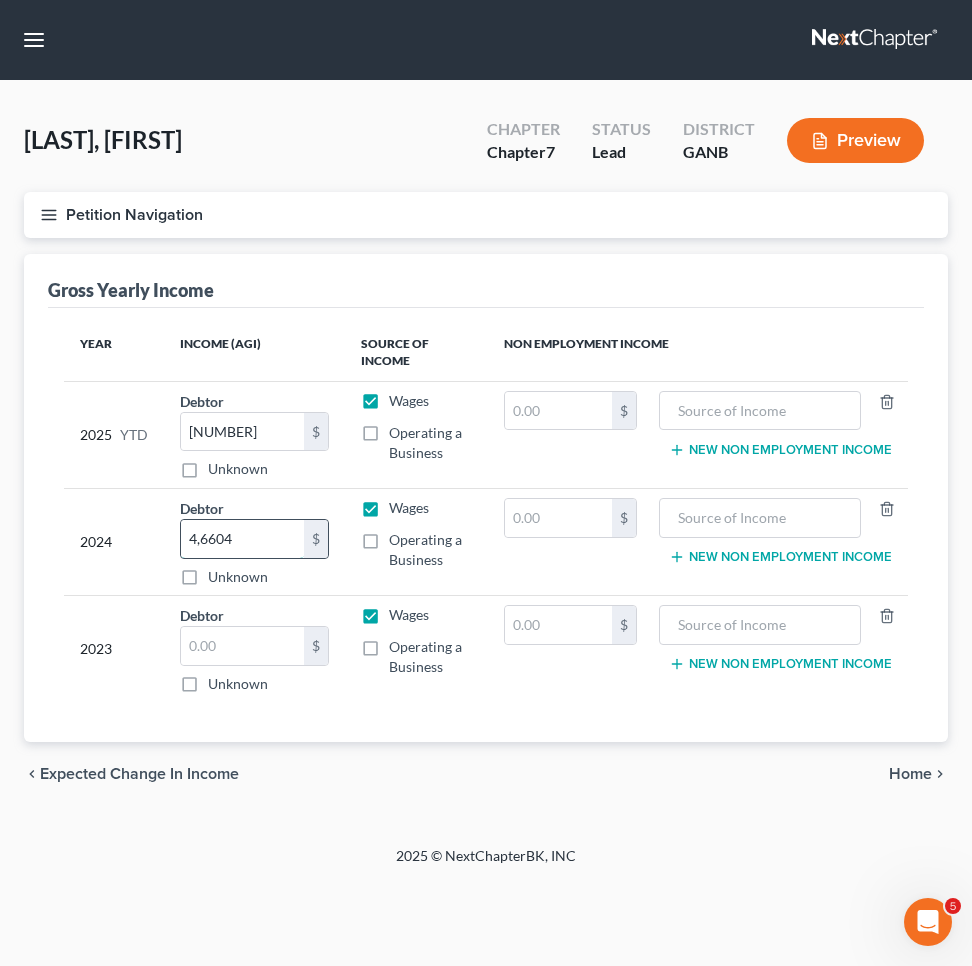 type on "46,604" 